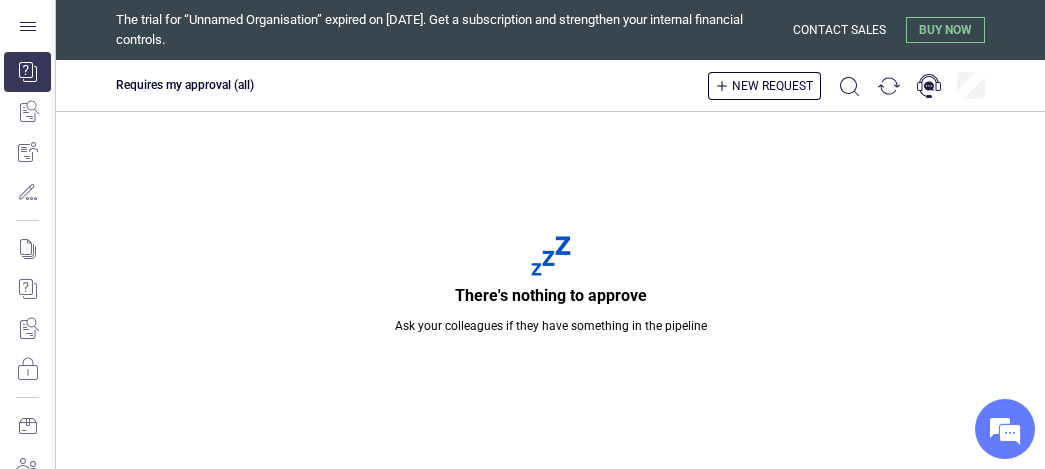 scroll, scrollTop: 0, scrollLeft: 0, axis: both 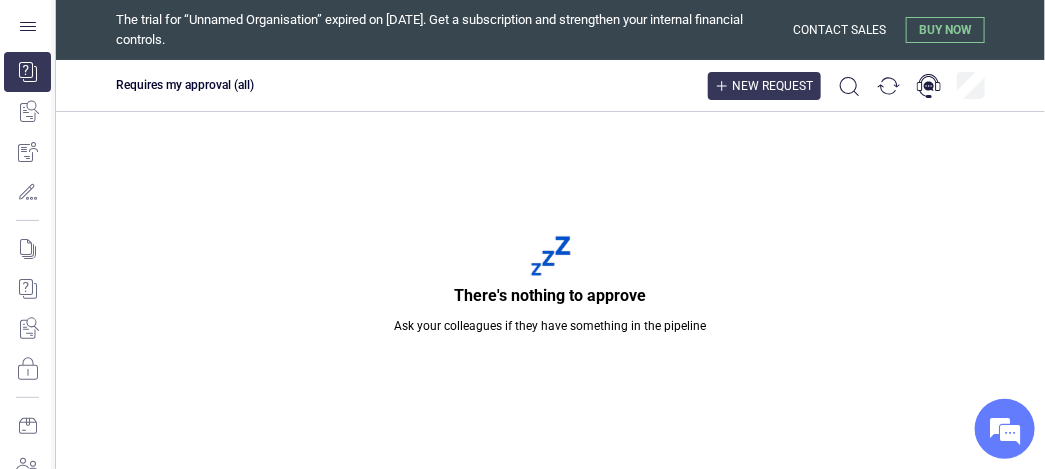 click on "New request" at bounding box center [772, 86] 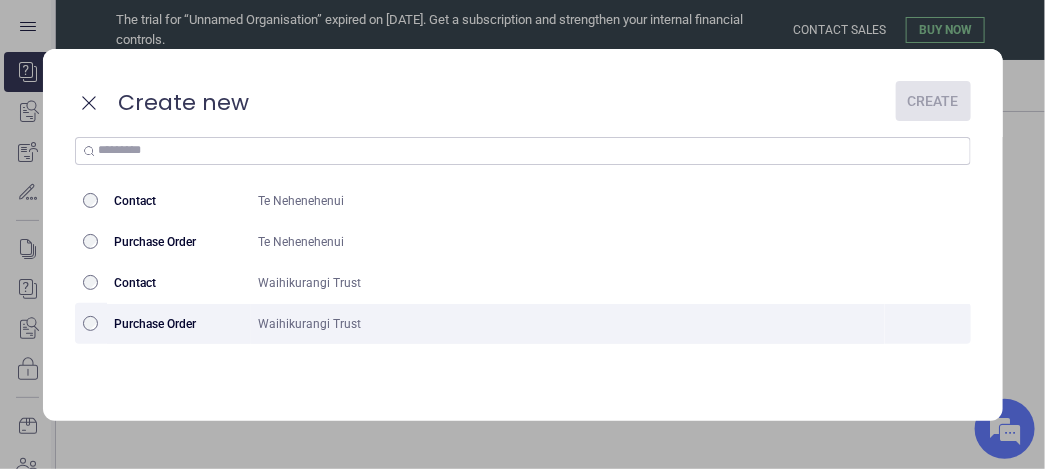 click on "Purchase Order" at bounding box center (179, 324) 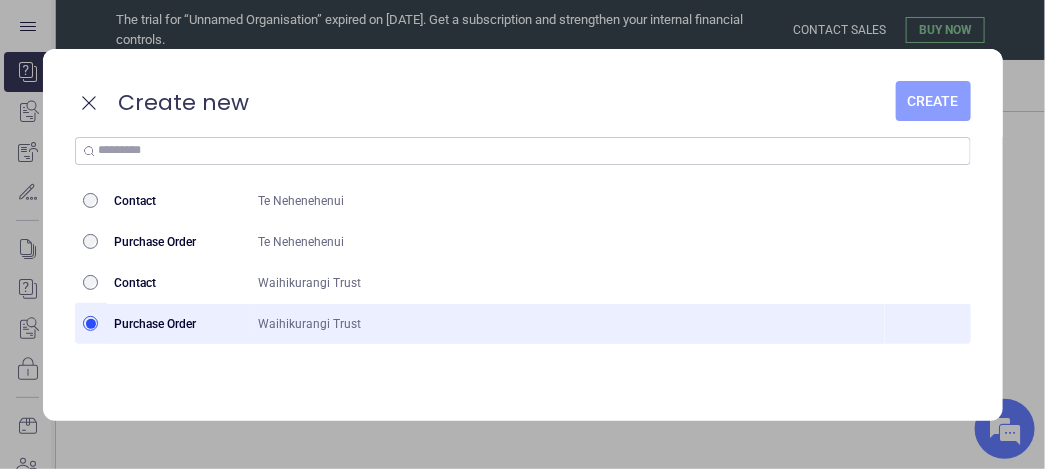 click on "Create" at bounding box center [933, 101] 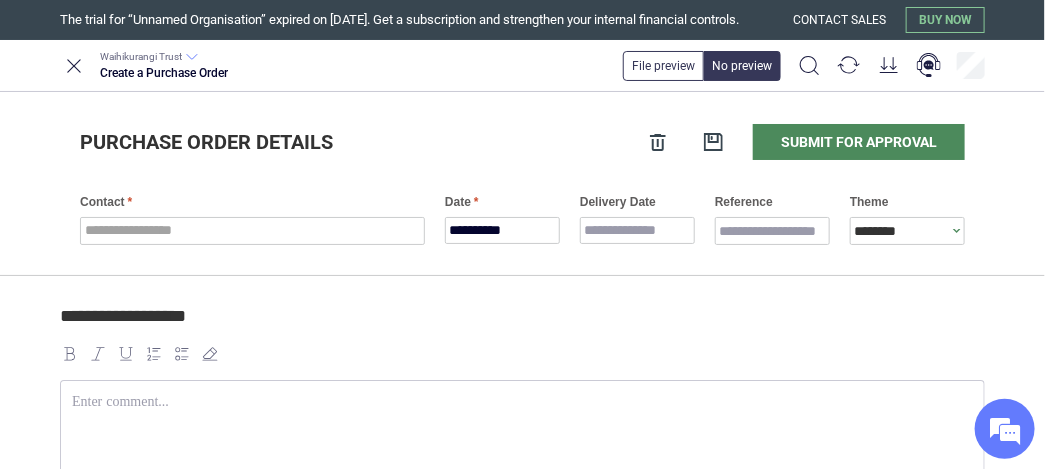 scroll, scrollTop: 0, scrollLeft: 0, axis: both 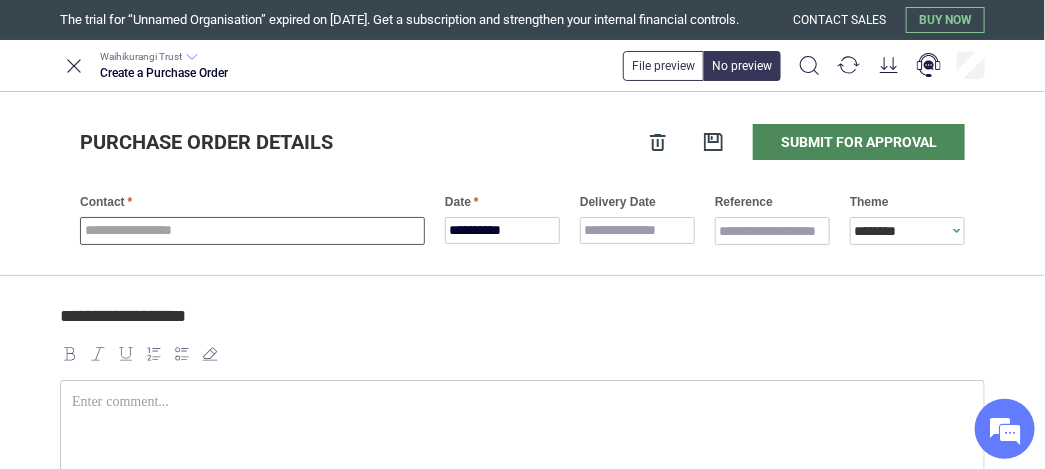 type on "*" 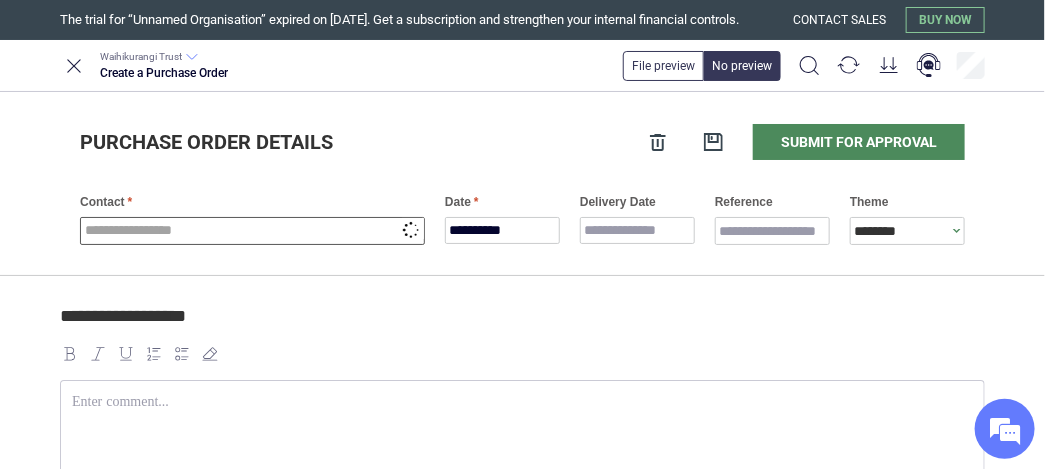 type on "*" 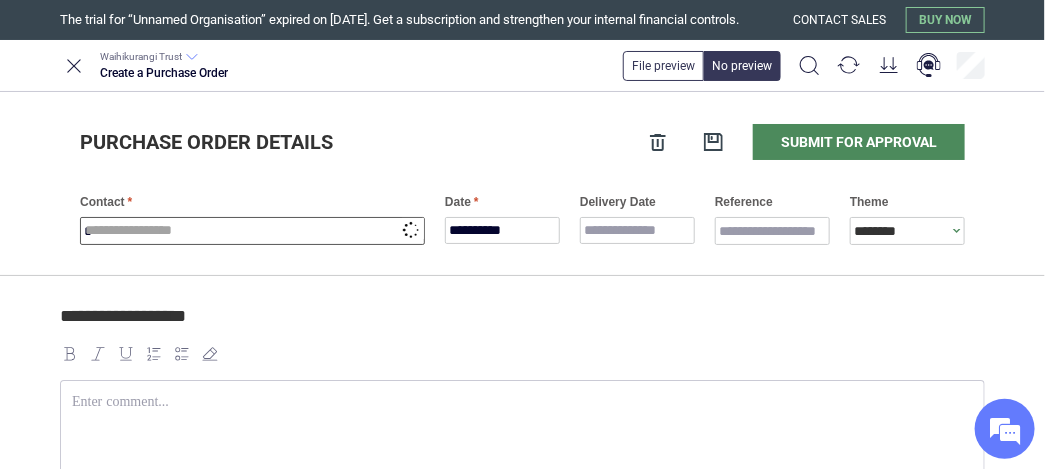 click on "*" at bounding box center (252, 231) 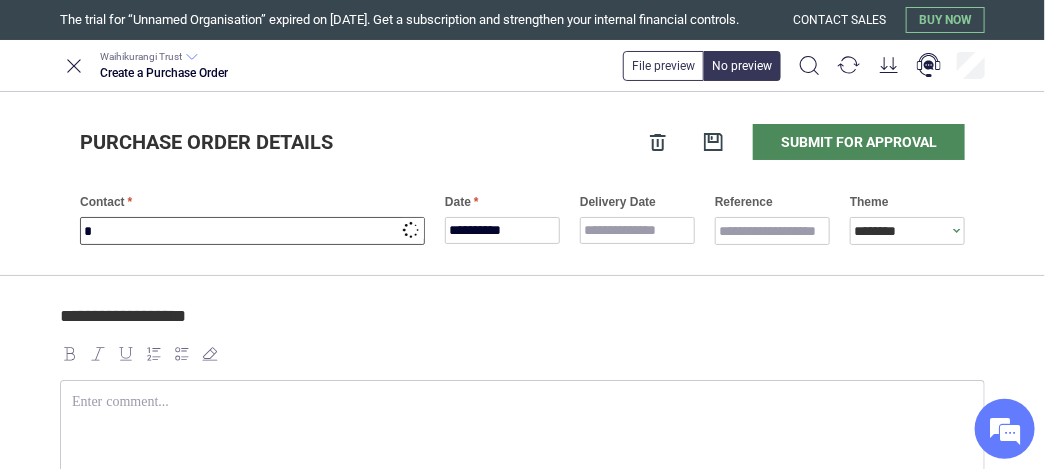 type on "*" 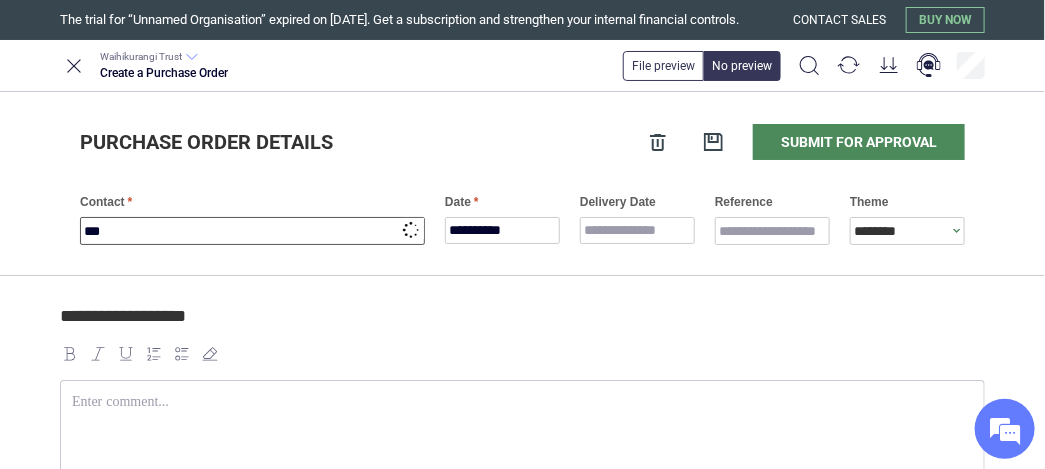 type on "****" 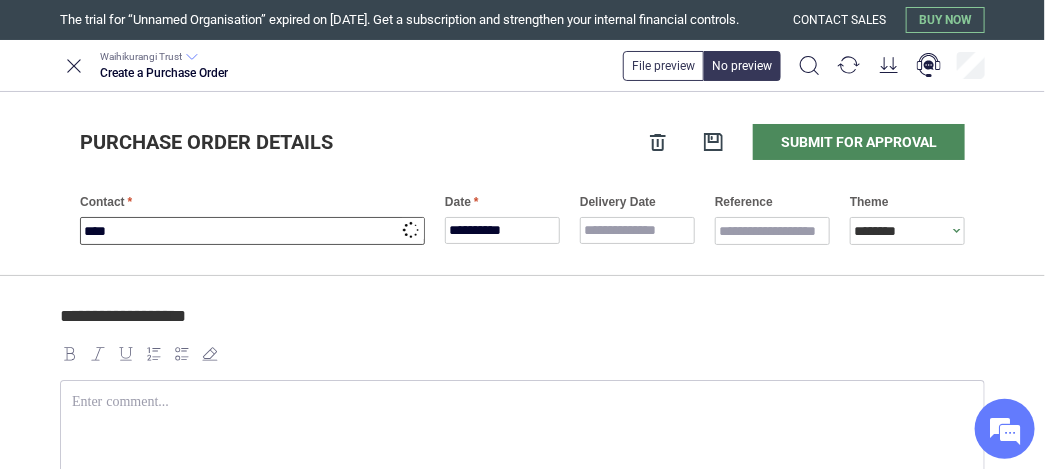 type on "*" 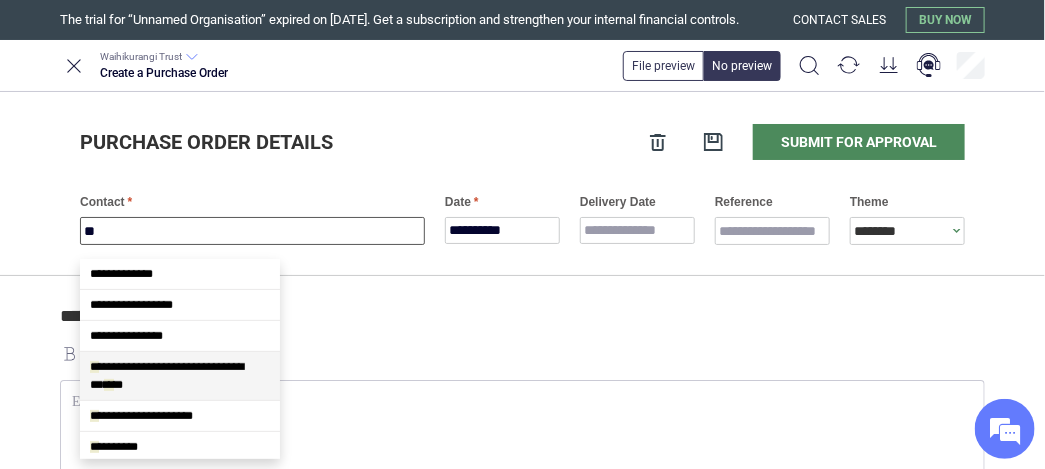 type on "*" 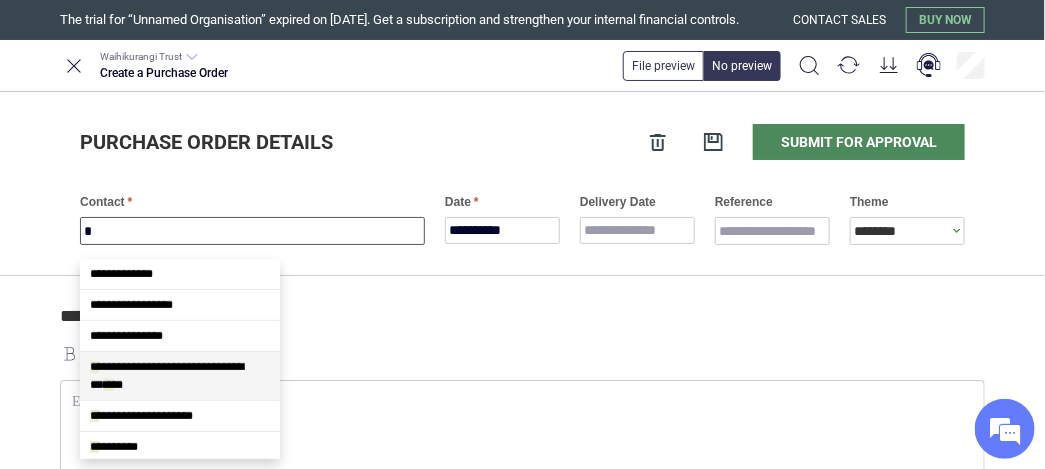 scroll, scrollTop: 30, scrollLeft: 0, axis: vertical 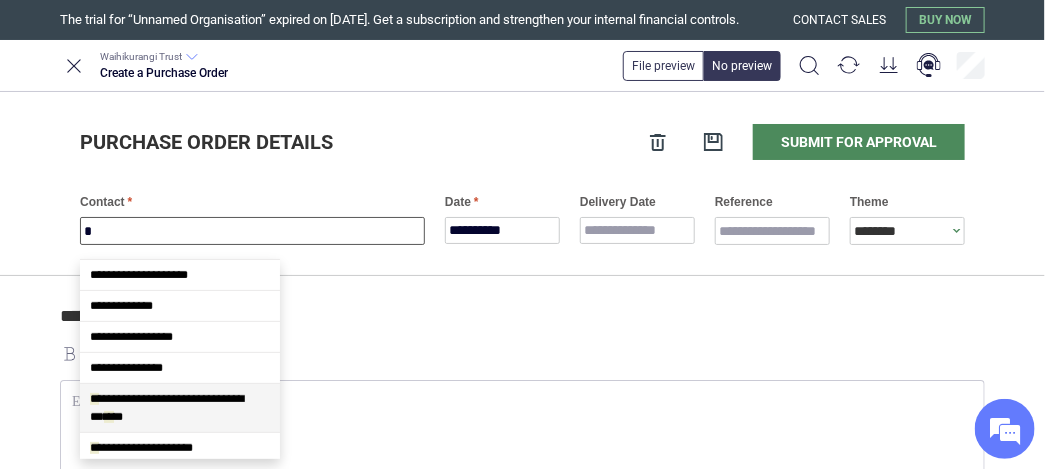 type 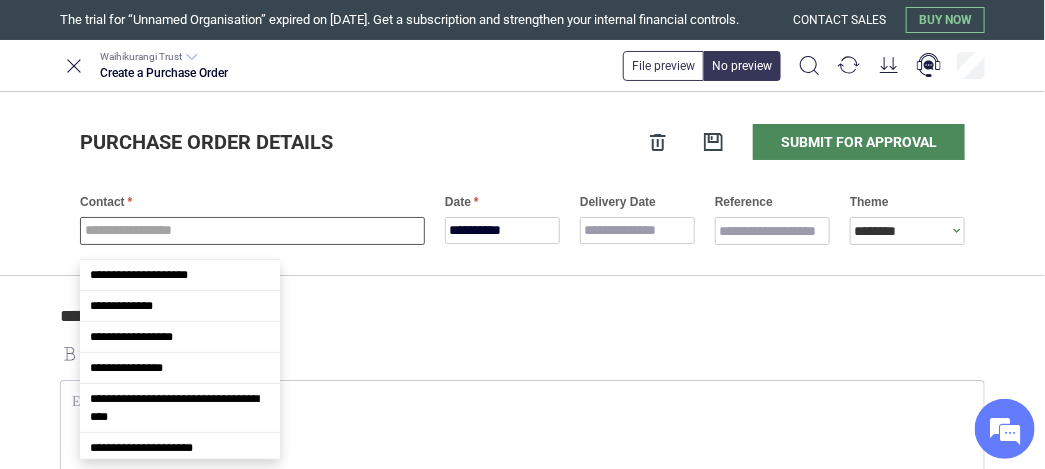 scroll, scrollTop: 0, scrollLeft: 0, axis: both 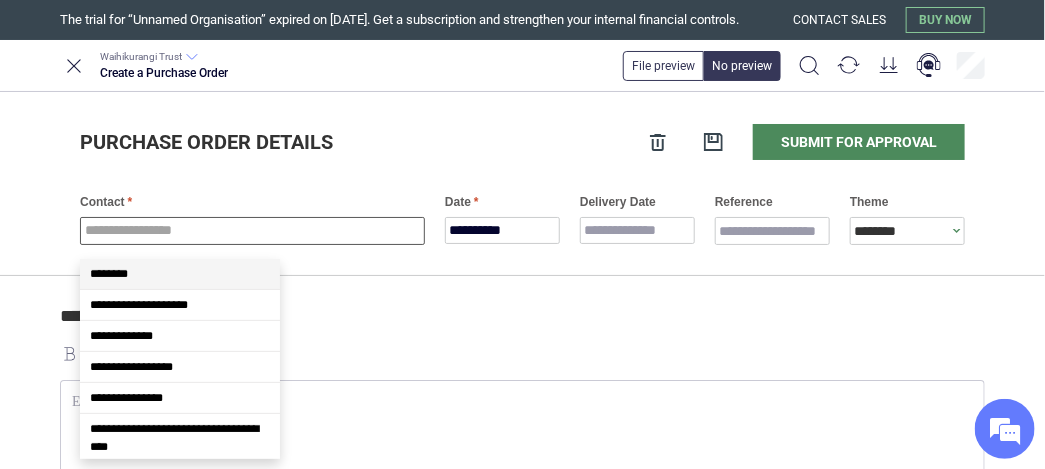 type on "*" 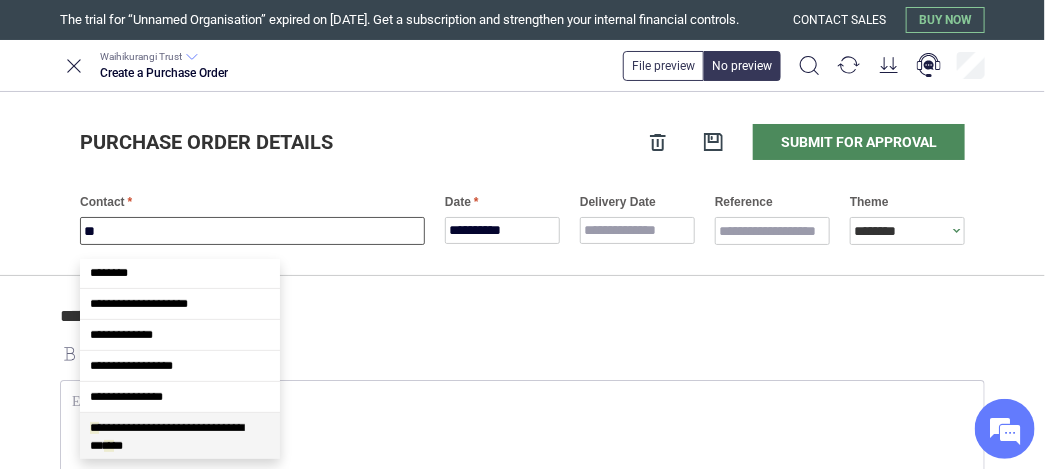 type on "***" 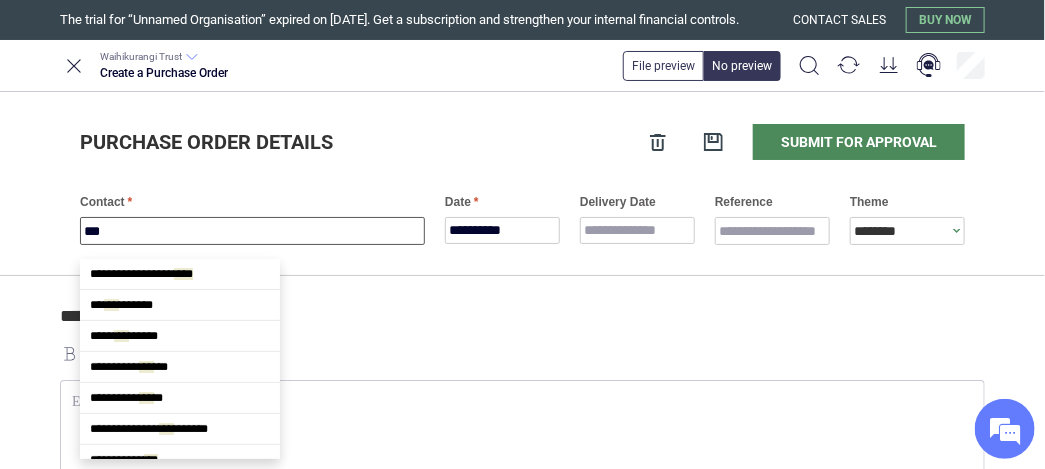 scroll, scrollTop: 0, scrollLeft: 0, axis: both 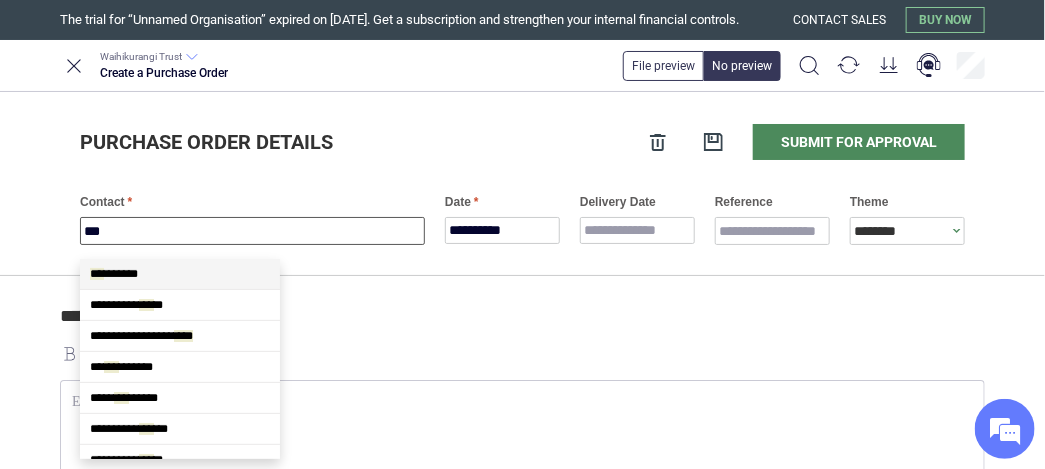 click on "*** *******" at bounding box center (180, 274) 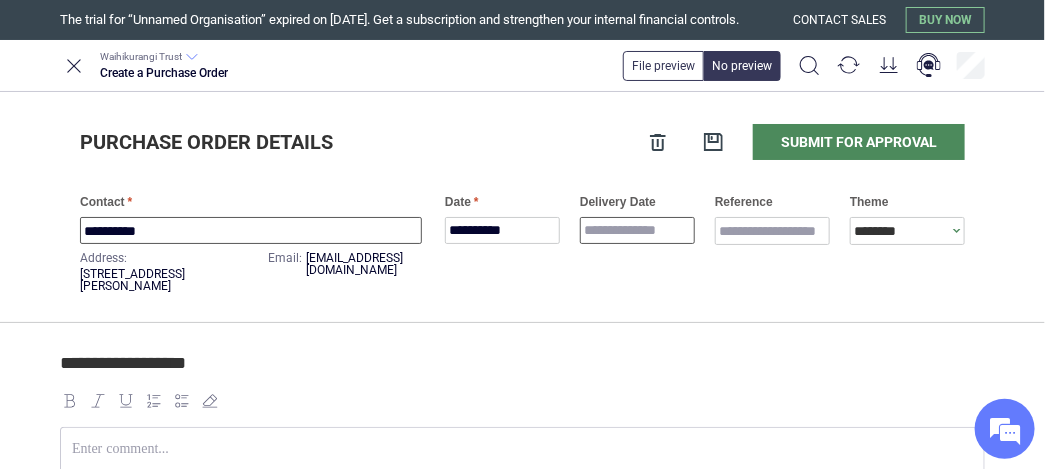 type on "**********" 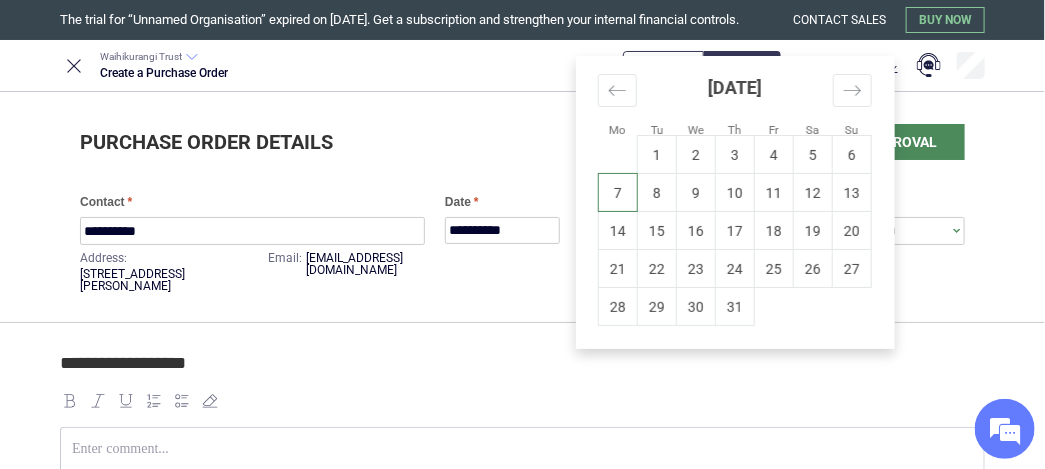 click on "**********" at bounding box center (522, 234) 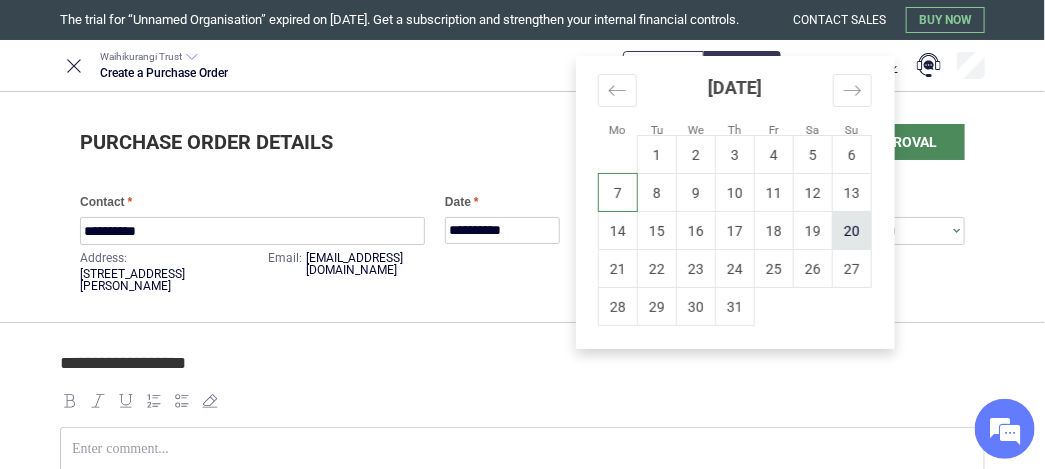 click on "20" at bounding box center [852, 231] 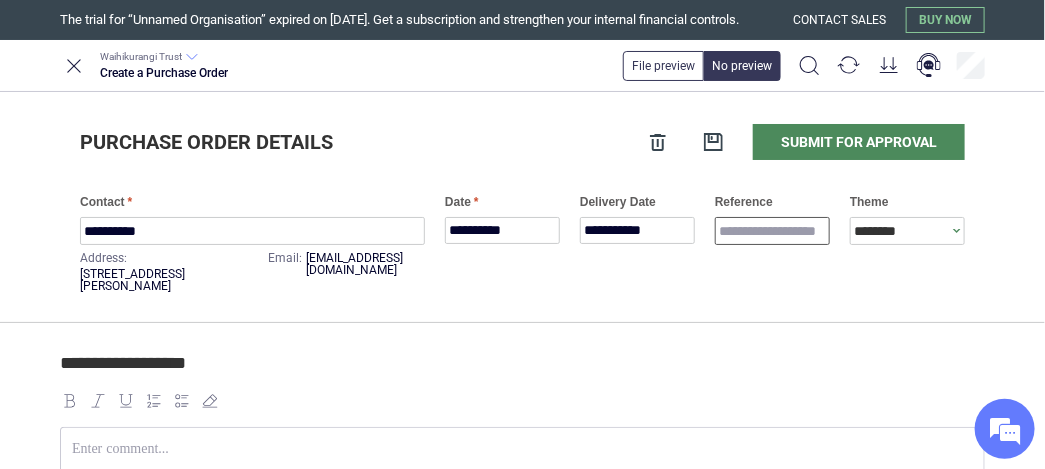 click on "Reference" at bounding box center (772, 231) 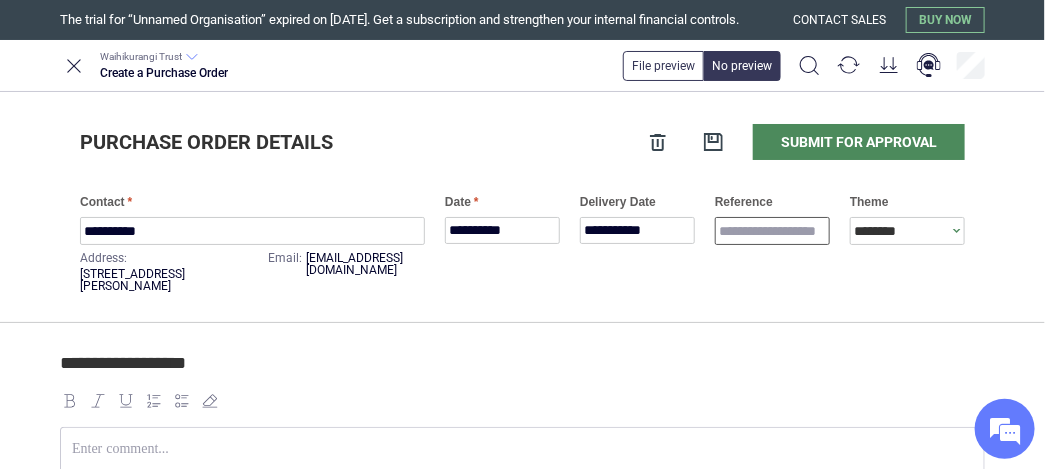 type on "*" 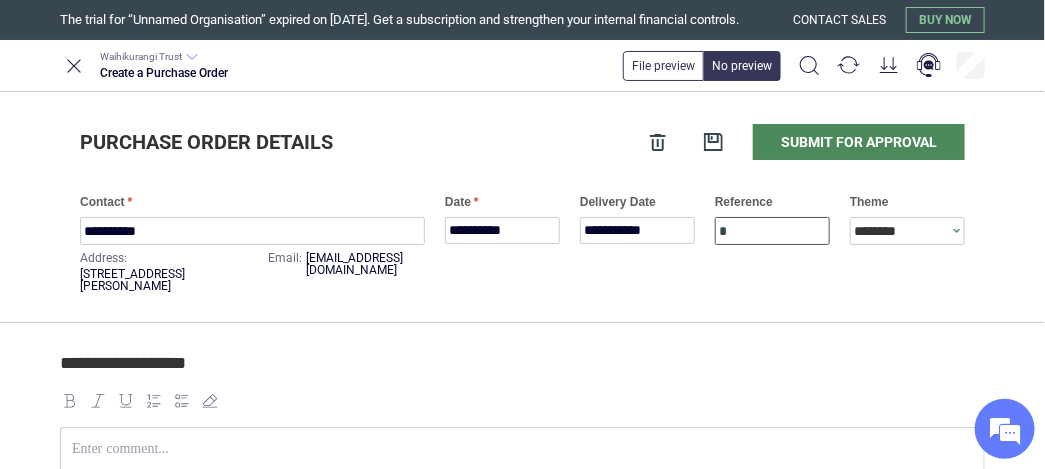 type on "*" 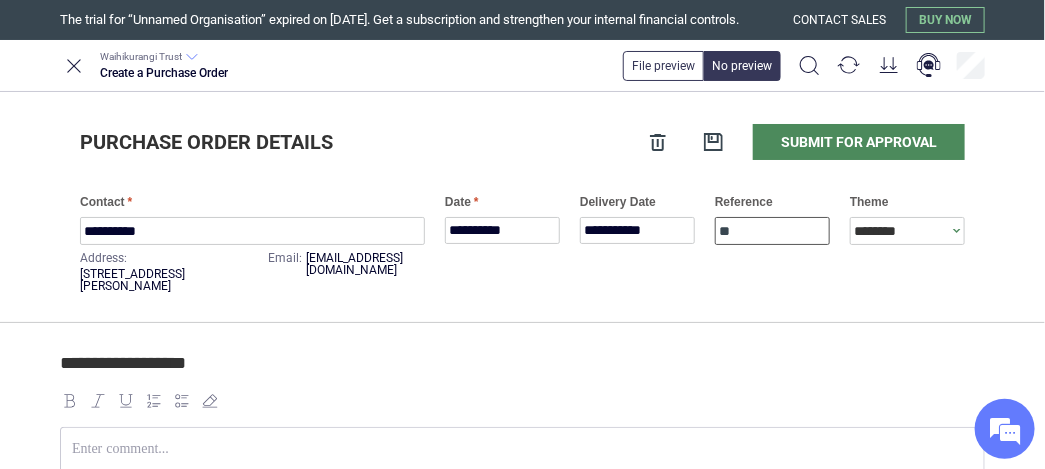 type on "*" 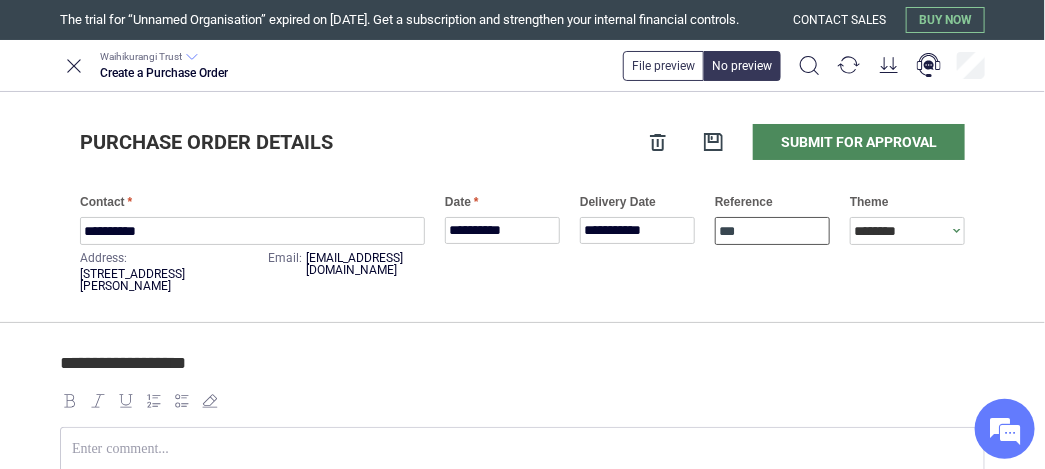 type on "*" 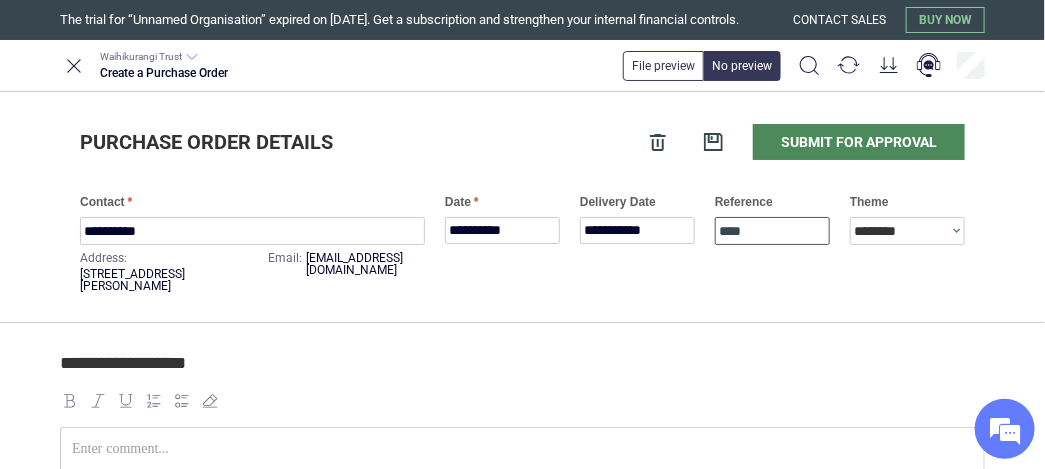 type on "*" 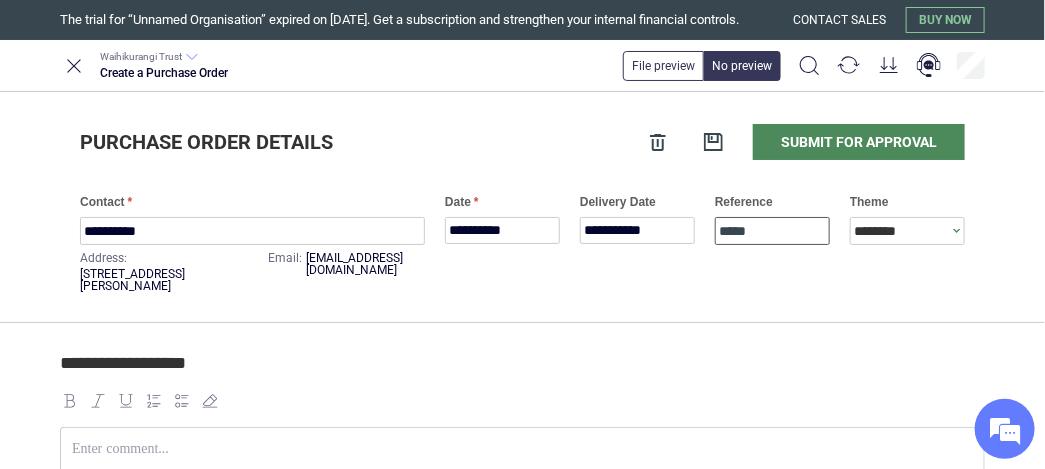 type on "*" 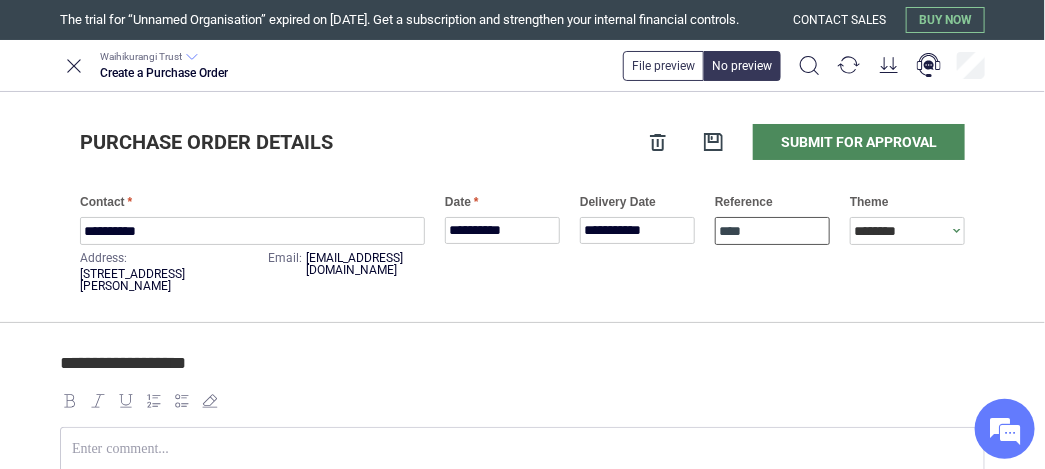 paste on "****" 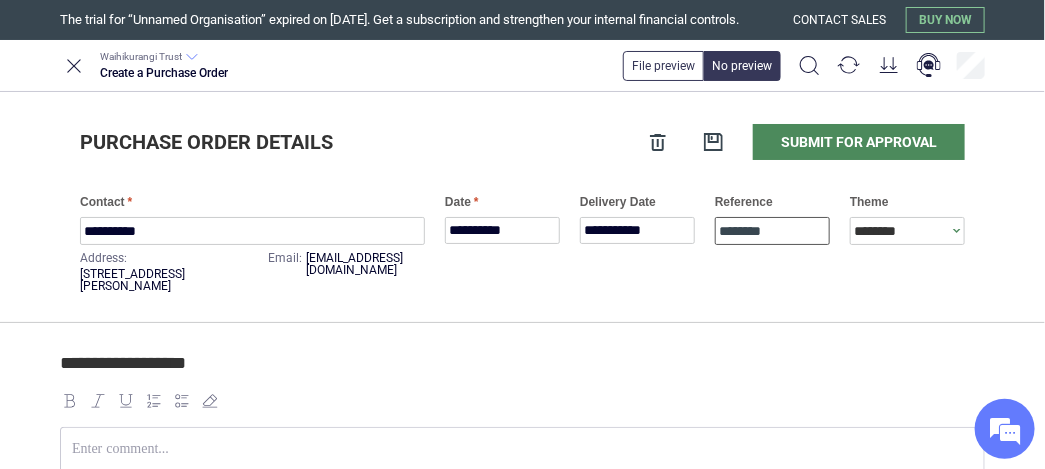 type on "********" 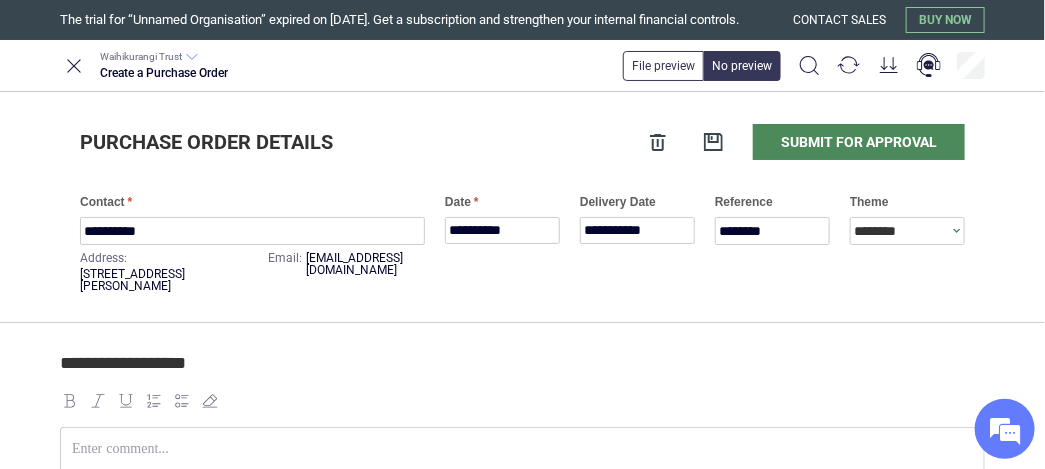 click at bounding box center [522, 483] 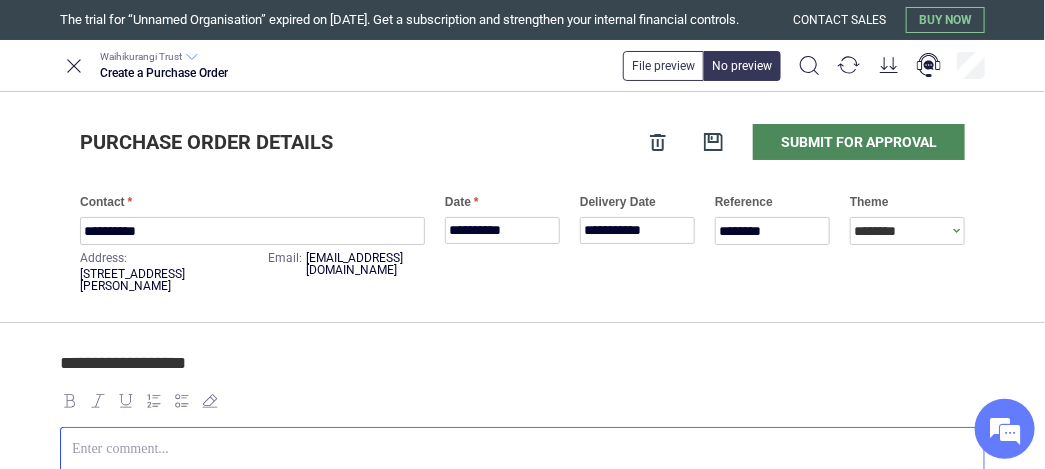 click at bounding box center (522, 483) 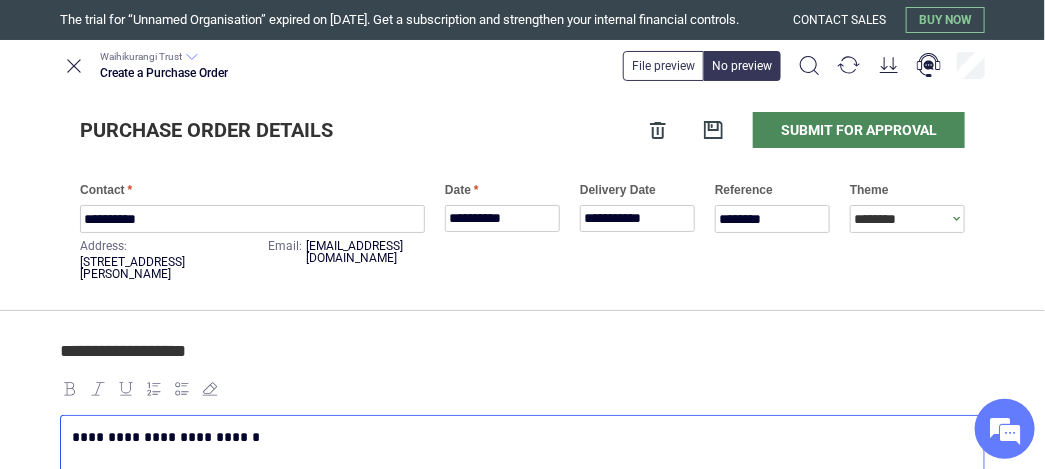 type on "*" 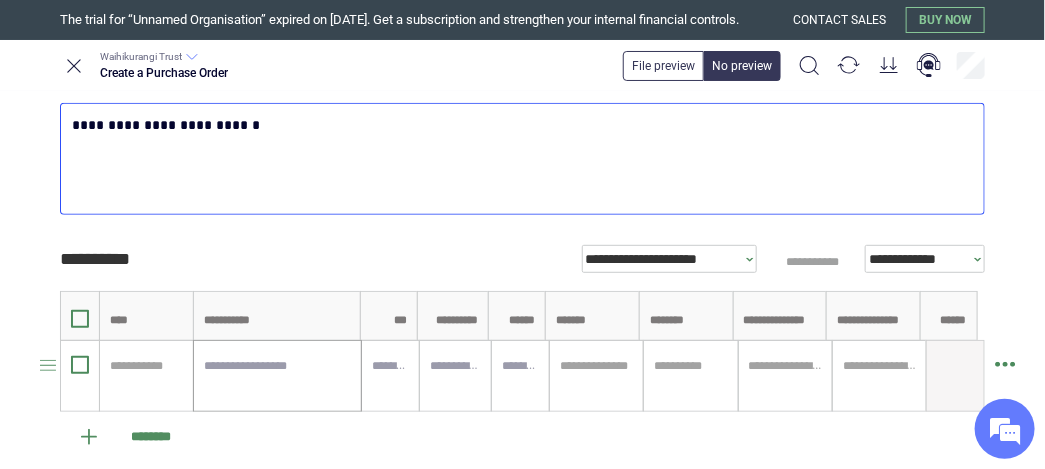 click at bounding box center [277, 376] 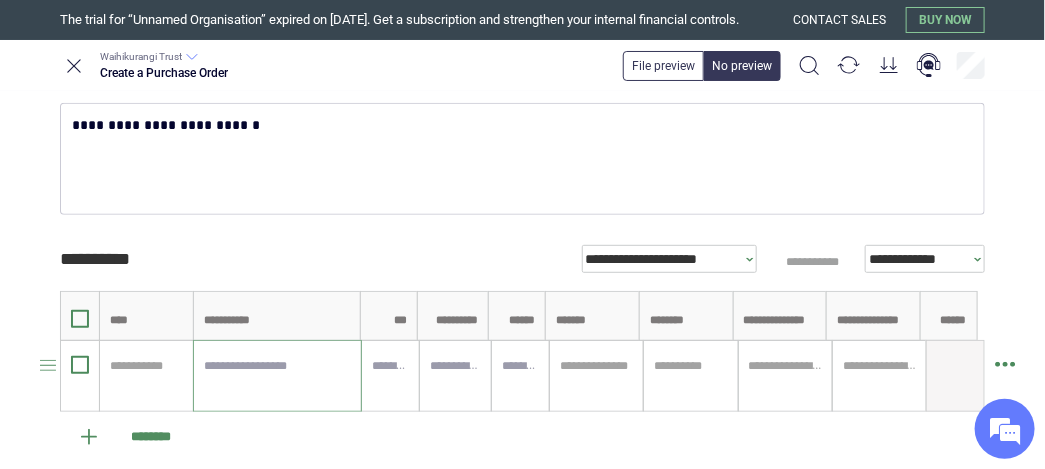 paste on "**********" 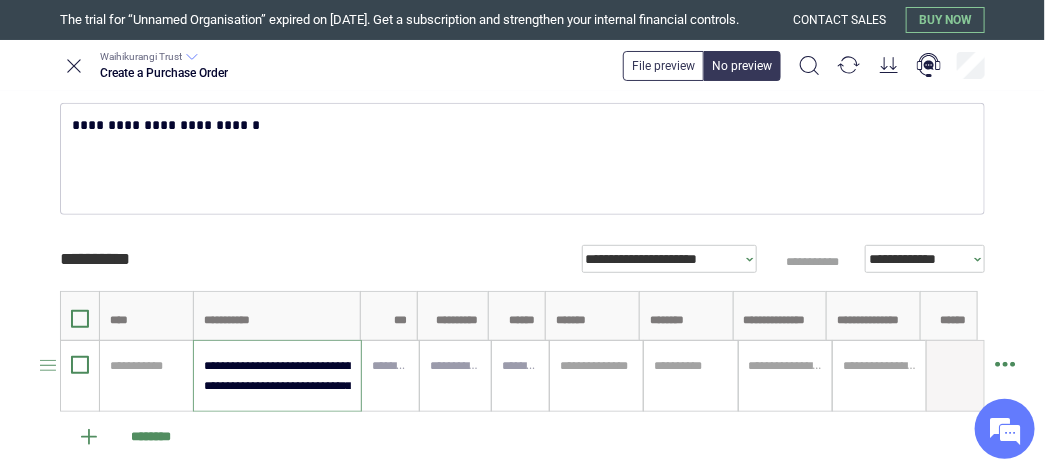 scroll, scrollTop: 325, scrollLeft: 0, axis: vertical 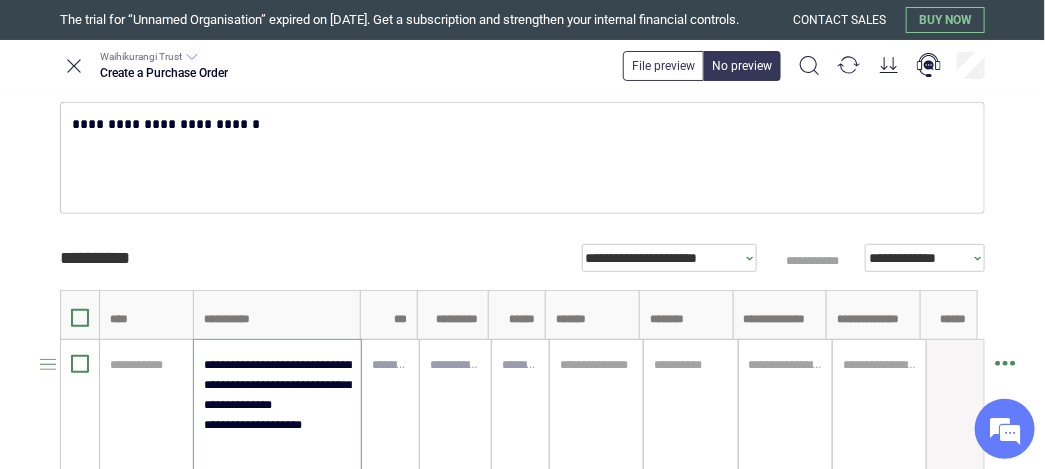 type on "**********" 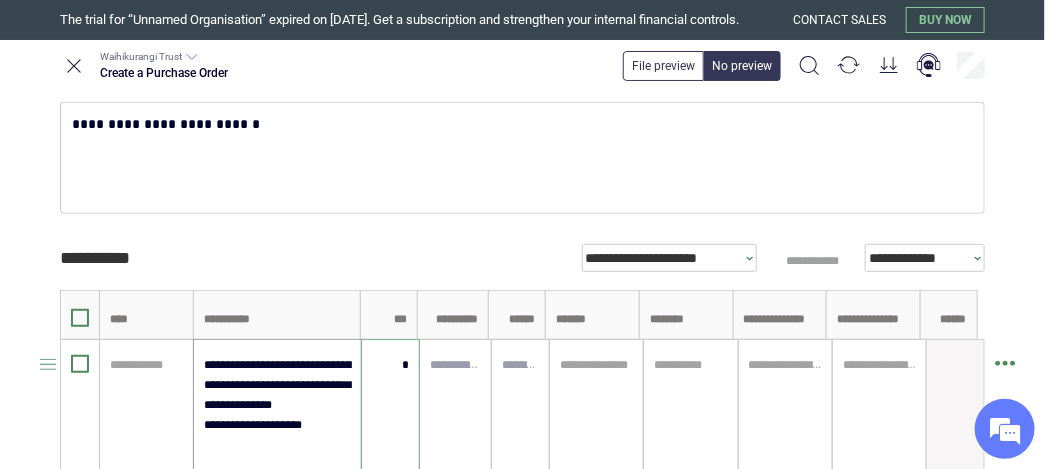 type on "*" 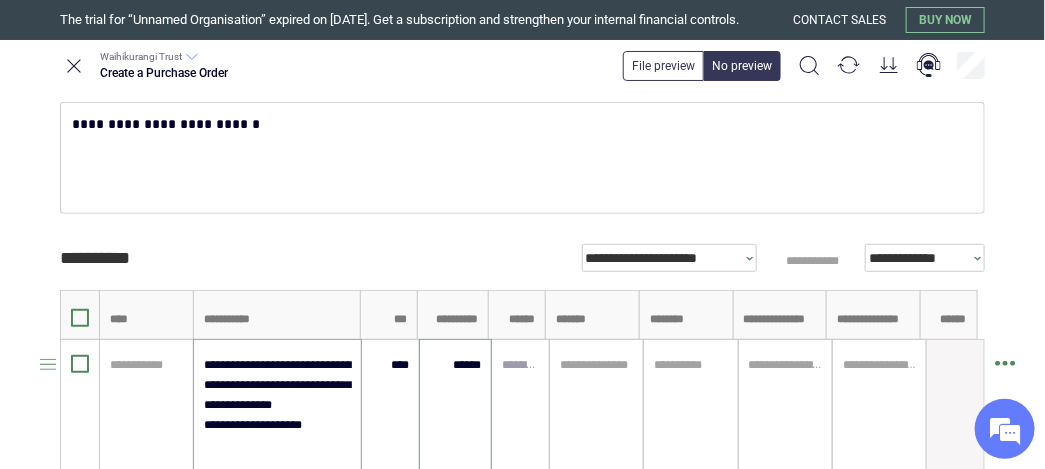 type on "******" 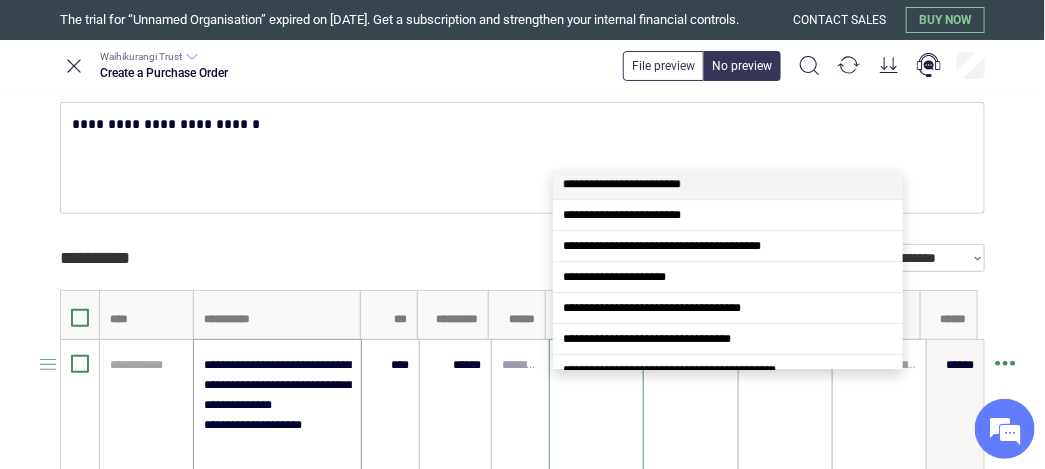 type on "**" 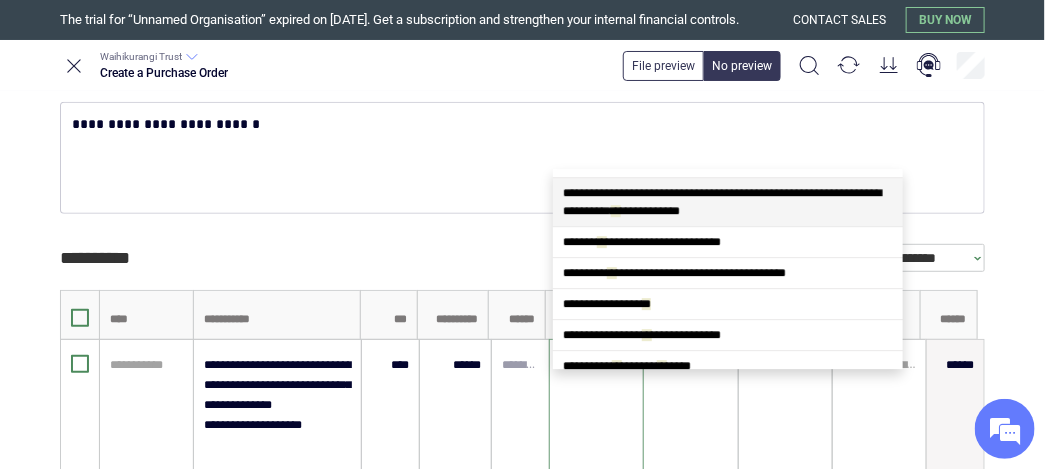 scroll, scrollTop: 175, scrollLeft: 0, axis: vertical 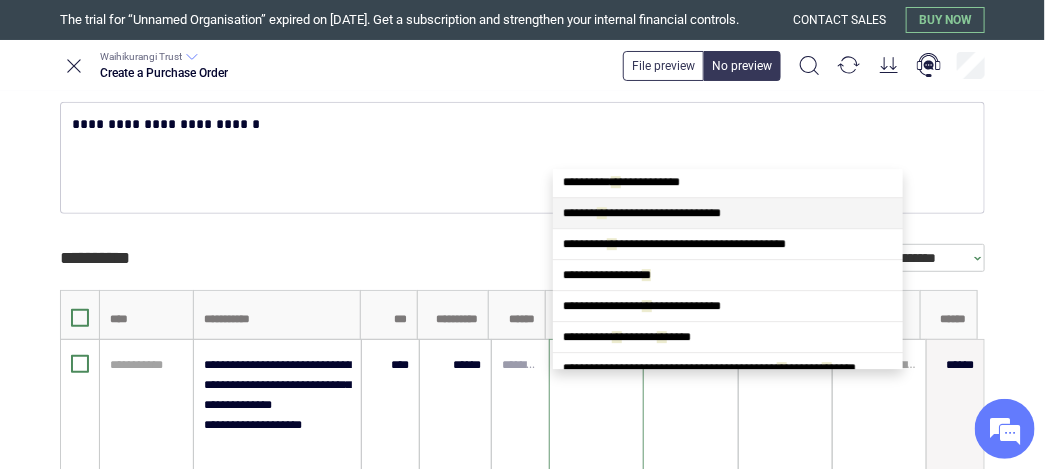 click on "**********" at bounding box center (642, 213) 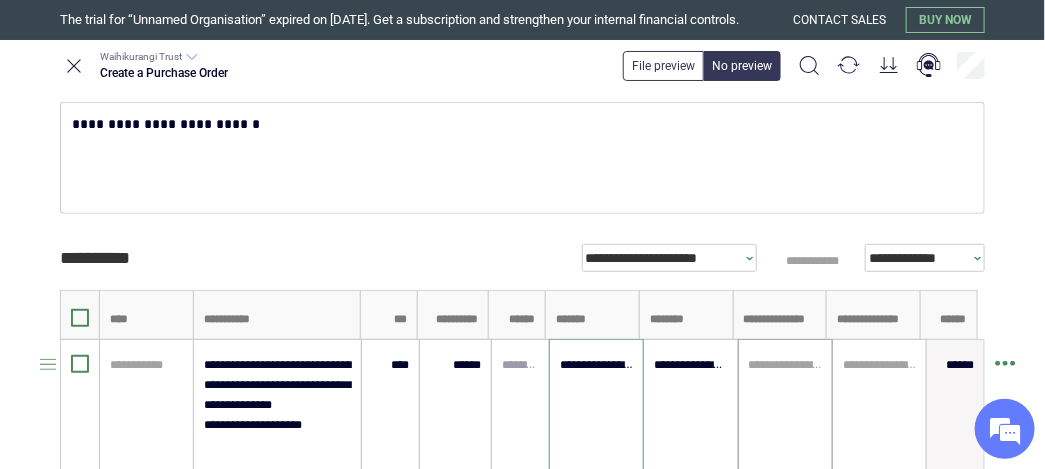 type on "**********" 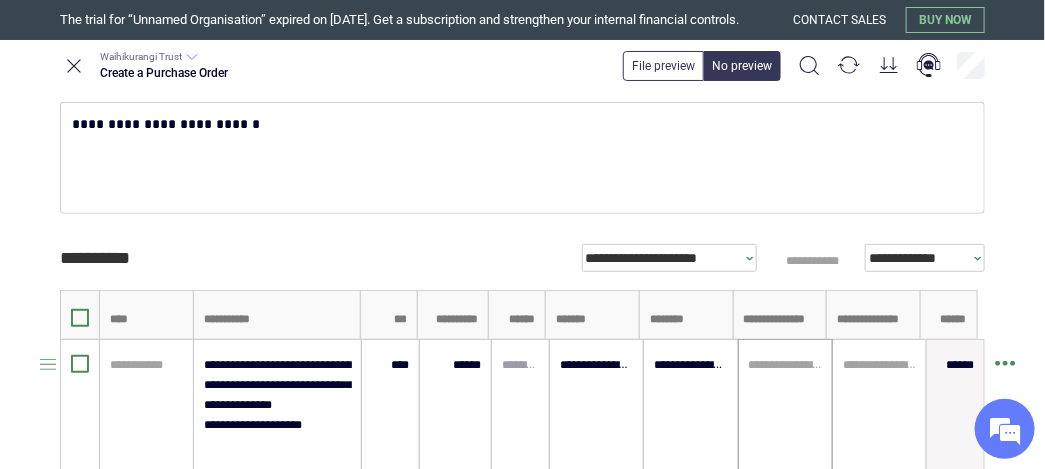 click on "**********" at bounding box center [785, 405] 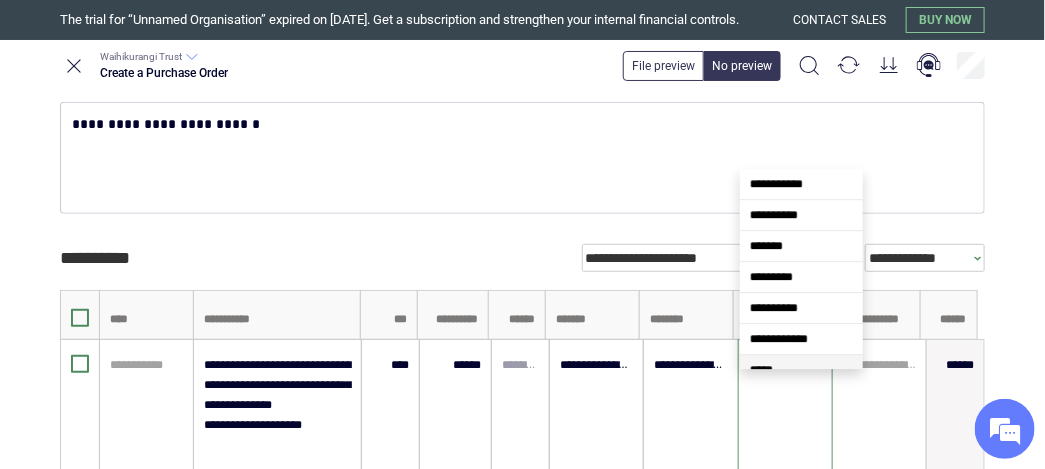 click on "*****" at bounding box center (761, 370) 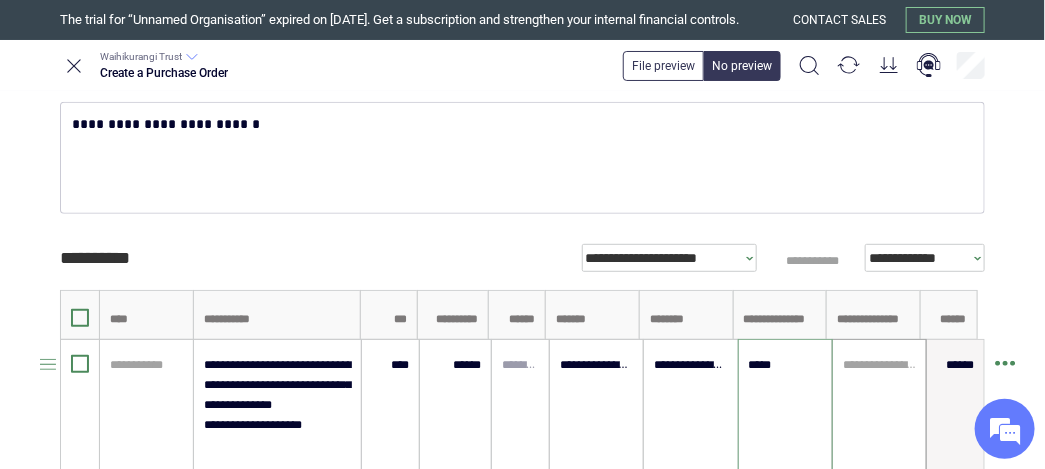 type on "*****" 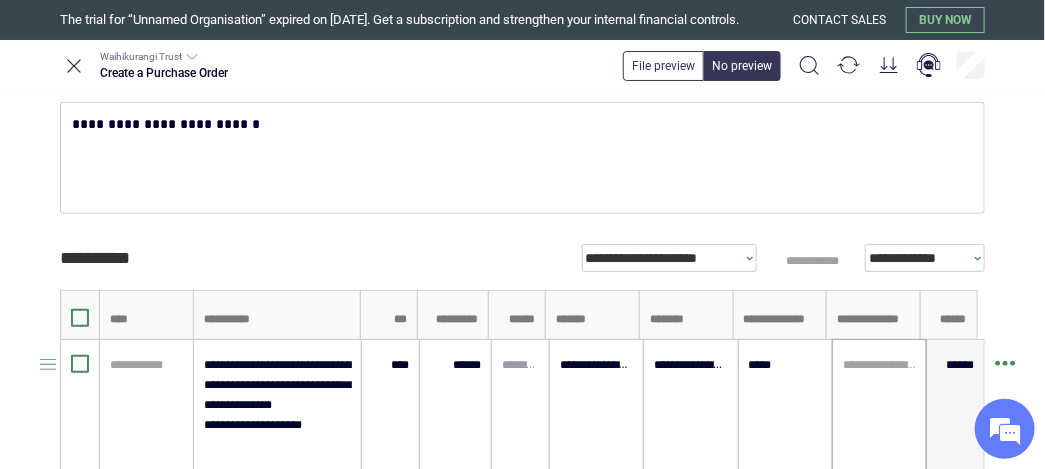 click on "**********" at bounding box center [879, 405] 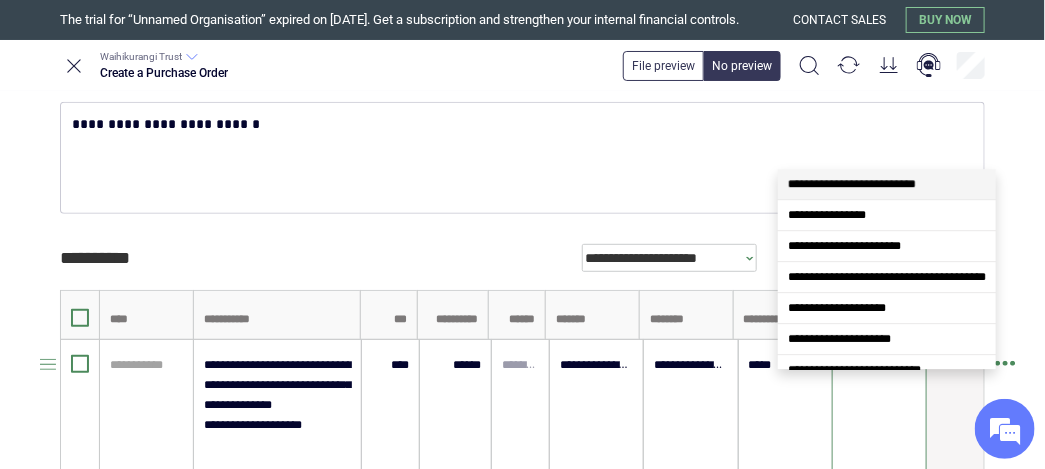click on "**********" at bounding box center (879, 405) 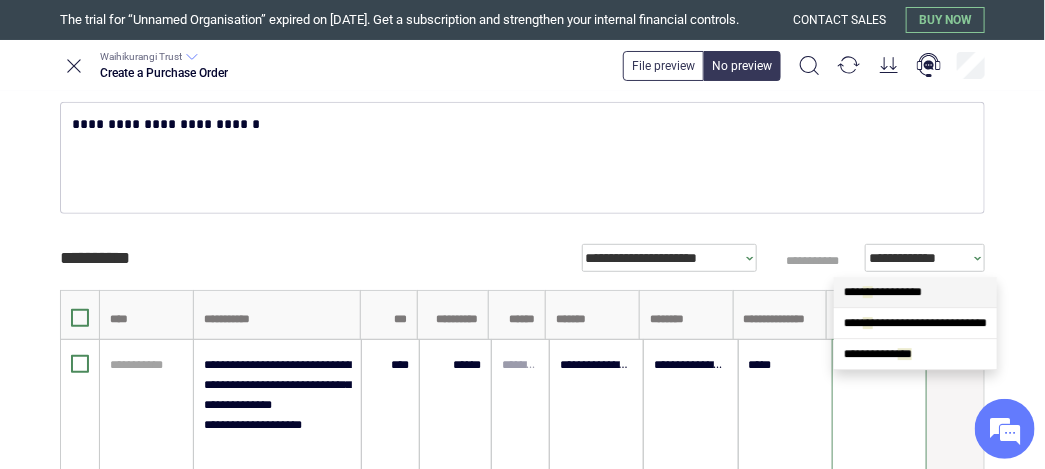click on "**" at bounding box center [868, 292] 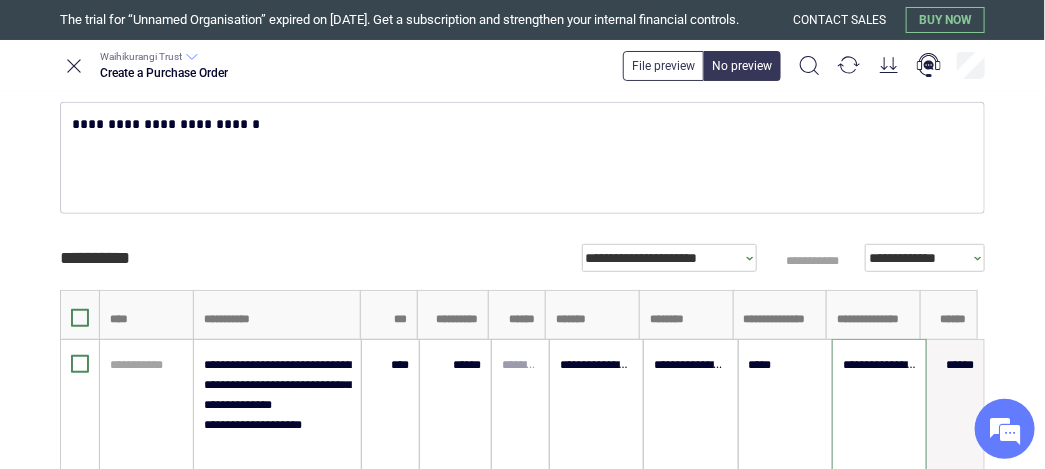 scroll, scrollTop: 638, scrollLeft: 0, axis: vertical 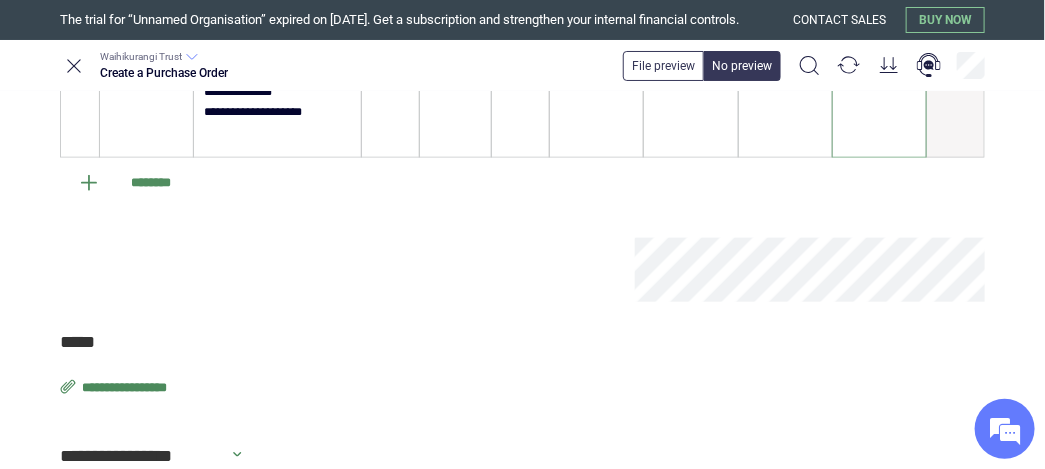type on "**********" 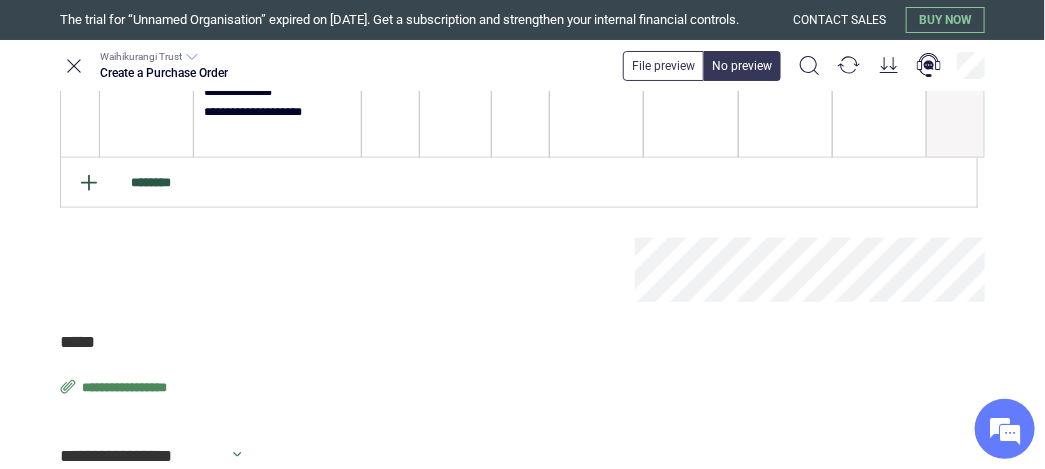 click on "********" at bounding box center [519, 183] 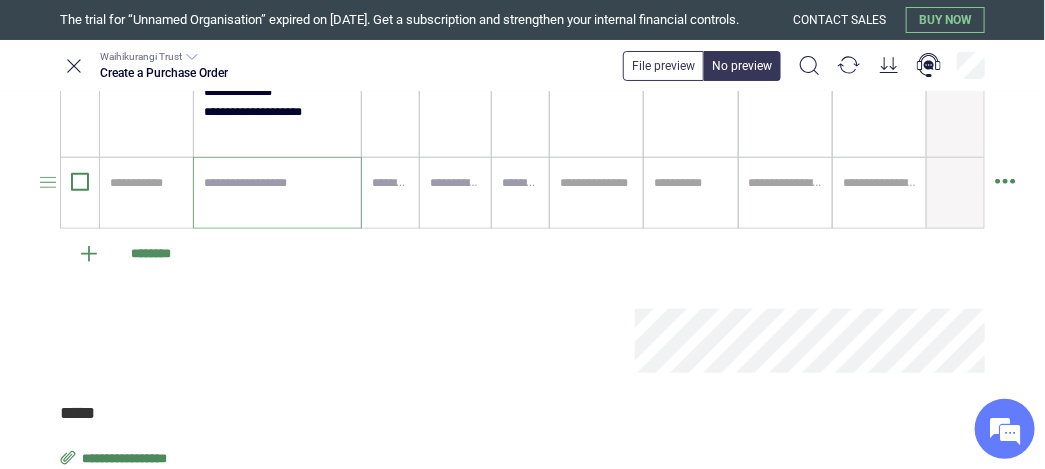 click at bounding box center [277, 193] 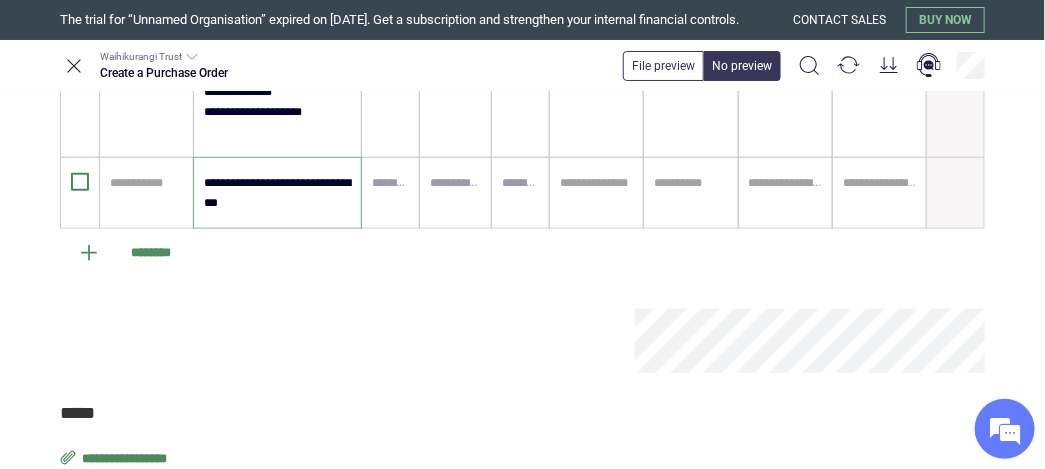 type on "**********" 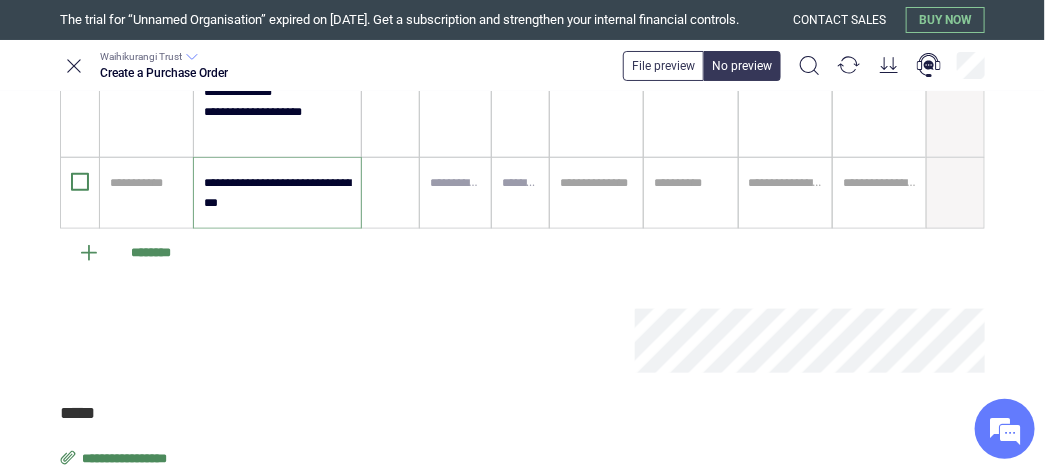 type on "*" 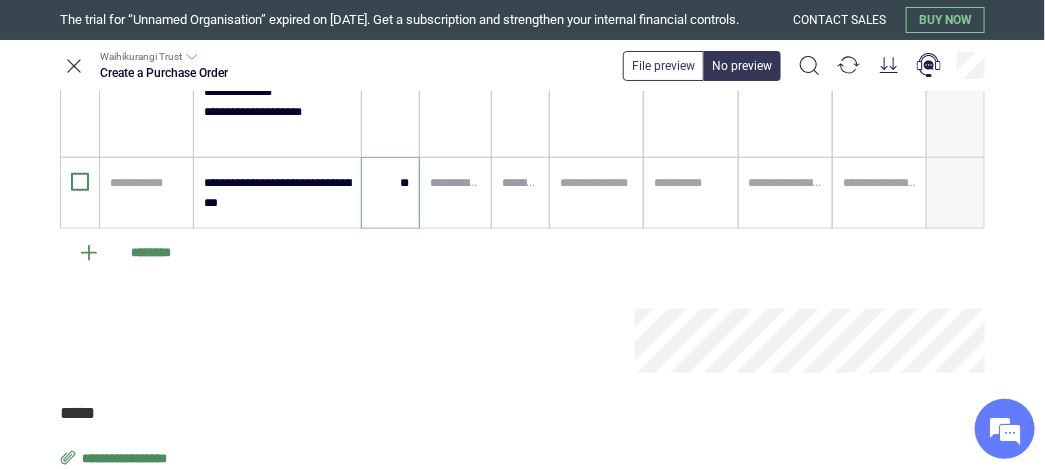 type on "*" 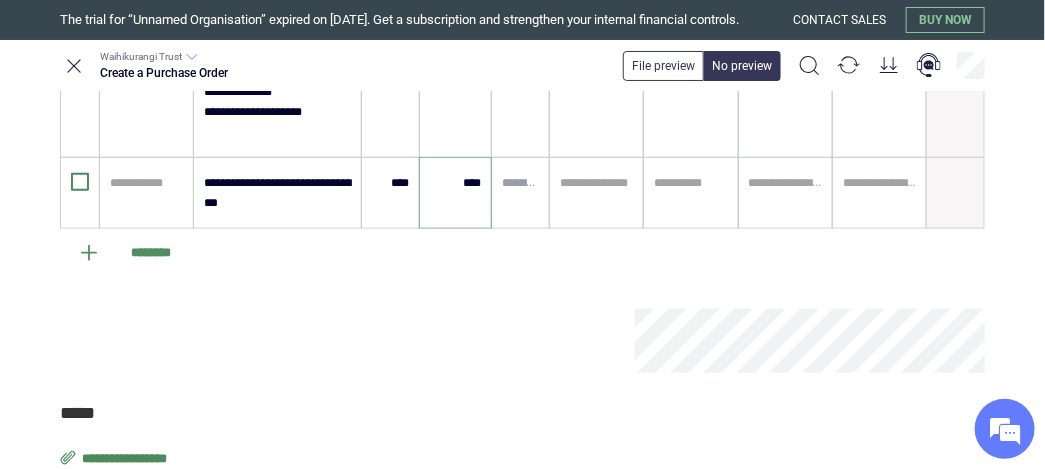 type on "****" 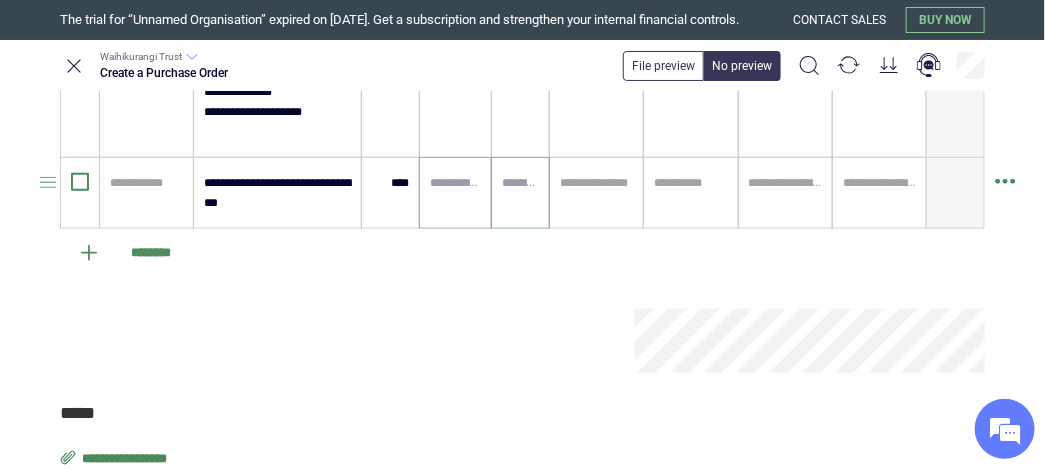 click at bounding box center [455, 183] 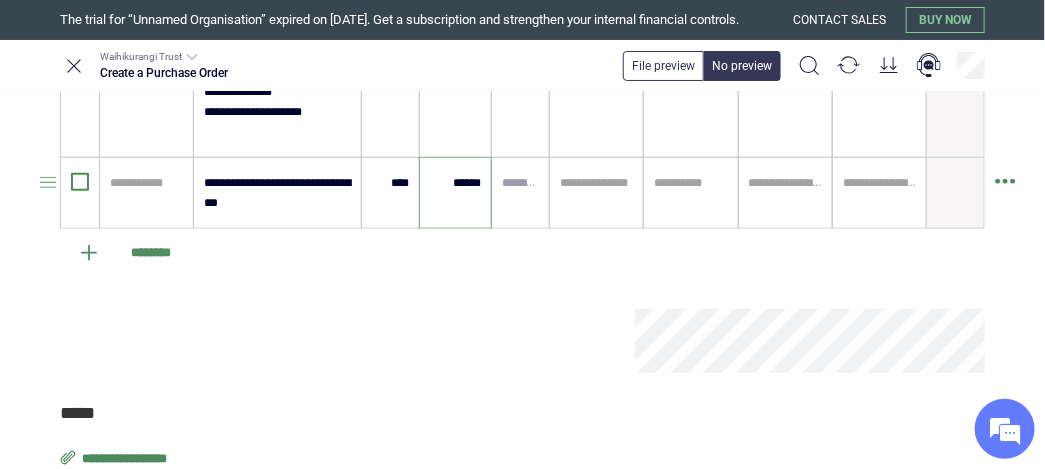 type on "******" 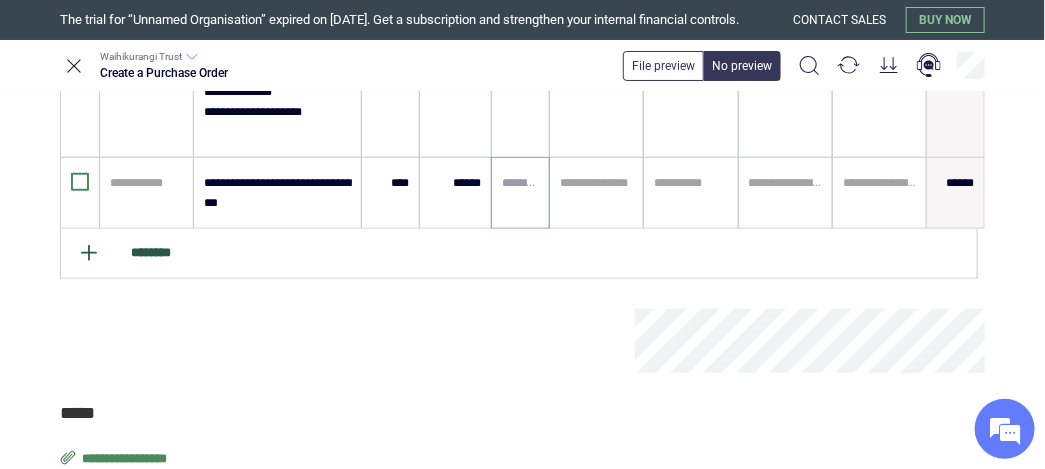click on "********" at bounding box center [519, 254] 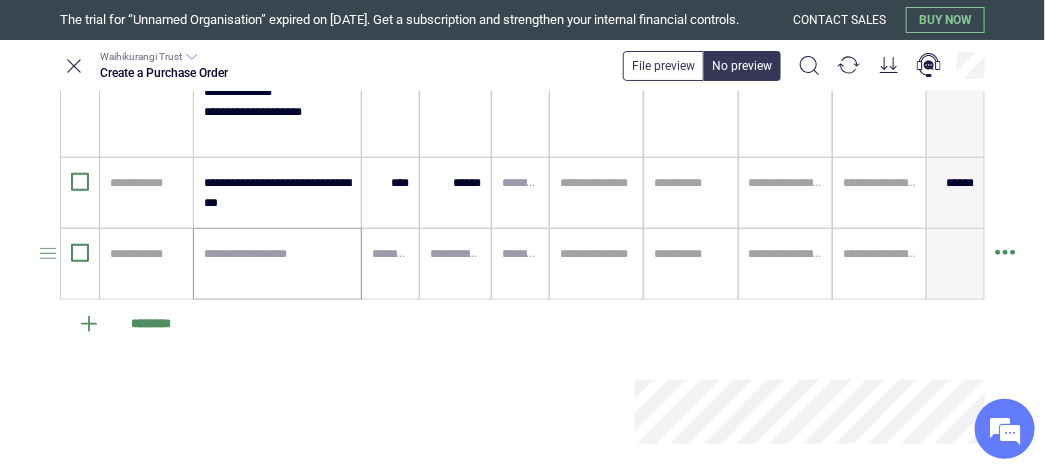 click at bounding box center [277, 264] 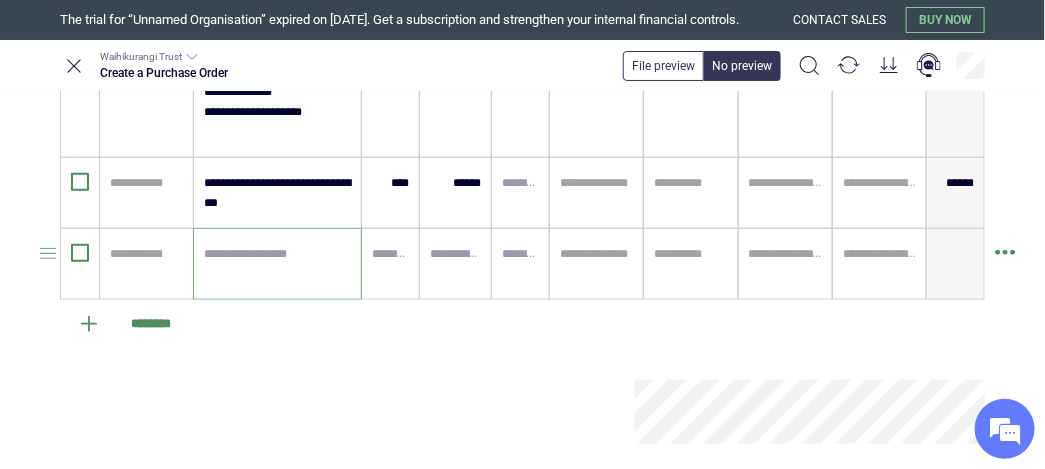 paste on "**********" 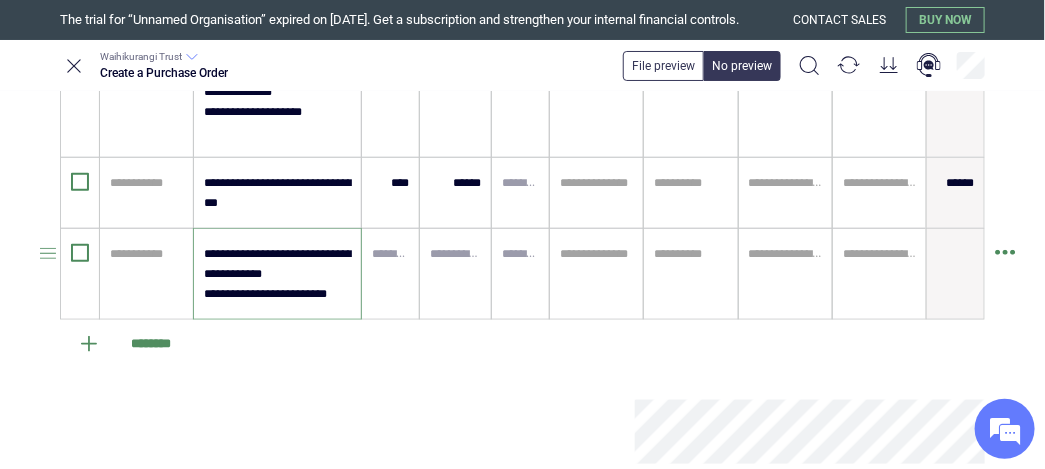type on "**********" 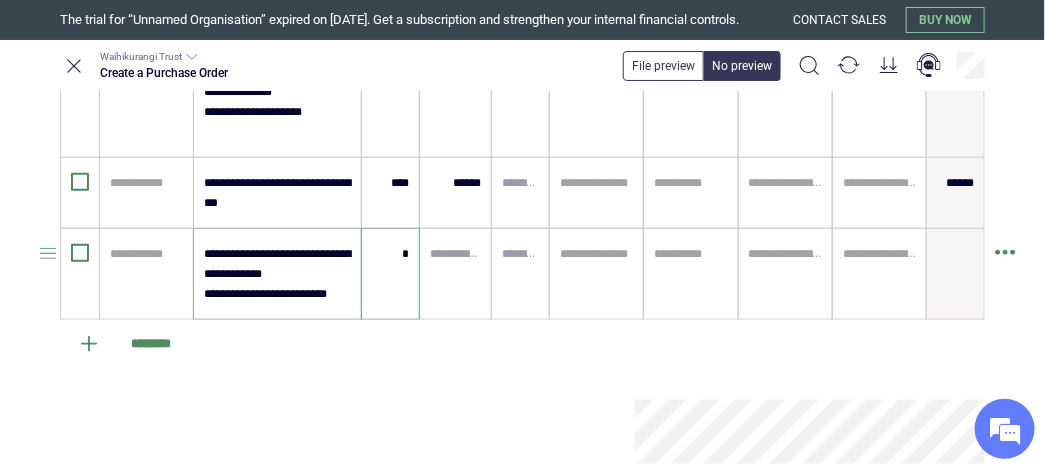 type on "*" 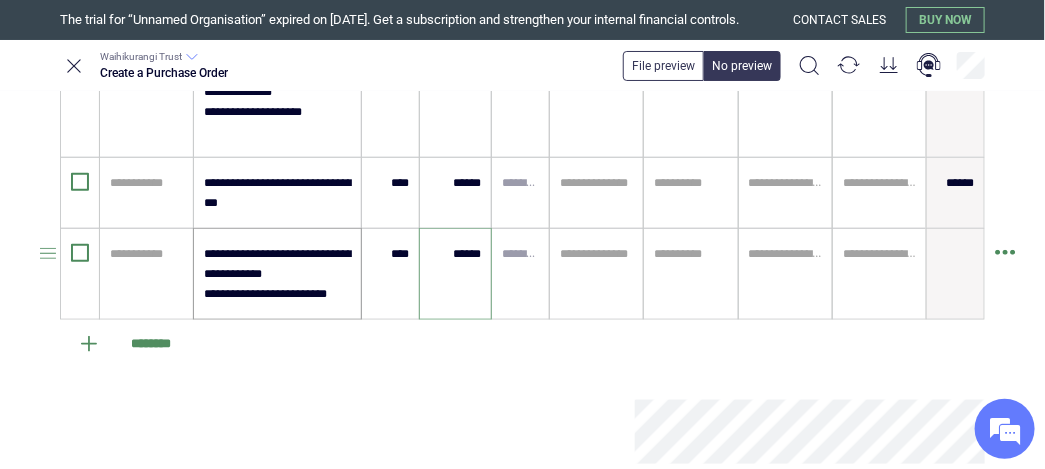 type on "******" 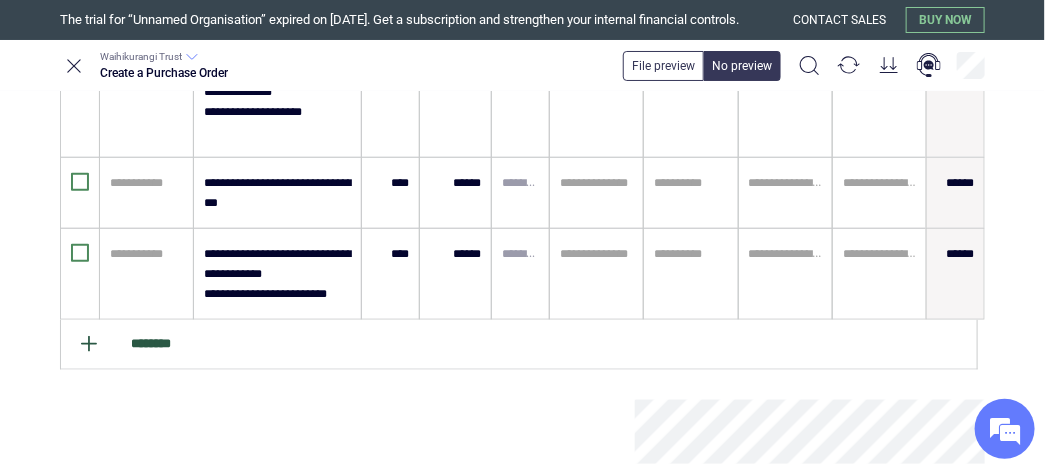 click on "********" at bounding box center [519, 345] 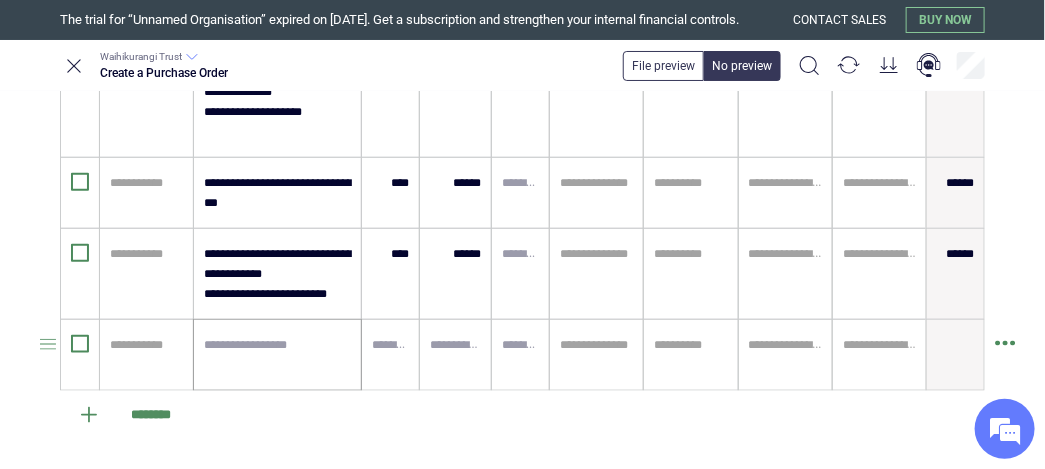 type on "*" 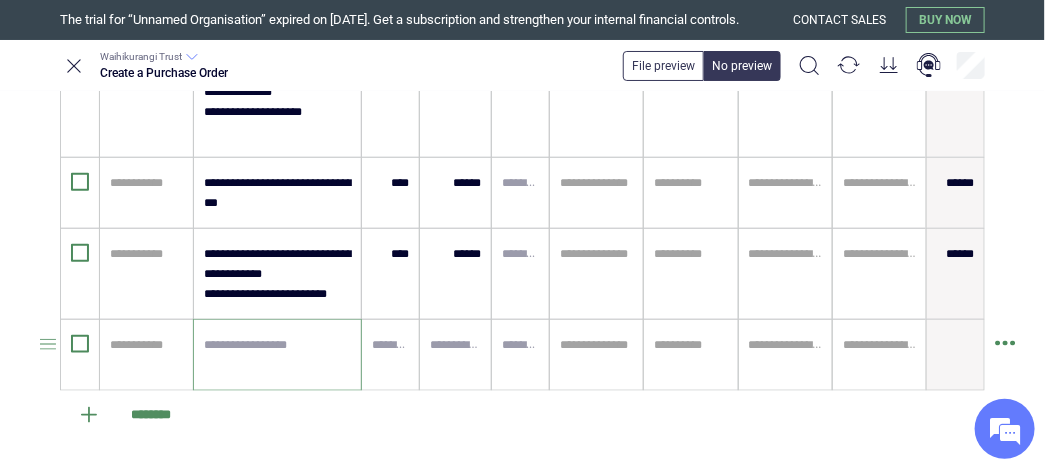 paste on "**********" 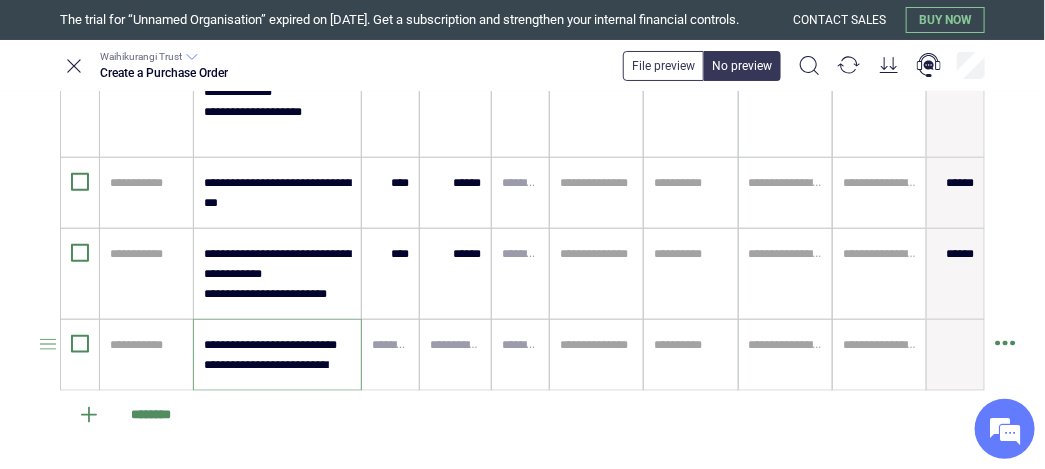 type on "*" 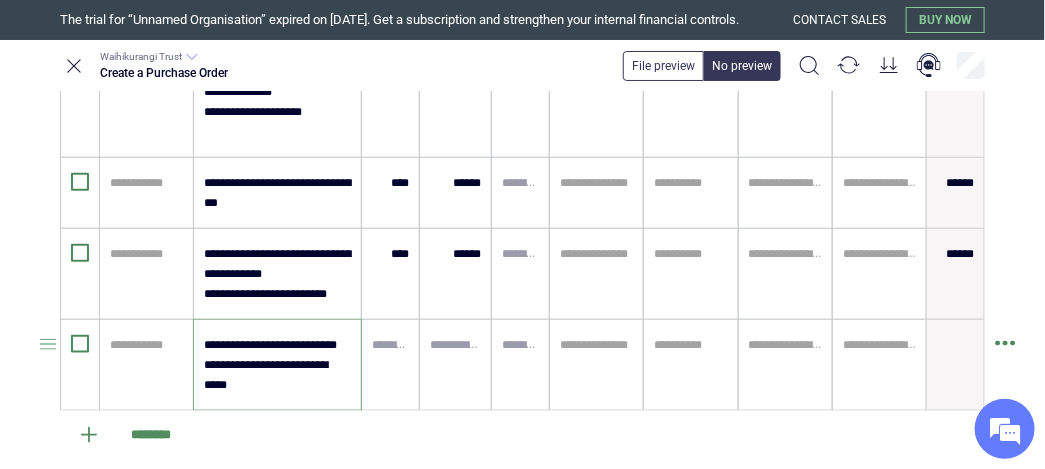 type on "**********" 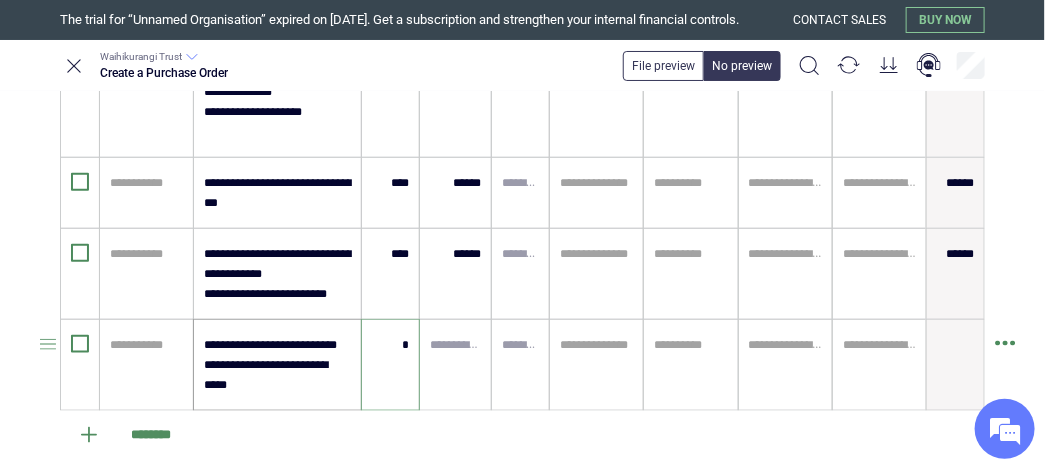 type on "*" 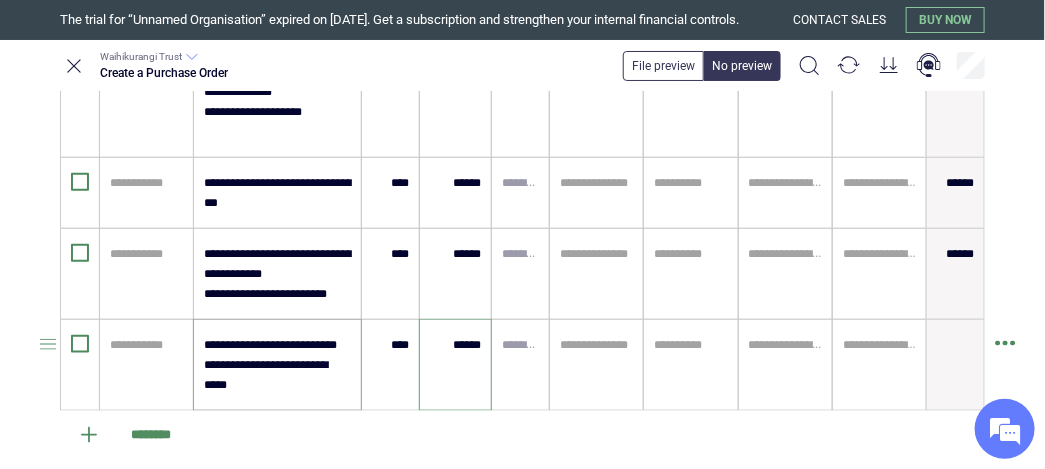 type on "******" 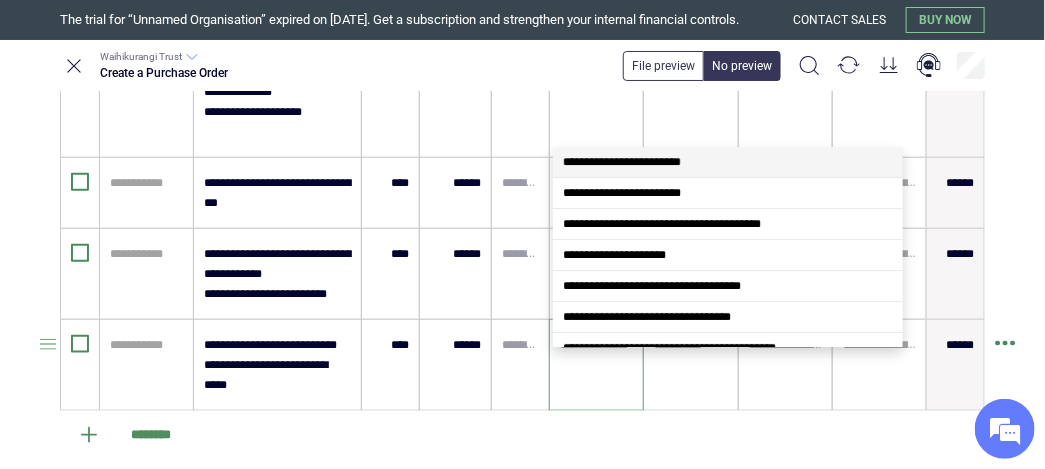 click at bounding box center [596, 345] 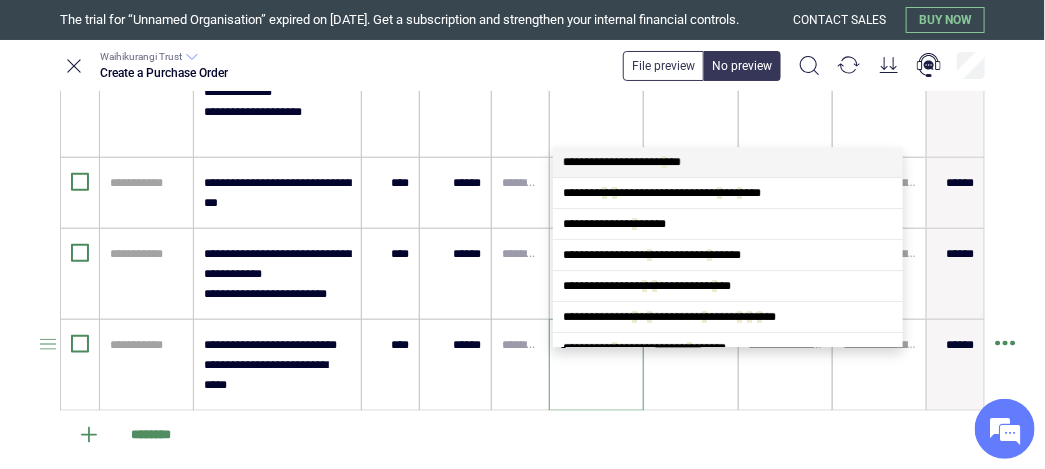 type on "**" 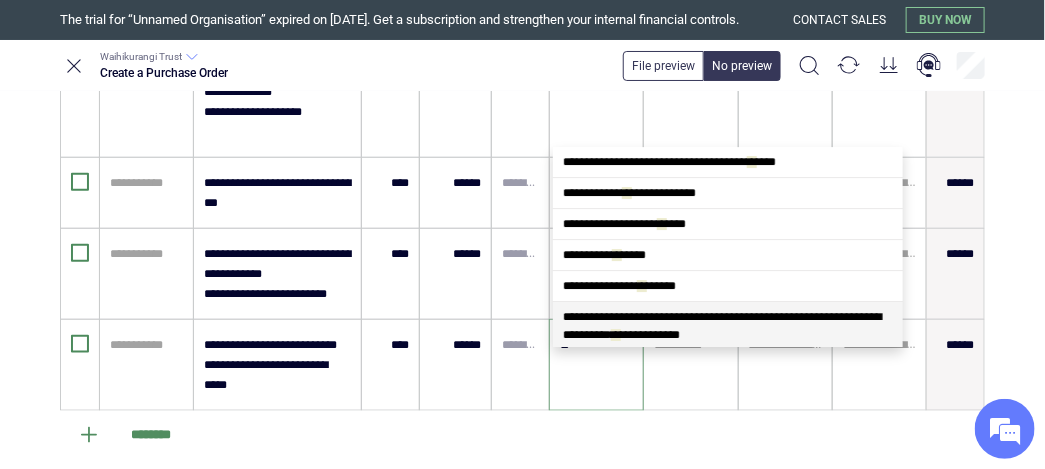 scroll, scrollTop: 175, scrollLeft: 0, axis: vertical 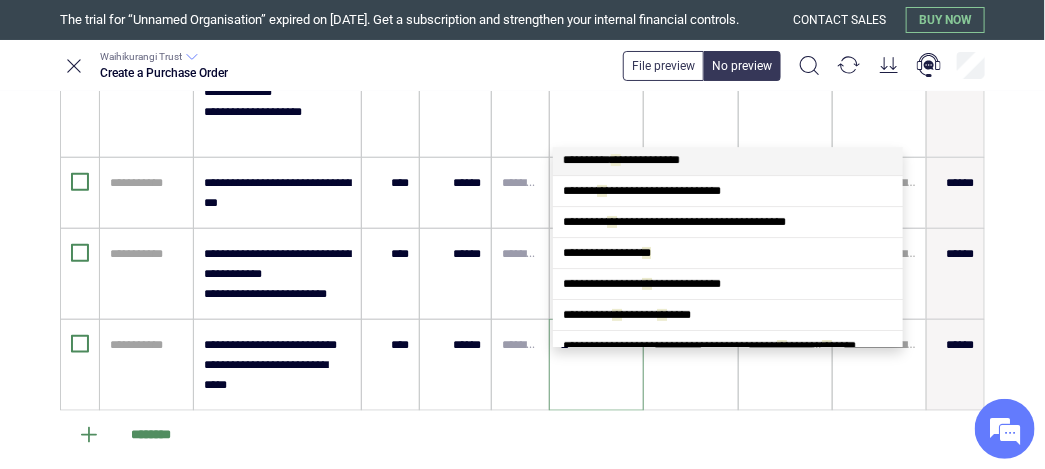 click on "**********" at bounding box center (728, 151) 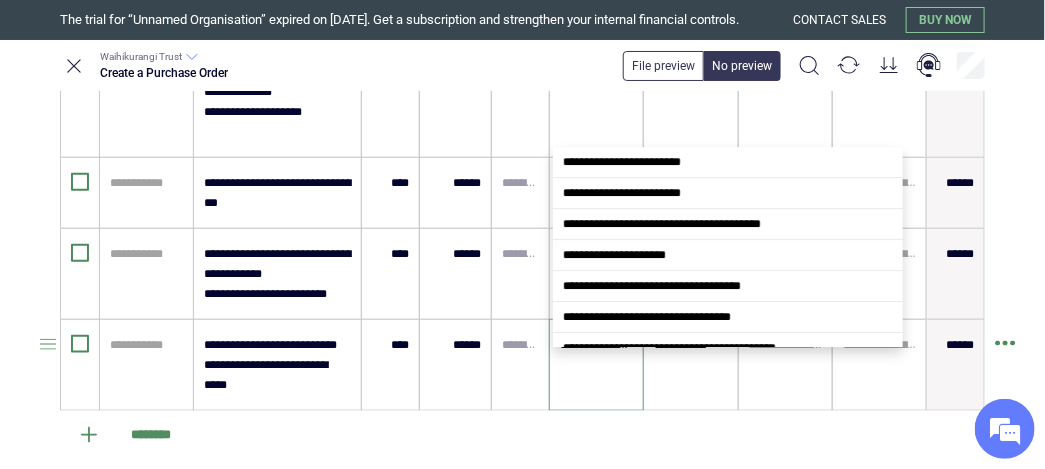 click on "**********" at bounding box center (596, 345) 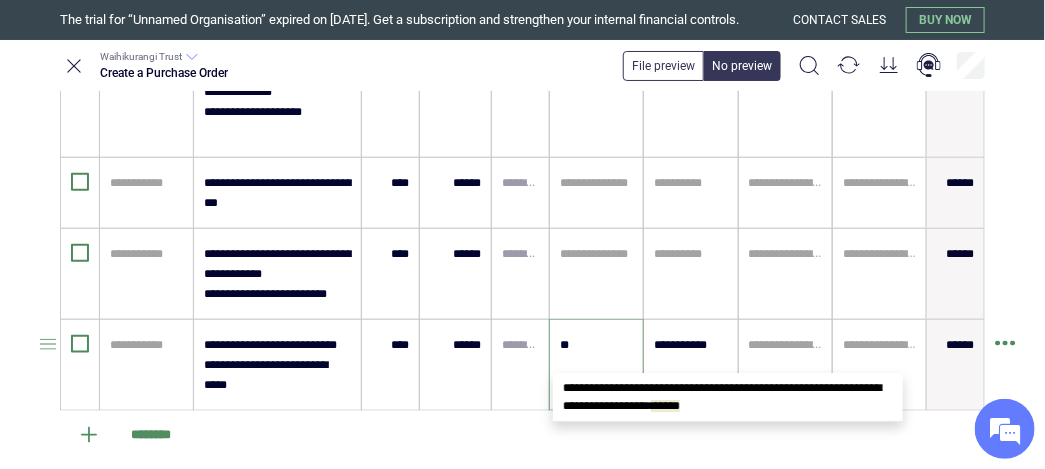 type on "*" 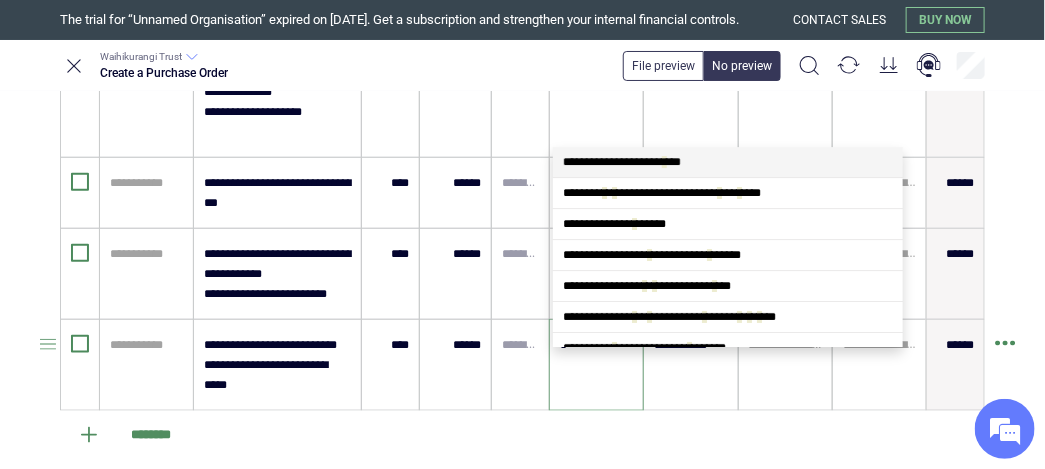 type on "**" 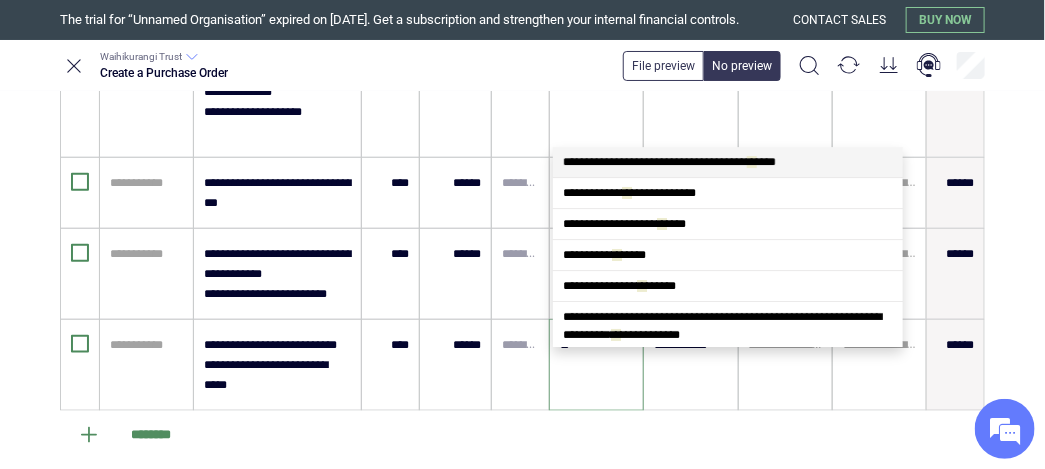 scroll, scrollTop: 175, scrollLeft: 0, axis: vertical 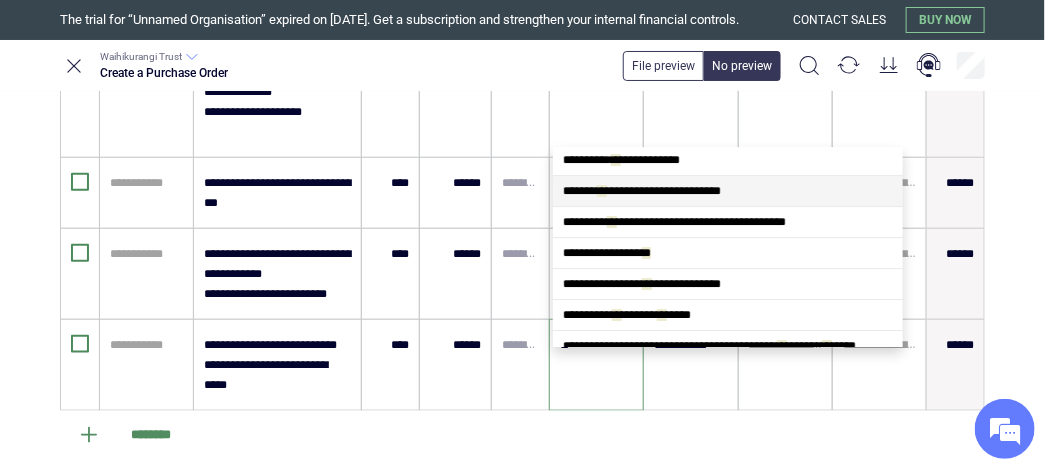 click on "**********" at bounding box center (642, 191) 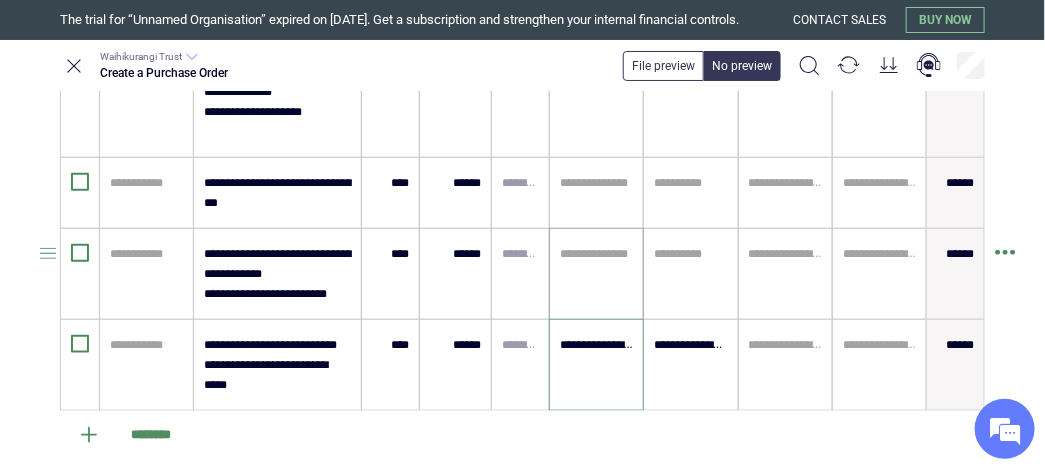 type on "**********" 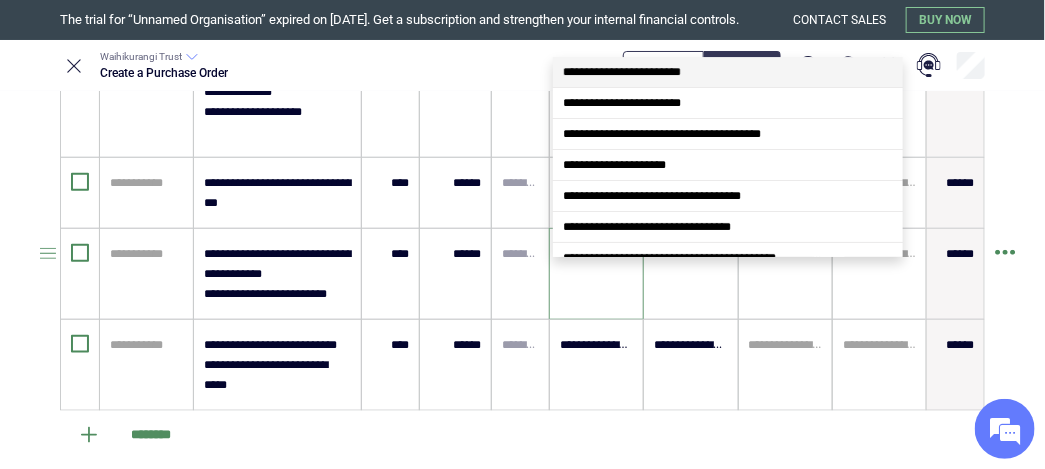 click at bounding box center (596, 254) 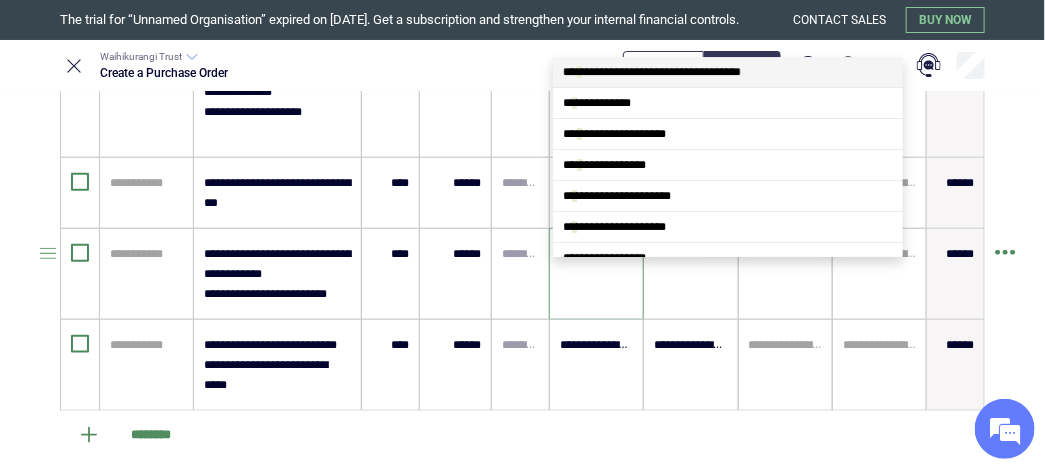 scroll, scrollTop: 0, scrollLeft: 0, axis: both 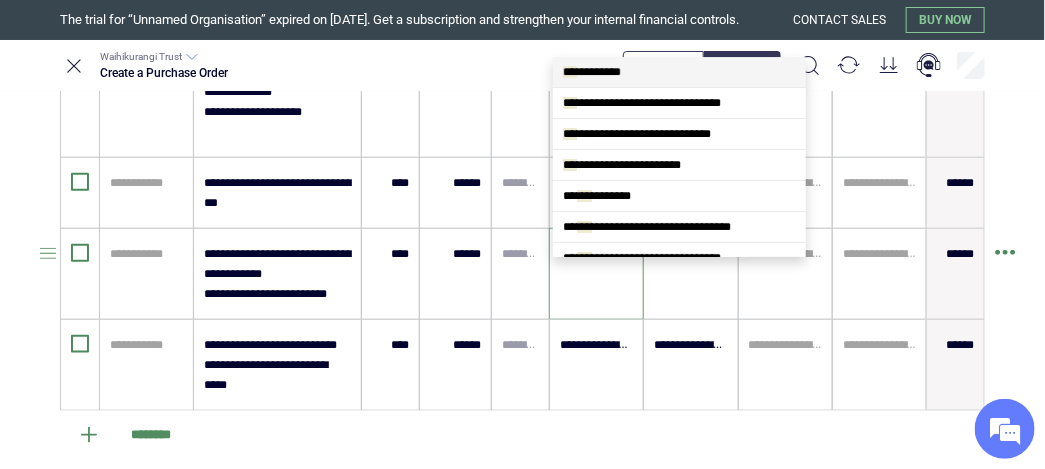 type on "****" 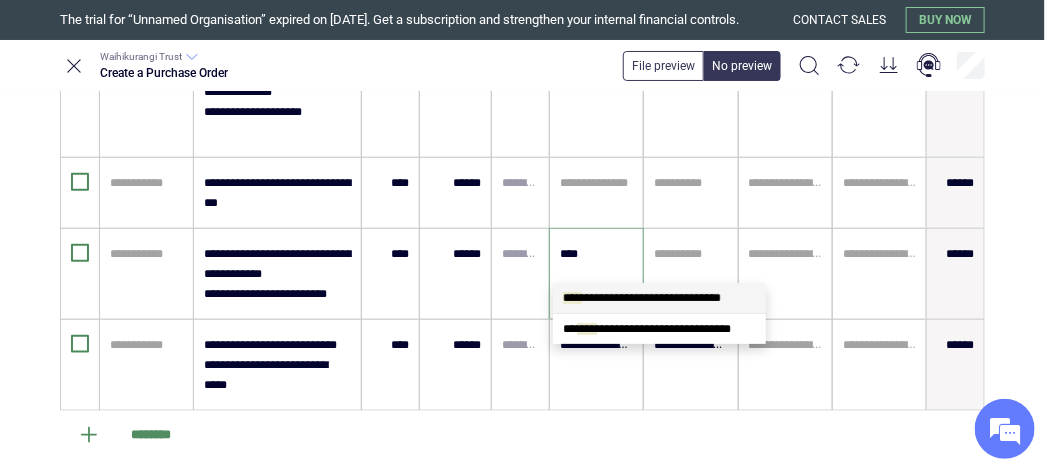 click on "**********" at bounding box center (642, 298) 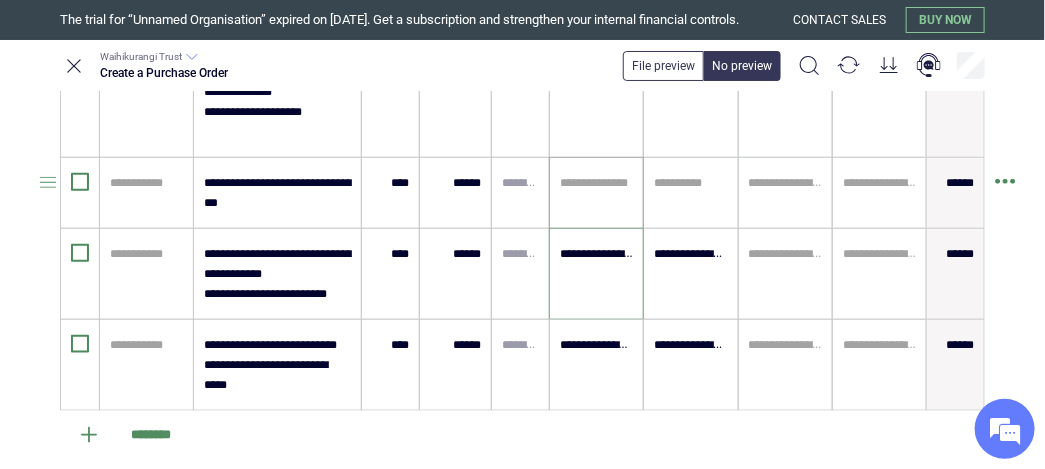 type on "**********" 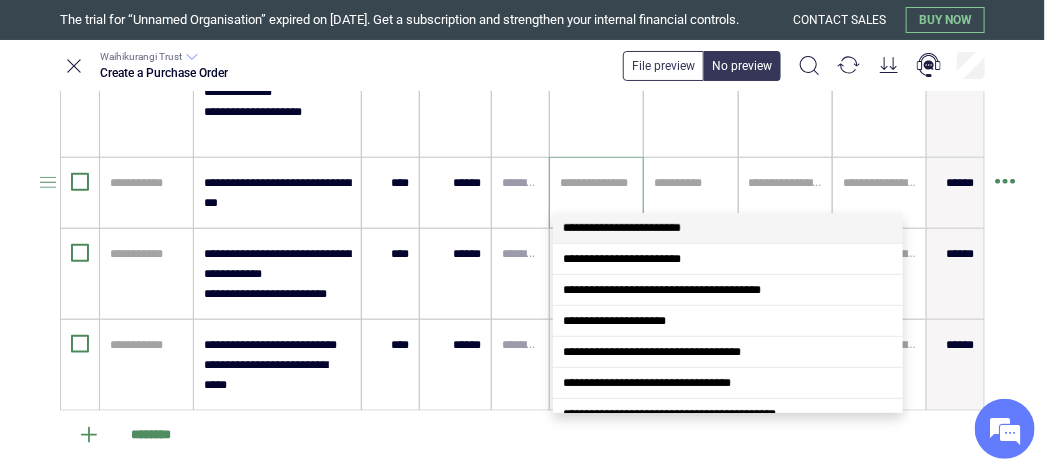 click at bounding box center [596, 183] 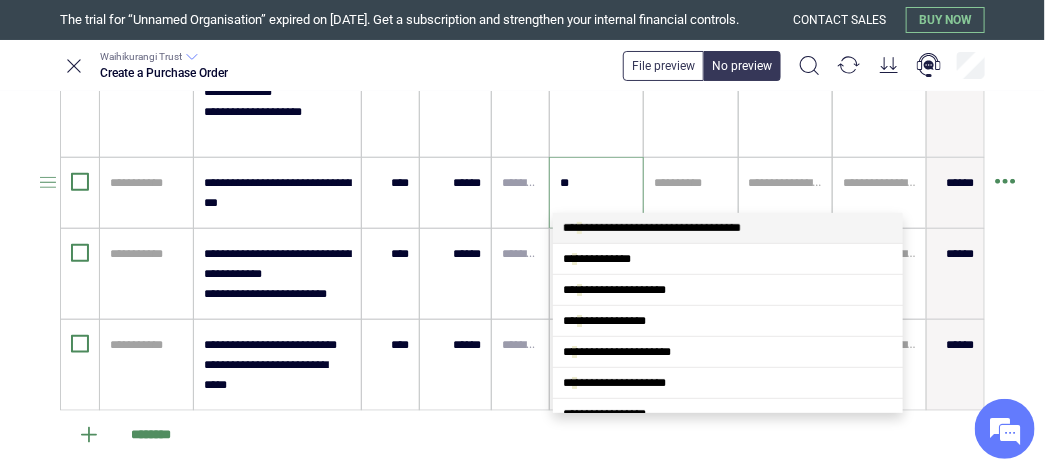 scroll, scrollTop: 0, scrollLeft: 0, axis: both 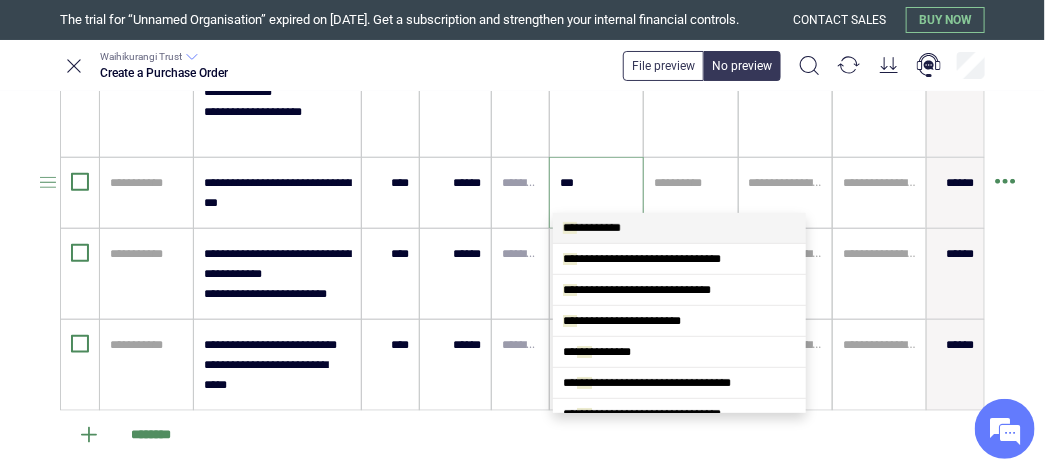 type on "****" 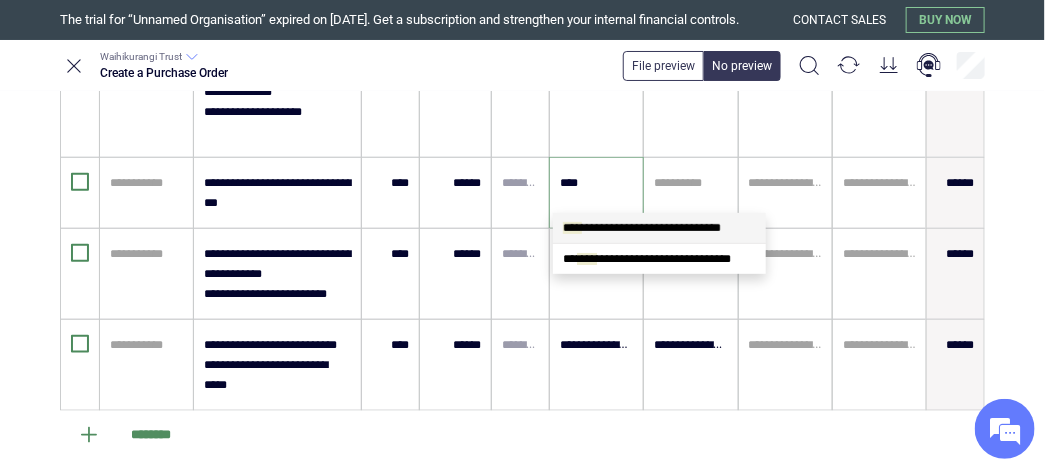 click on "**********" at bounding box center [642, 228] 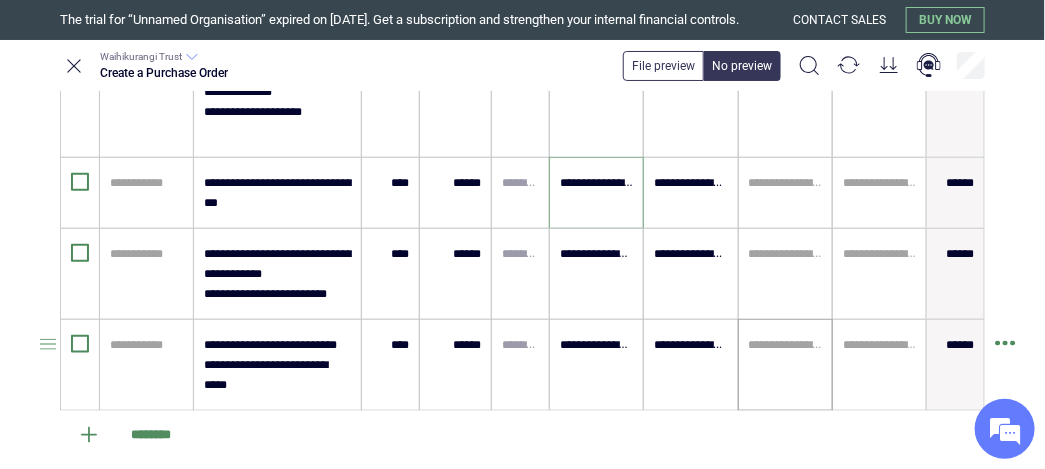 type on "**********" 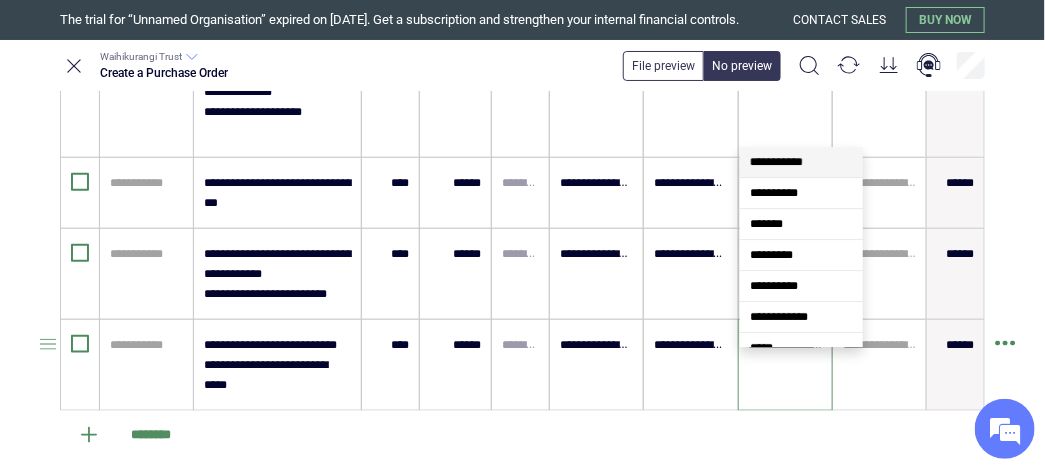 click at bounding box center (785, 345) 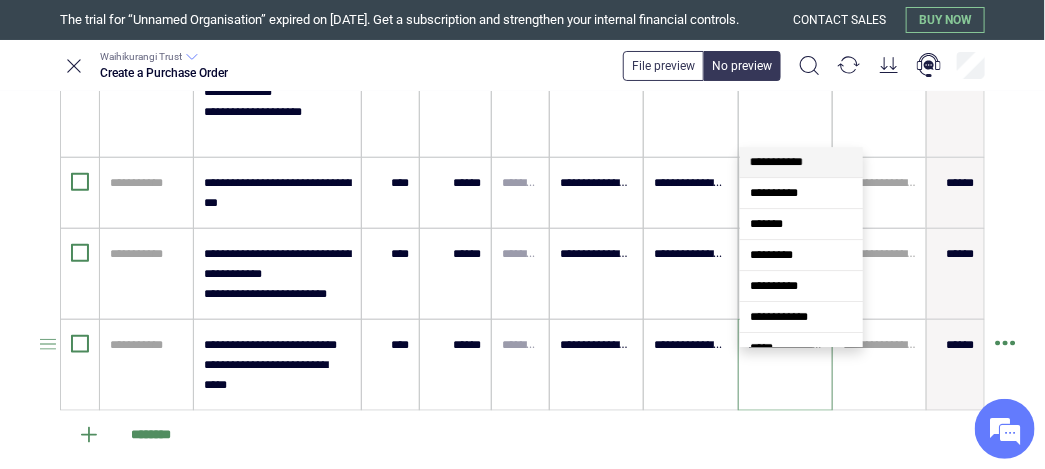 scroll, scrollTop: 0, scrollLeft: 0, axis: both 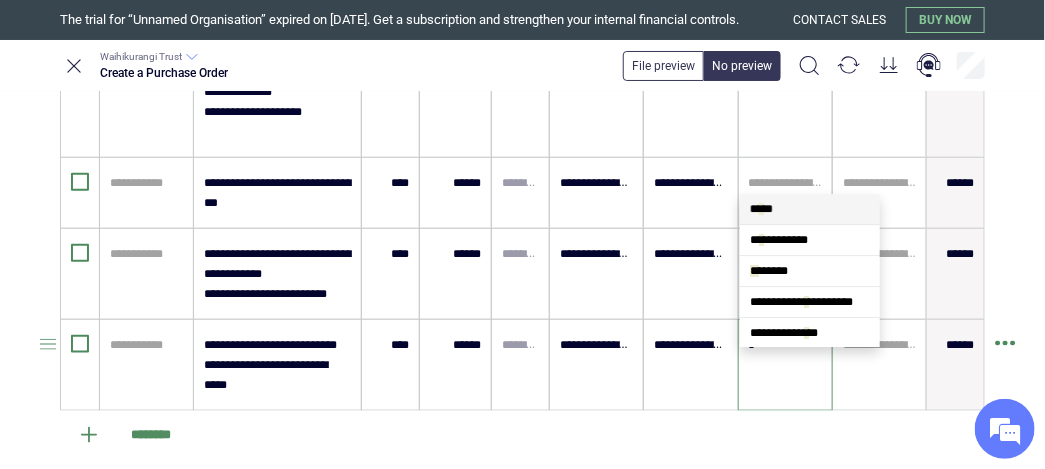 type on "**" 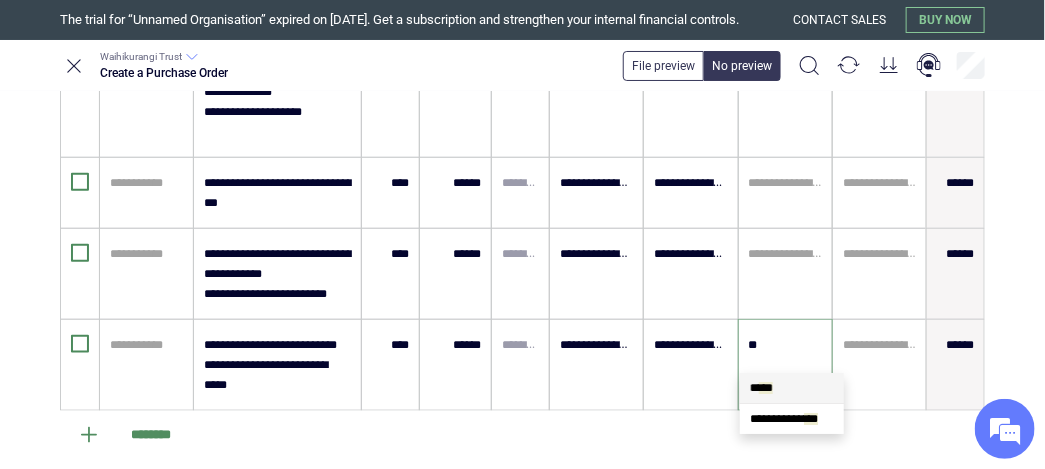 click on "**" at bounding box center (766, 388) 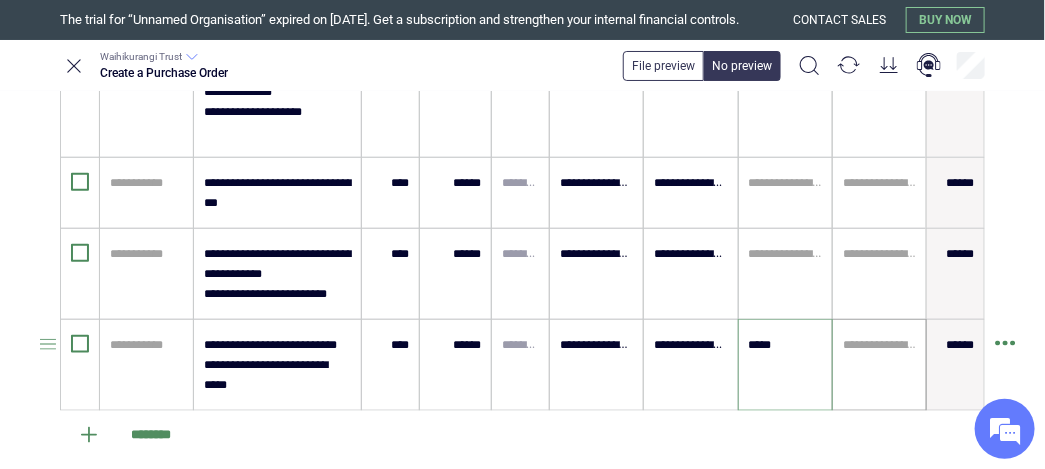 type on "*****" 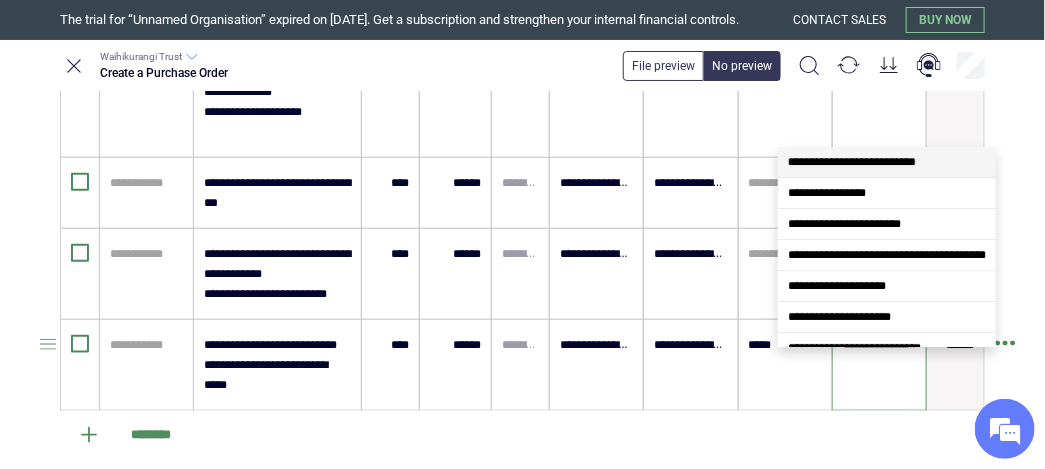 click at bounding box center [879, 345] 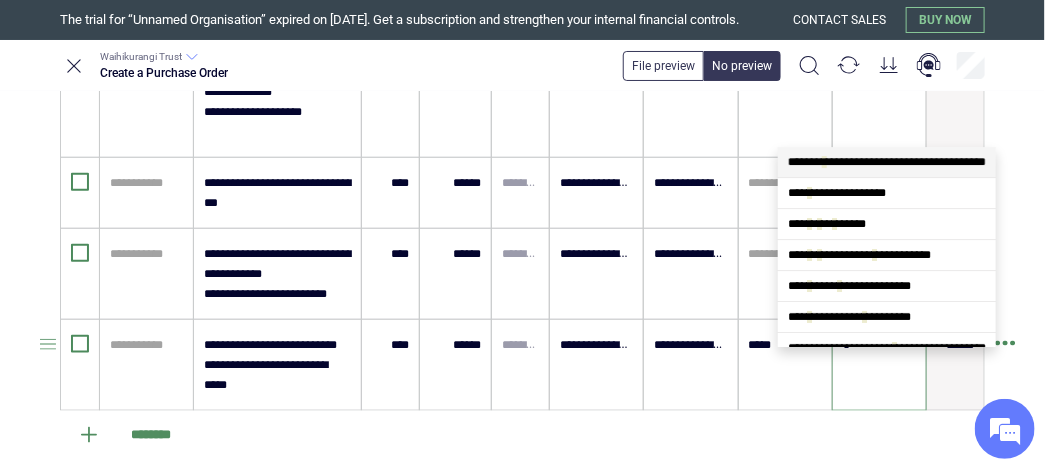 type on "**" 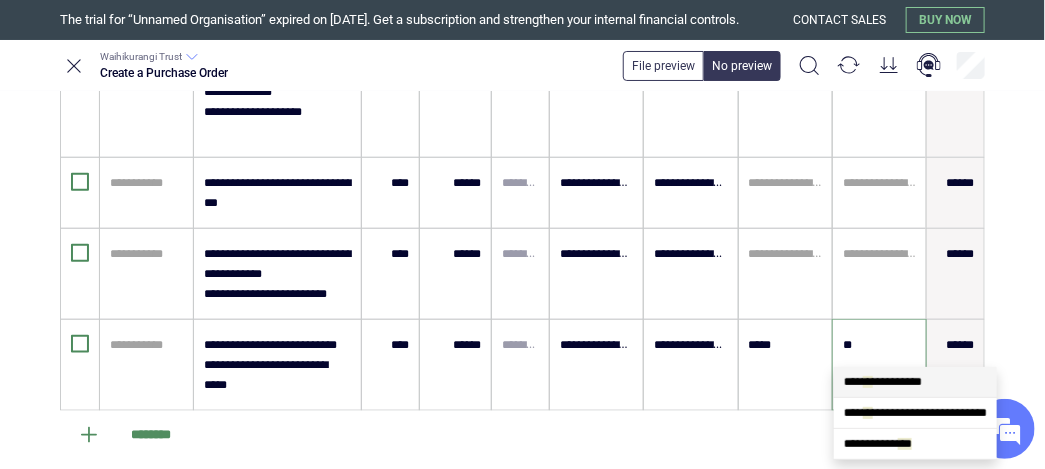 click on "**" at bounding box center (868, 382) 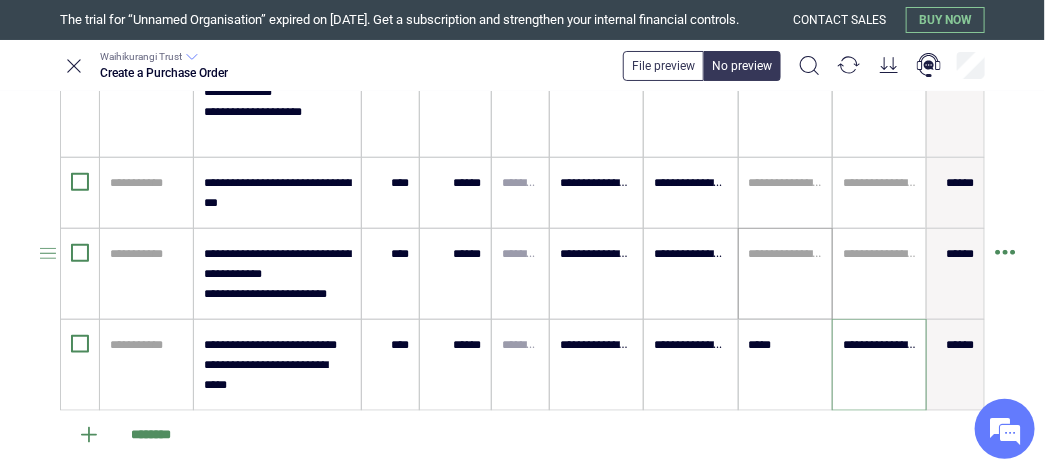 type on "**********" 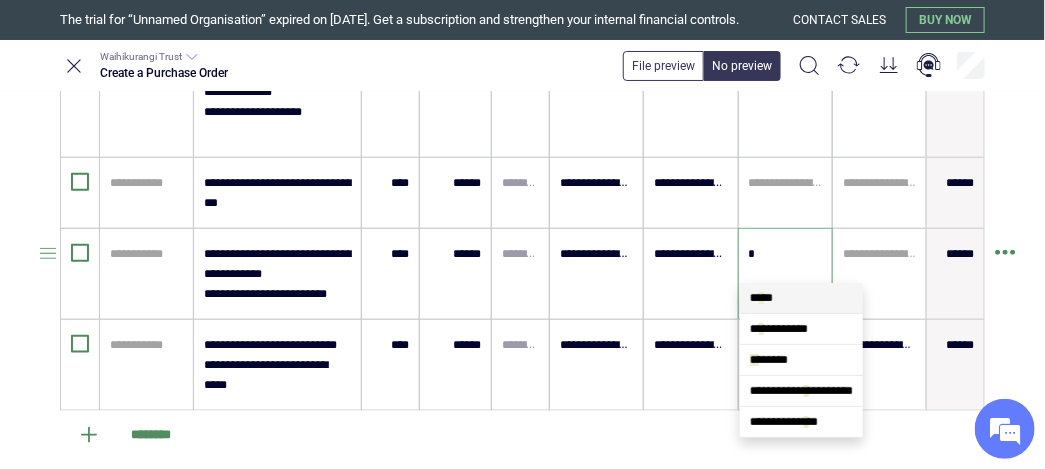 scroll, scrollTop: 0, scrollLeft: 0, axis: both 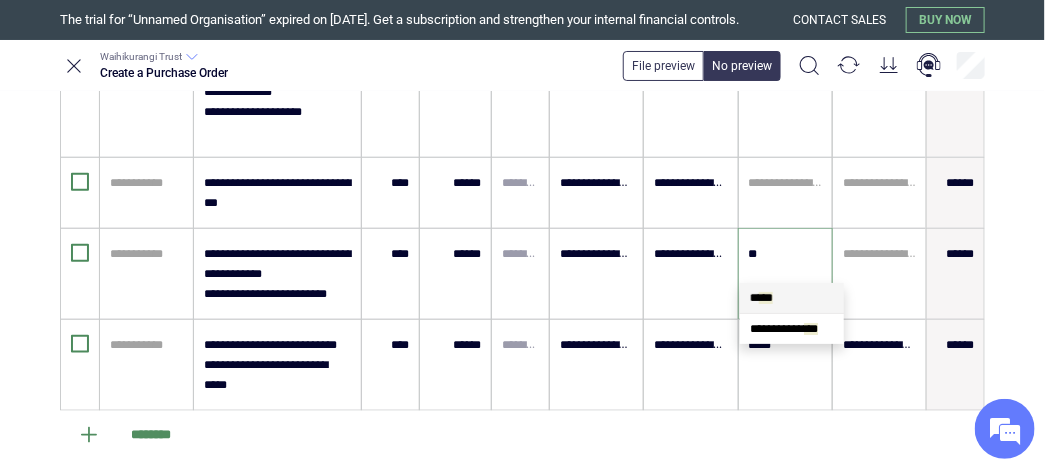 click on "**" at bounding box center (766, 298) 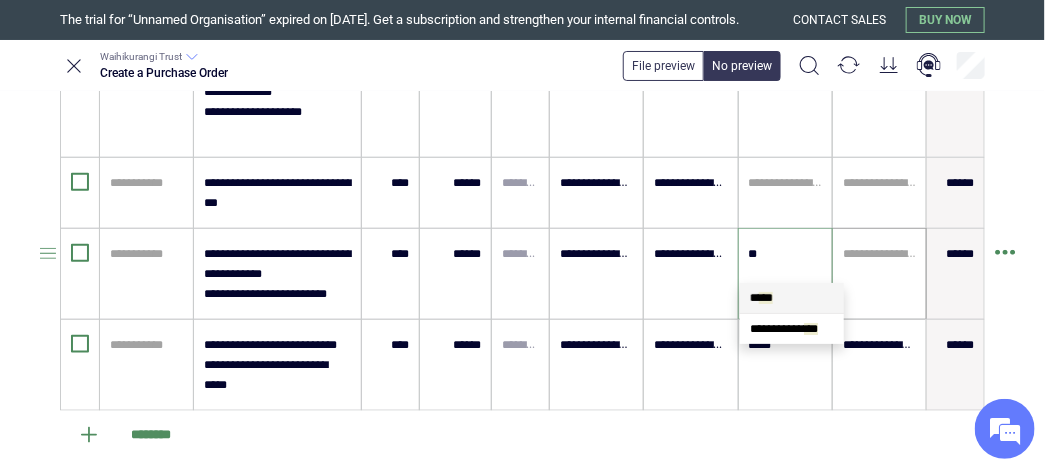 type on "*" 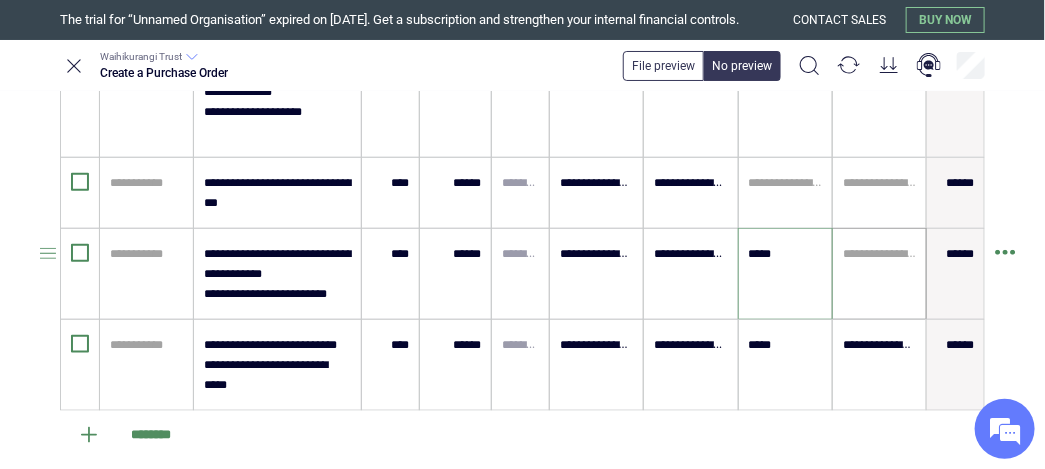 type on "*****" 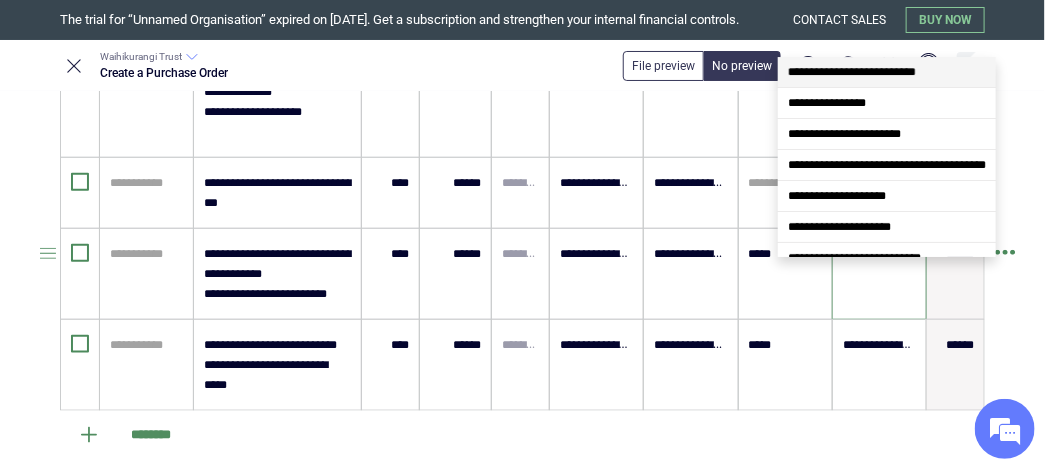 click at bounding box center [879, 254] 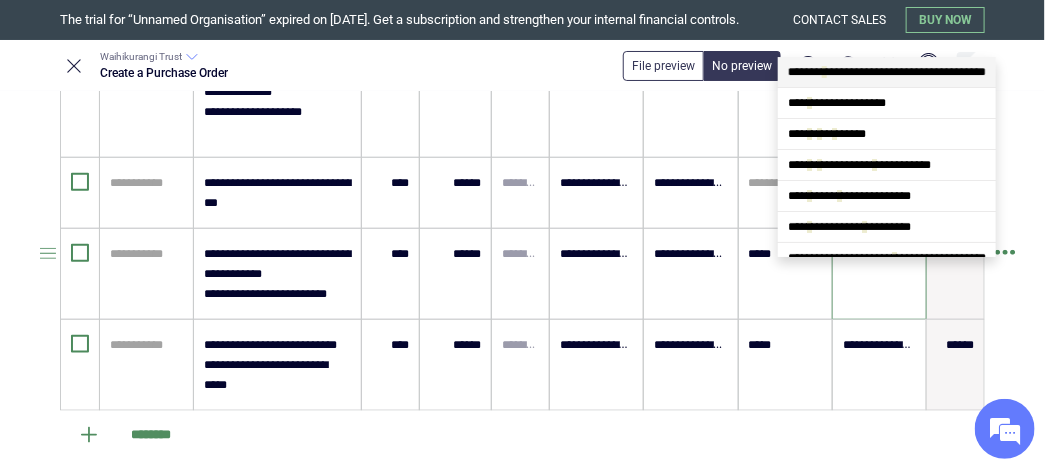 type on "**" 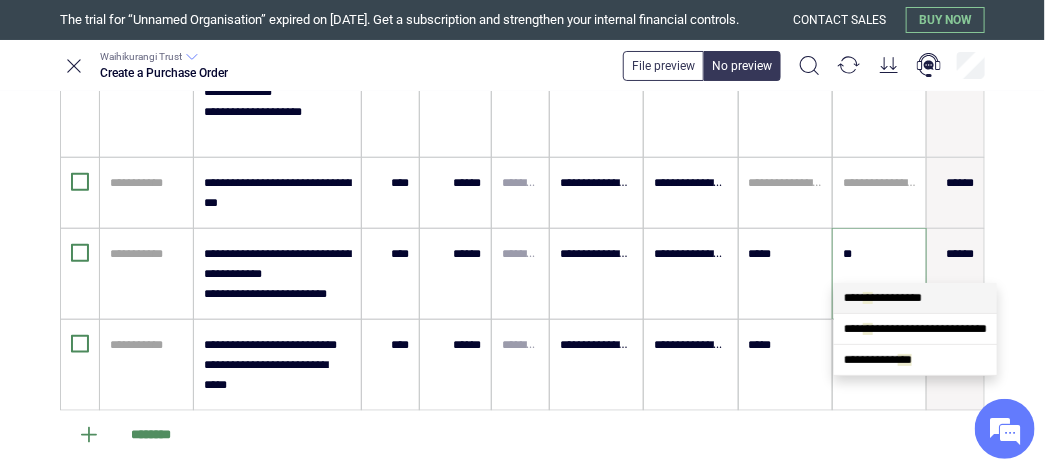click on "**" at bounding box center [868, 298] 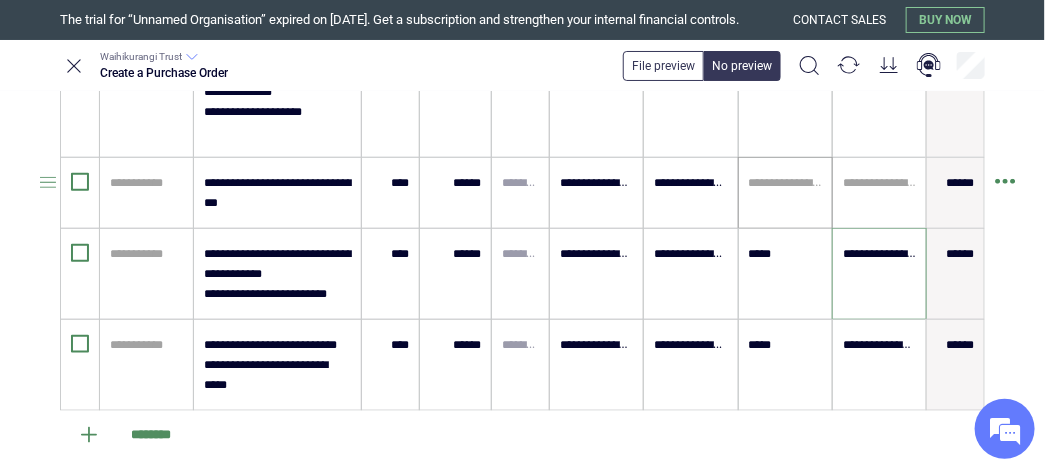 type on "**********" 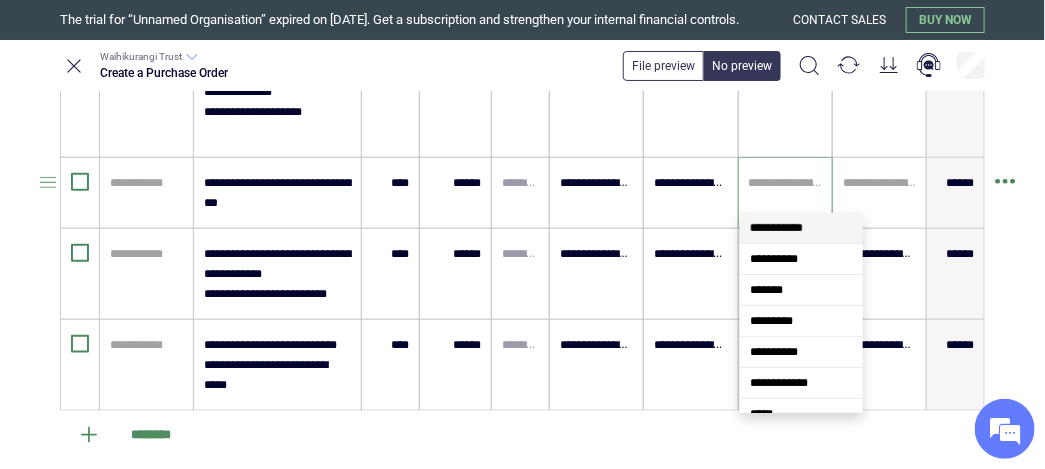 click at bounding box center [785, 183] 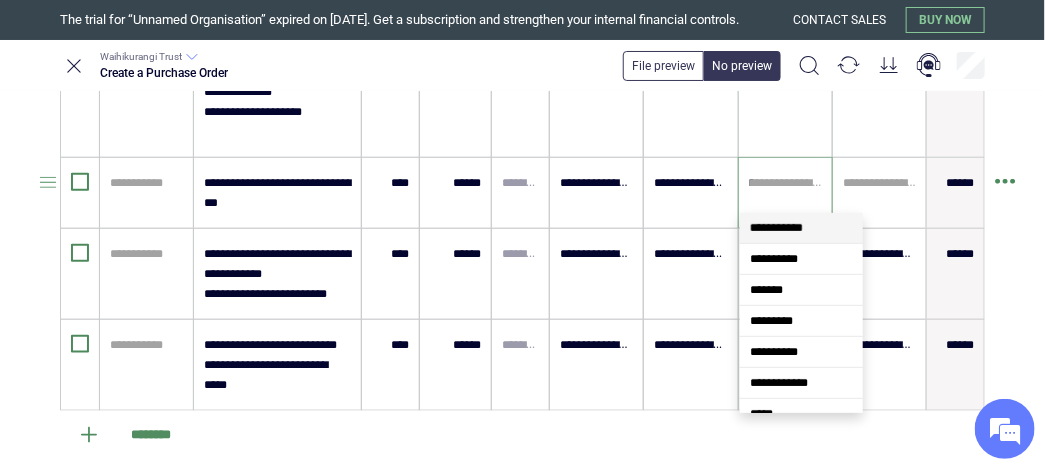 scroll, scrollTop: 0, scrollLeft: 0, axis: both 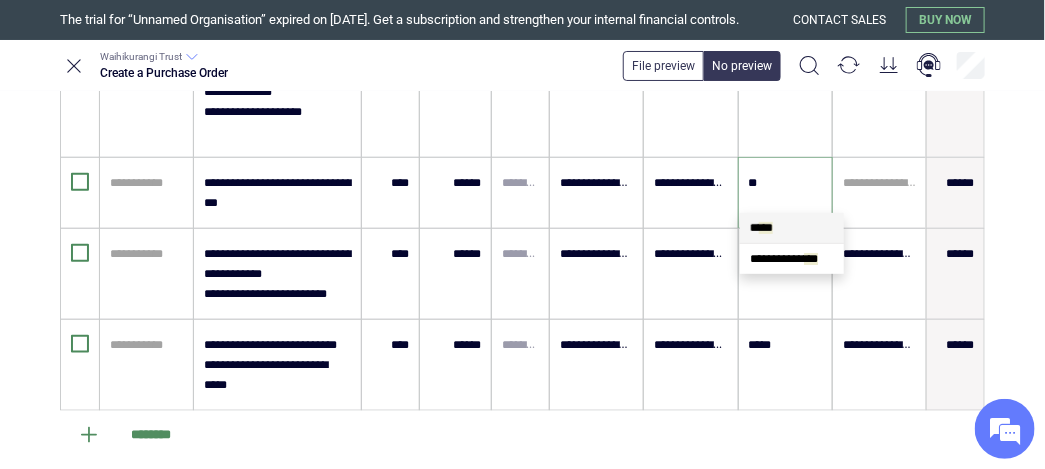 click on "* ** *" at bounding box center (761, 228) 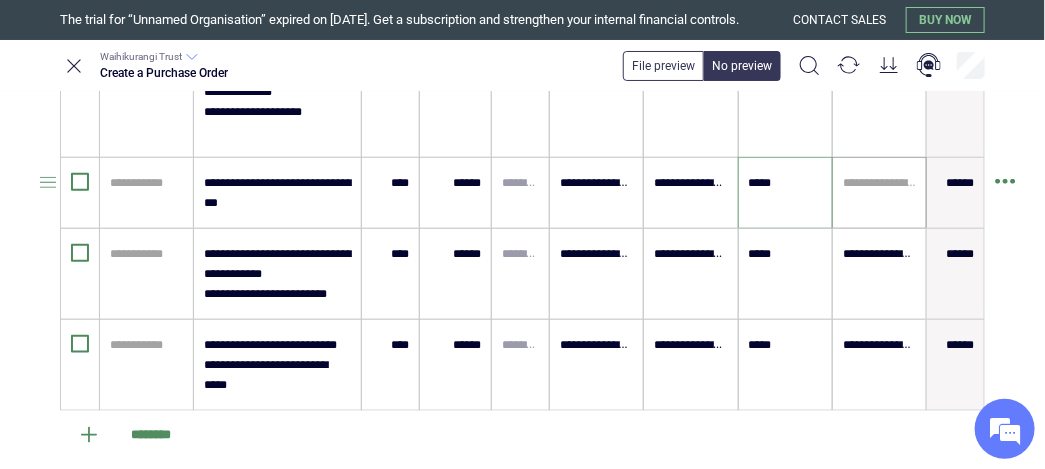 type on "*****" 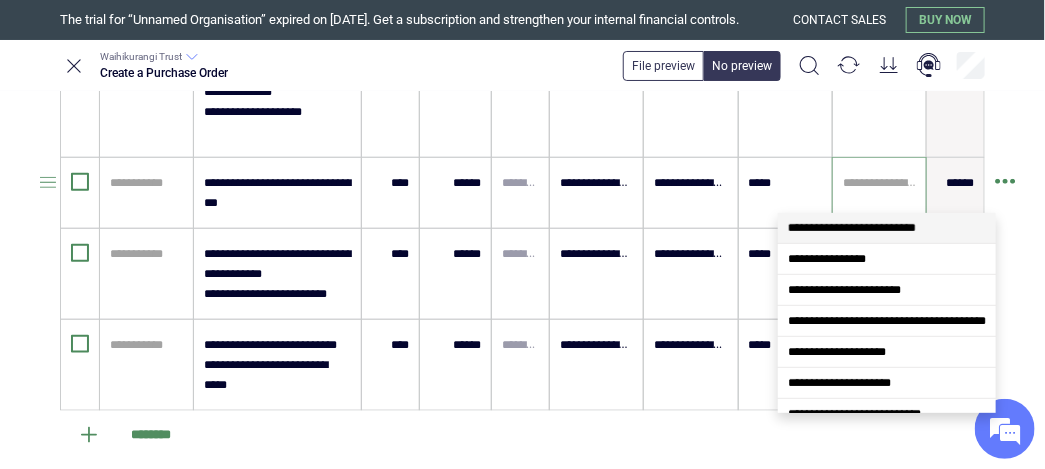 click at bounding box center (879, 183) 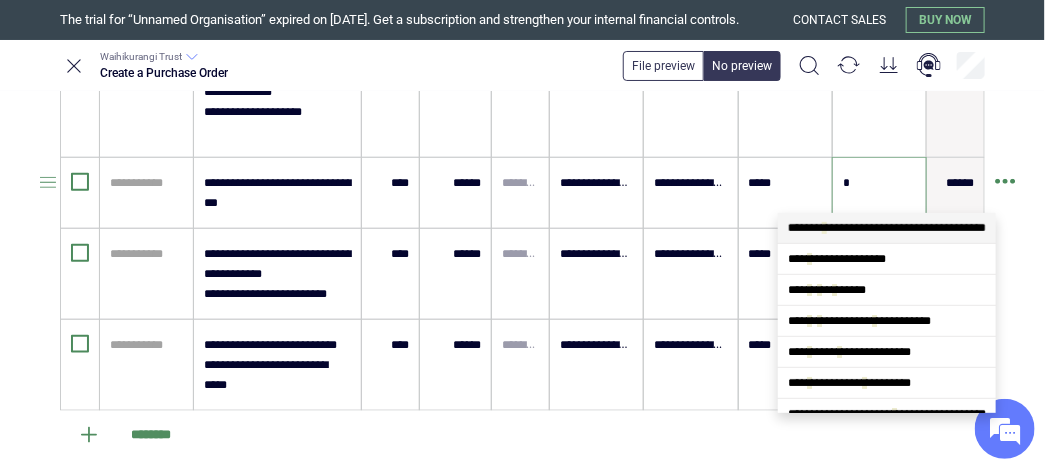 type on "**" 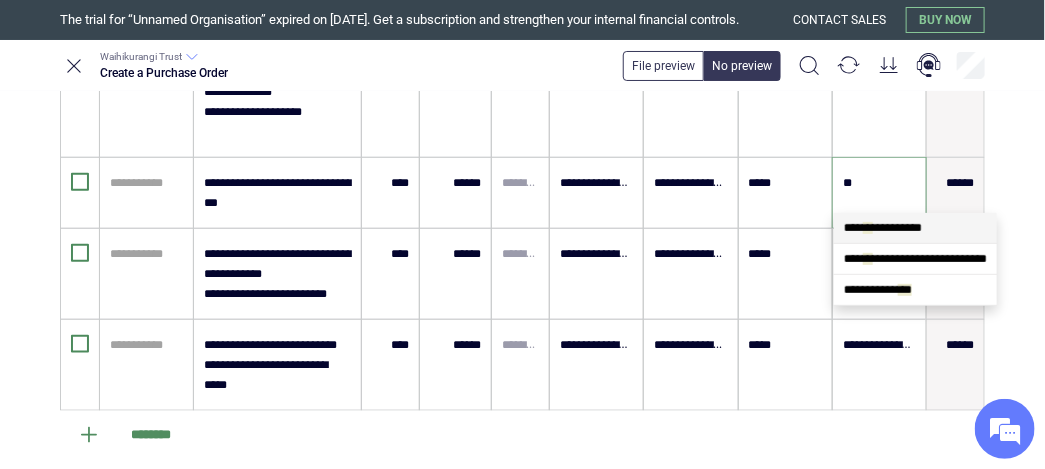 click on "**" at bounding box center [868, 228] 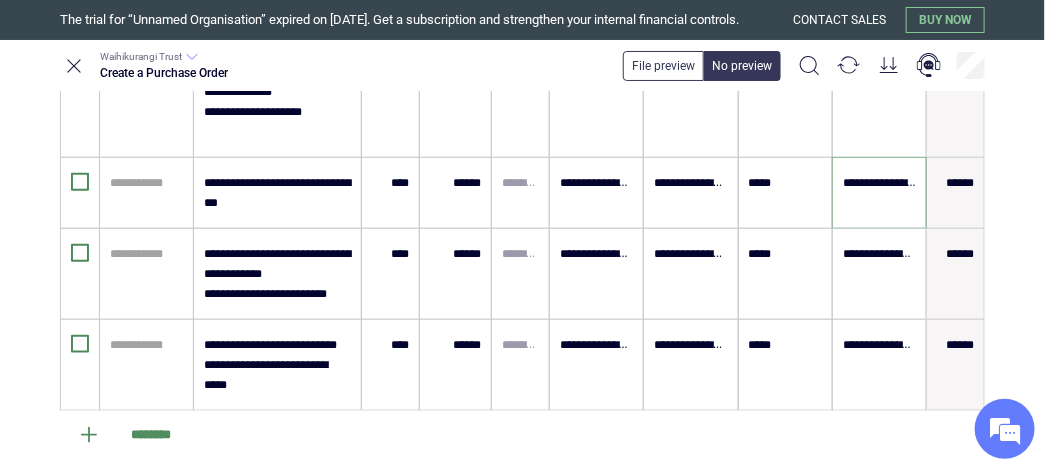 scroll, scrollTop: 950, scrollLeft: 0, axis: vertical 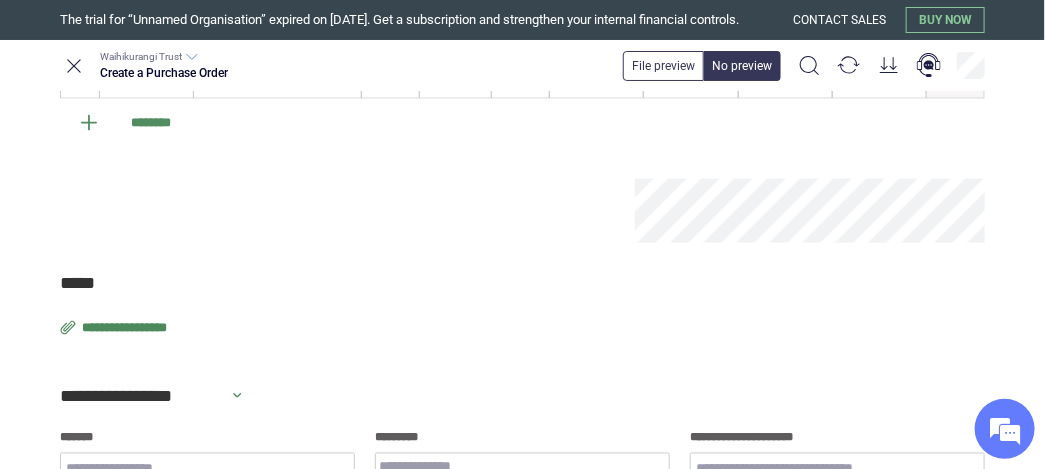 type on "**********" 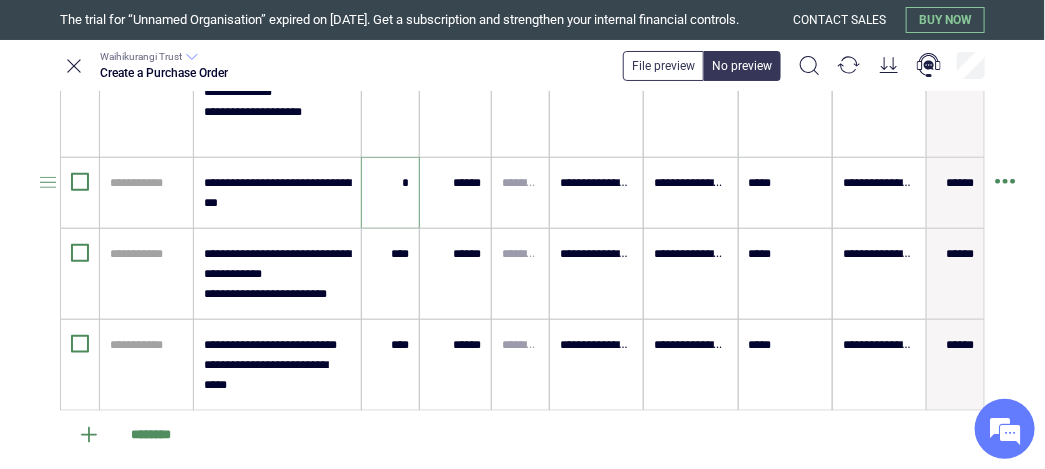 click on "*" at bounding box center (390, 183) 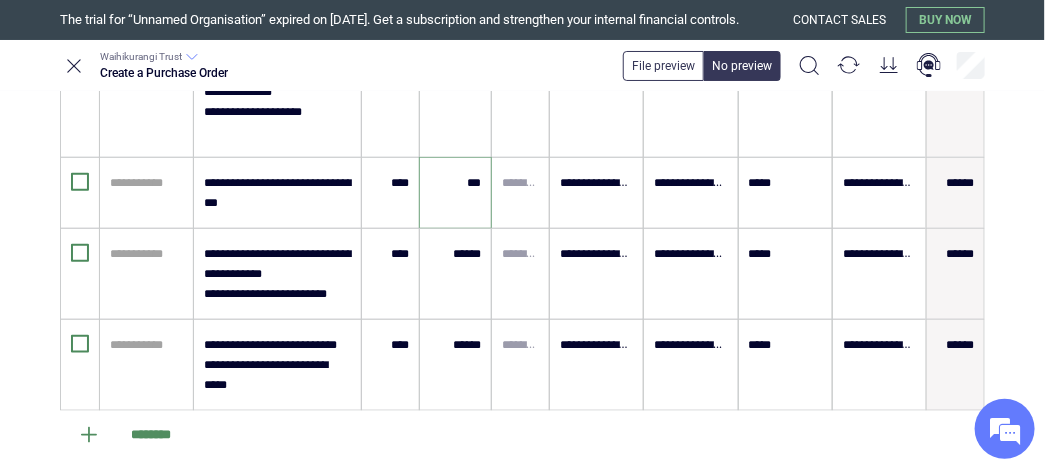 scroll, scrollTop: 950, scrollLeft: 0, axis: vertical 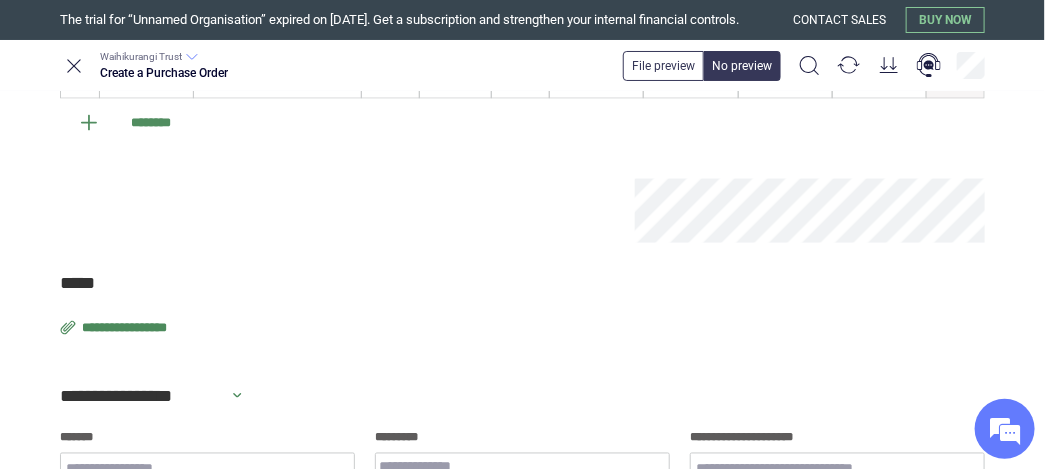 type on "******" 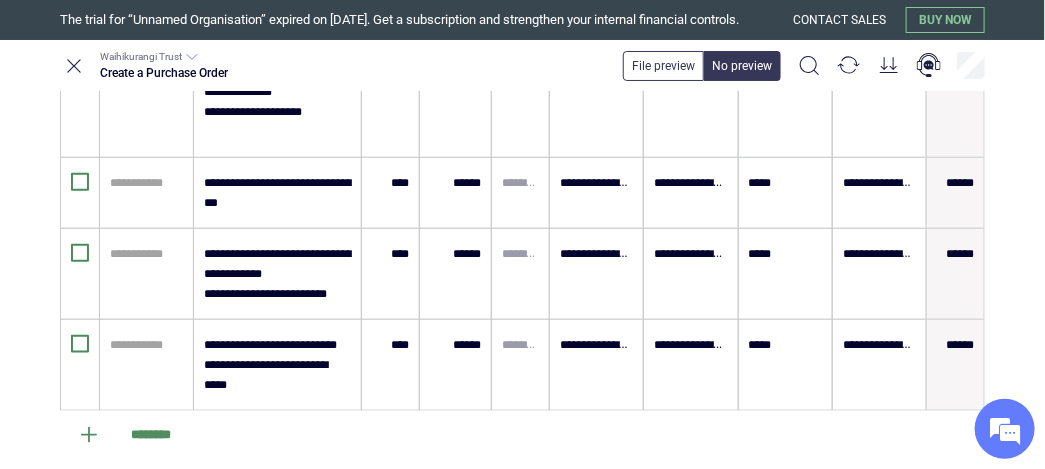 scroll, scrollTop: 325, scrollLeft: 0, axis: vertical 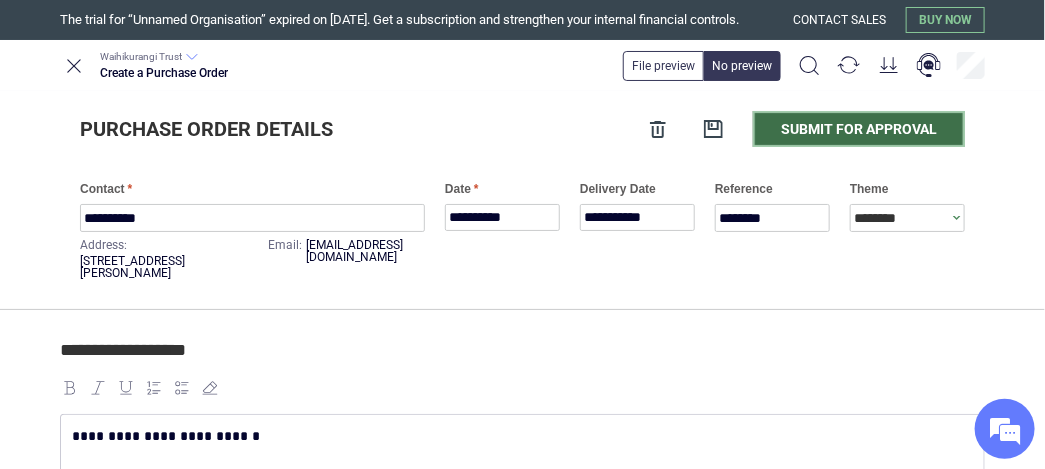 click on "Submit for approval" at bounding box center [859, 129] 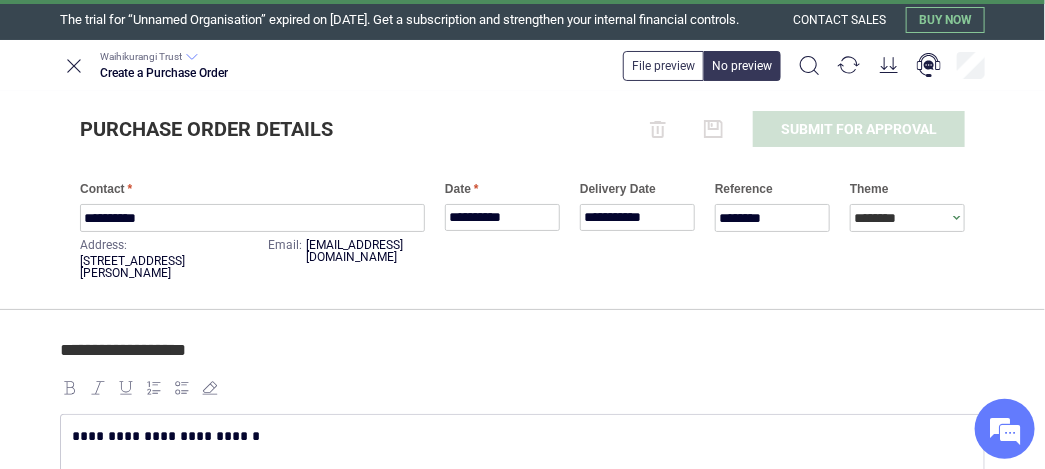 type on "*" 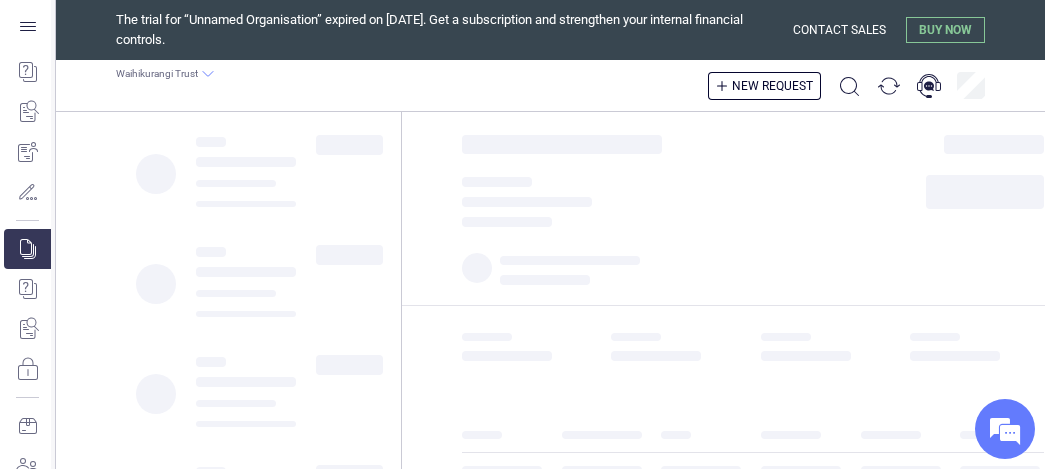 scroll, scrollTop: 0, scrollLeft: 0, axis: both 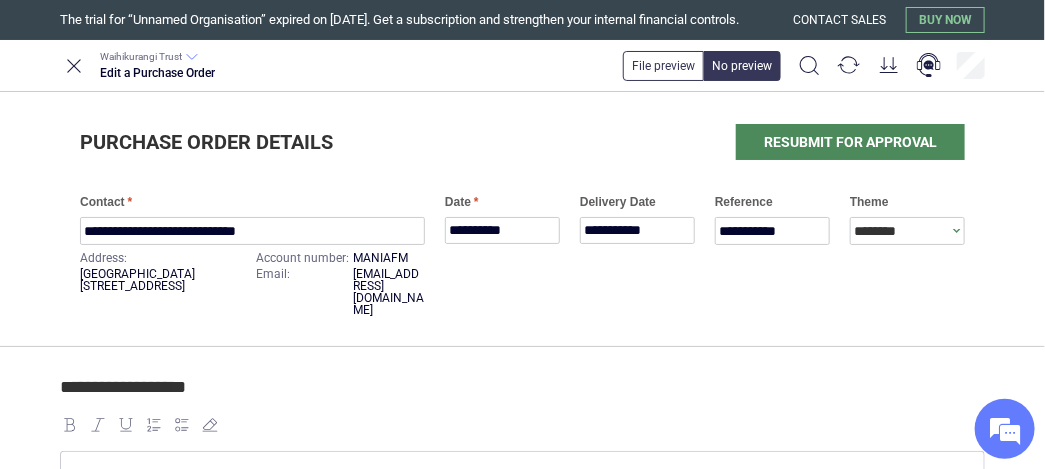 type on "*" 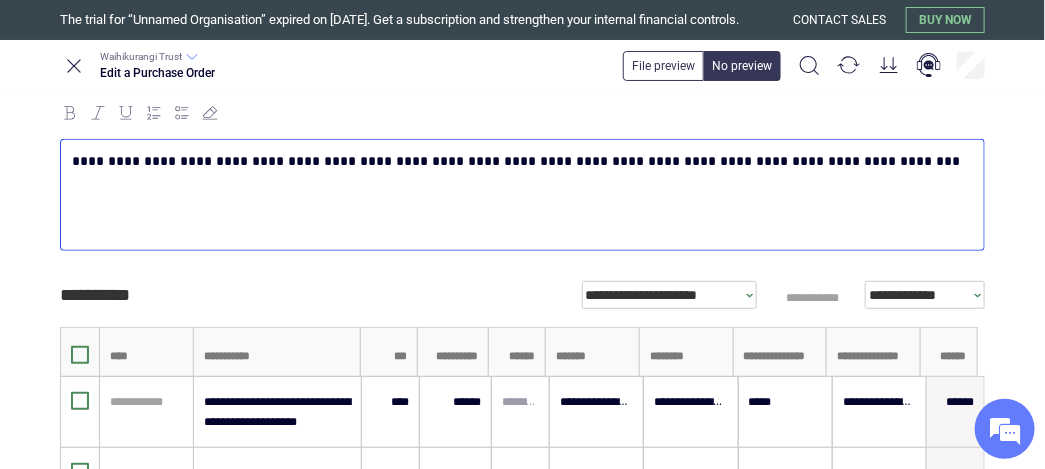 click on "**********" at bounding box center [519, 161] 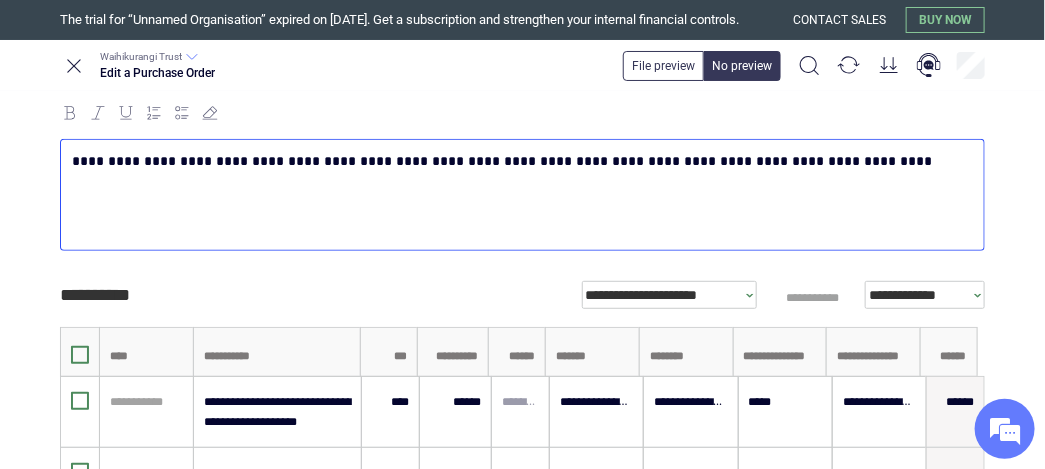 type on "*" 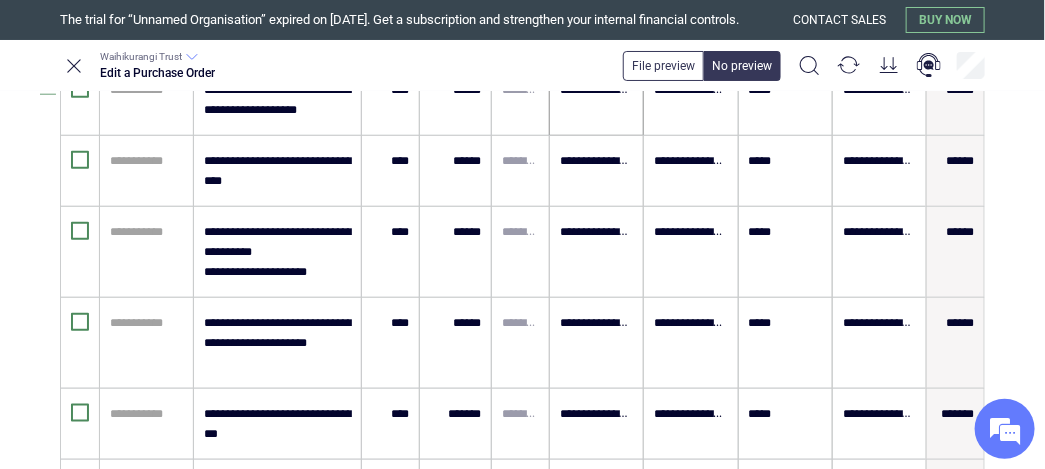 click on "**********" at bounding box center [596, 90] 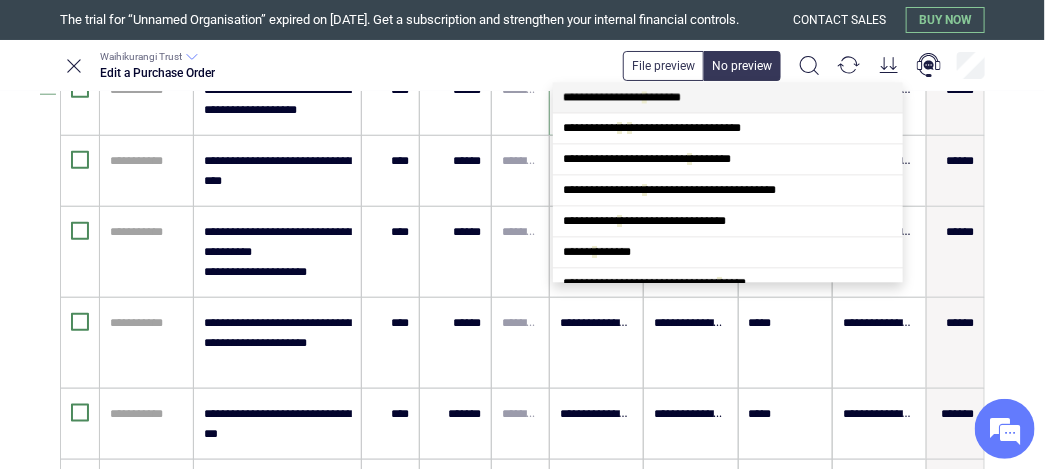 scroll, scrollTop: 0, scrollLeft: 0, axis: both 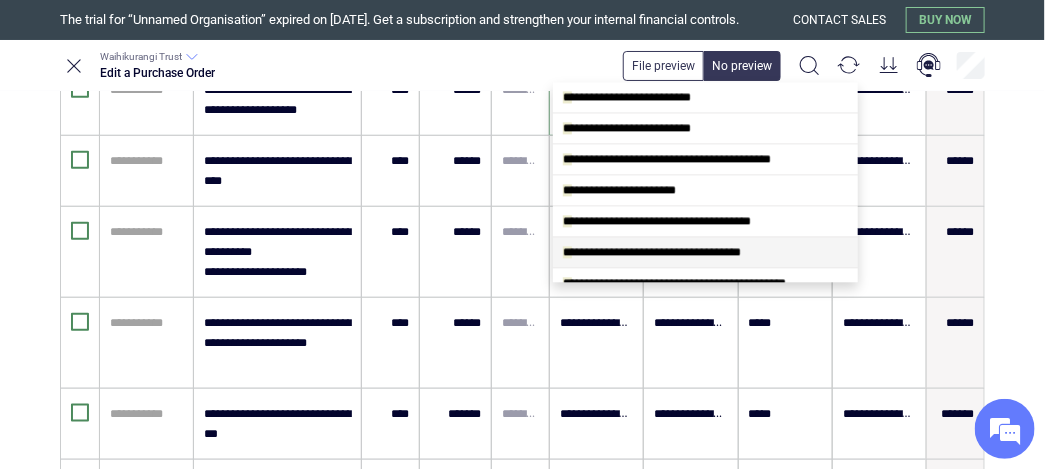 type on "****" 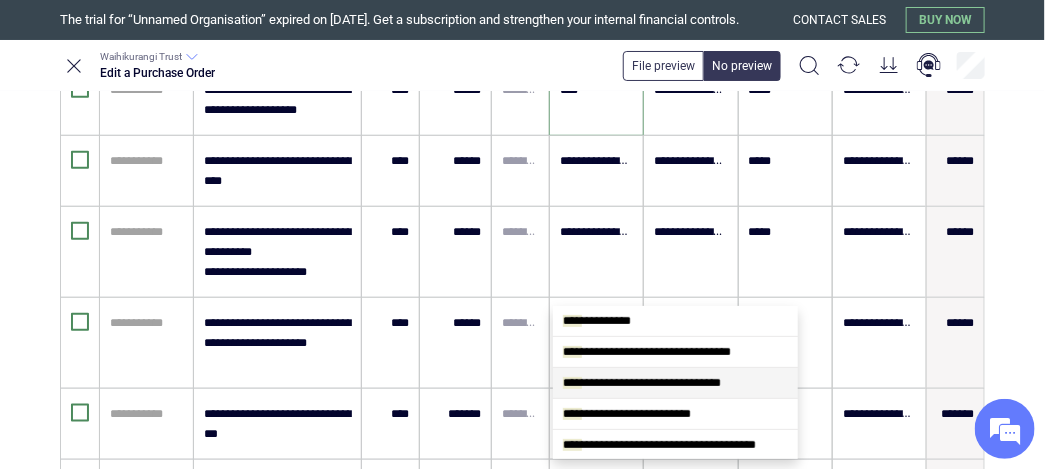 click on "**********" at bounding box center (642, 383) 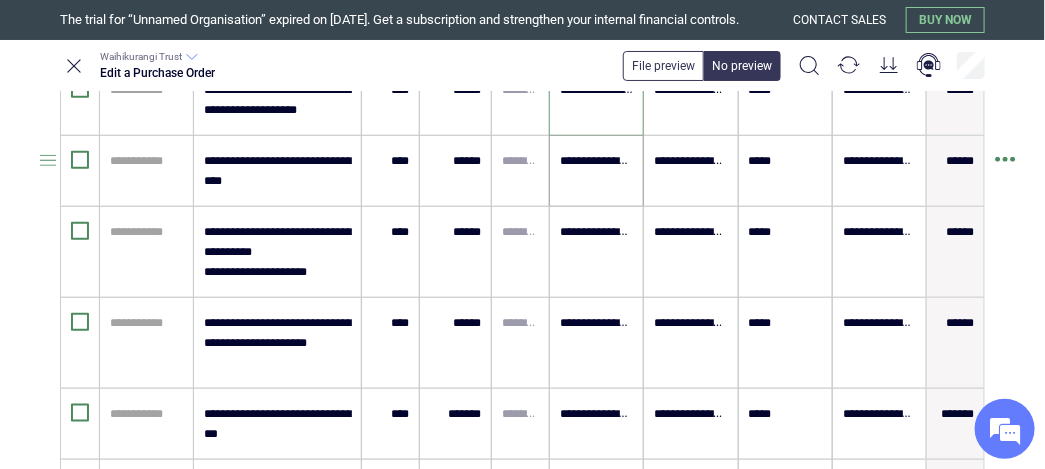 type on "**********" 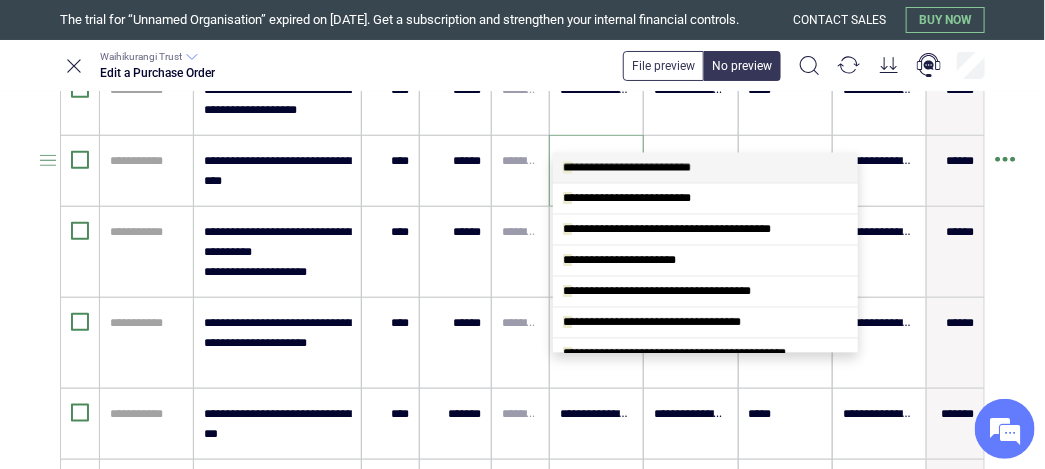 type on "****" 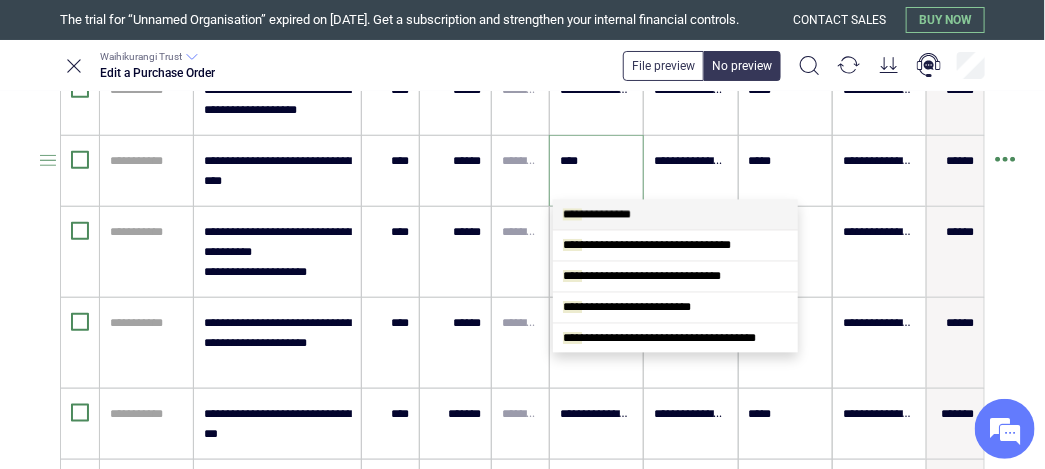 scroll, scrollTop: 0, scrollLeft: 0, axis: both 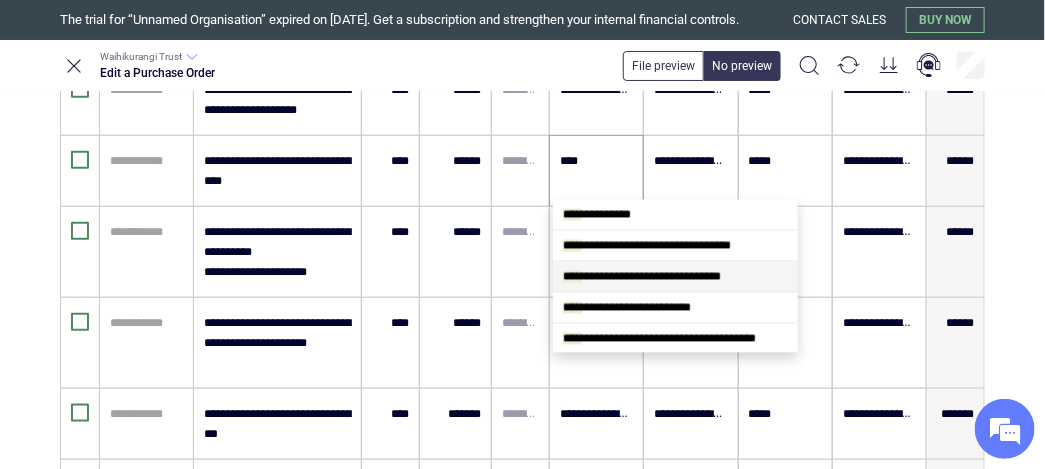 click on "**********" at bounding box center (642, 277) 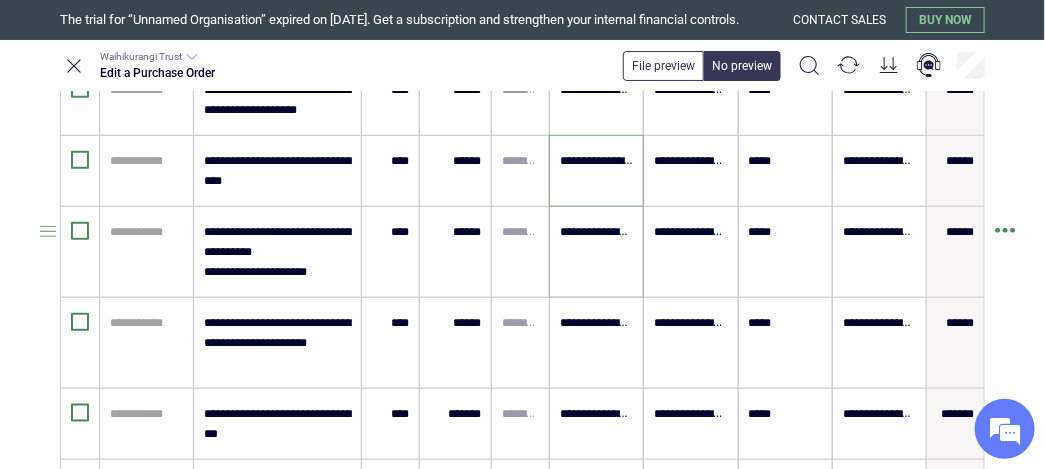 type on "**********" 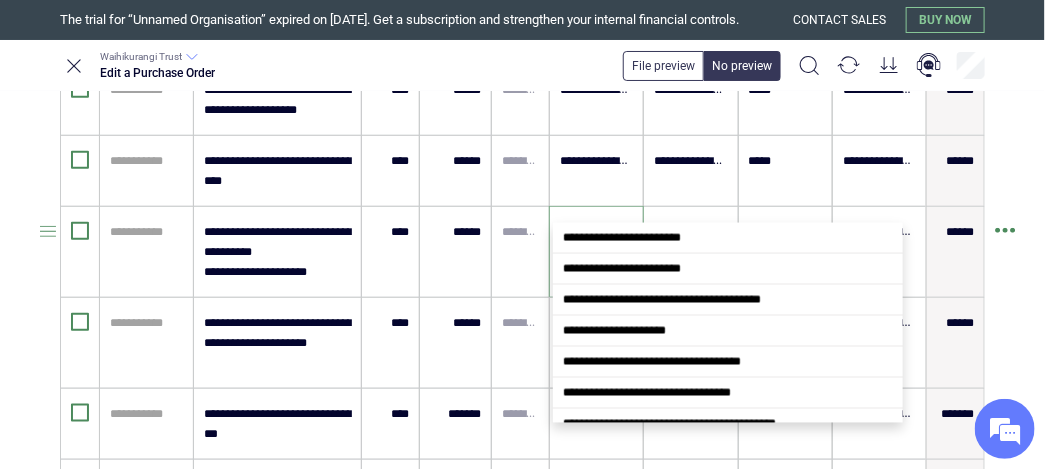 click on "**********" at bounding box center [596, 232] 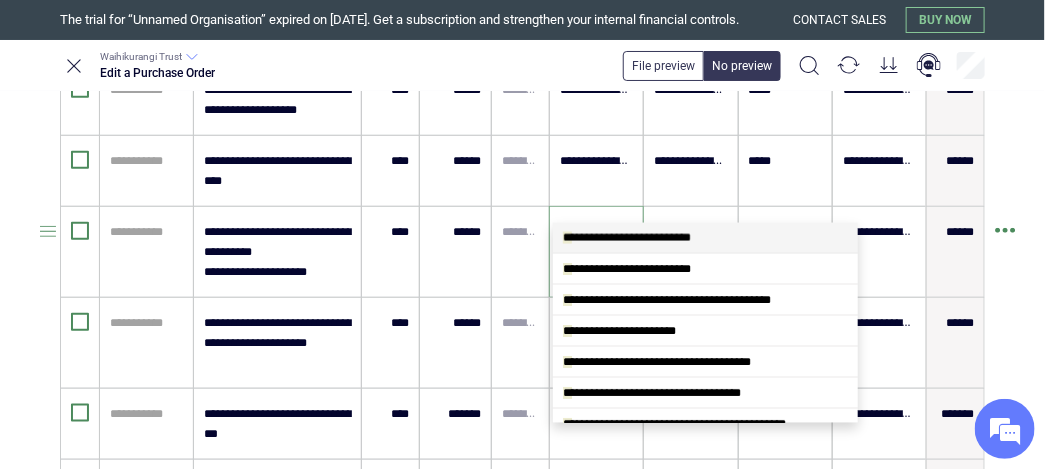 scroll, scrollTop: 0, scrollLeft: 0, axis: both 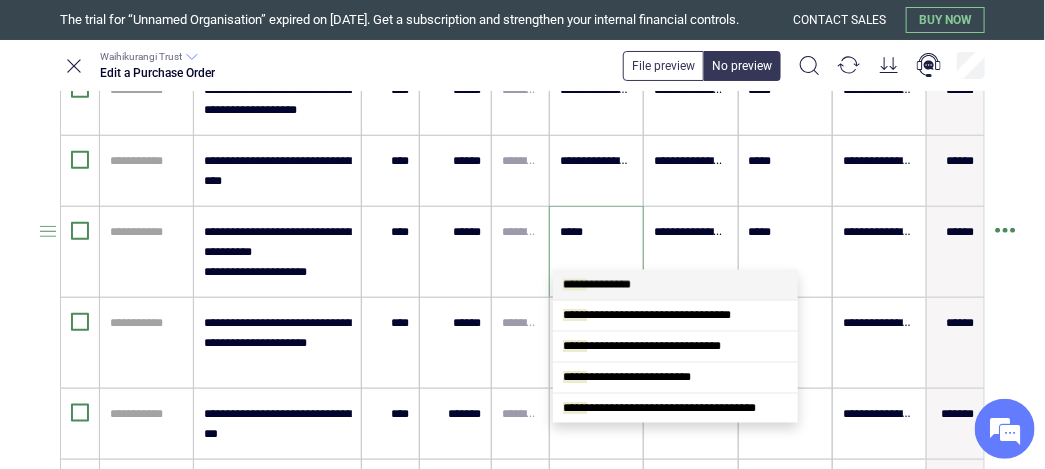 type on "******" 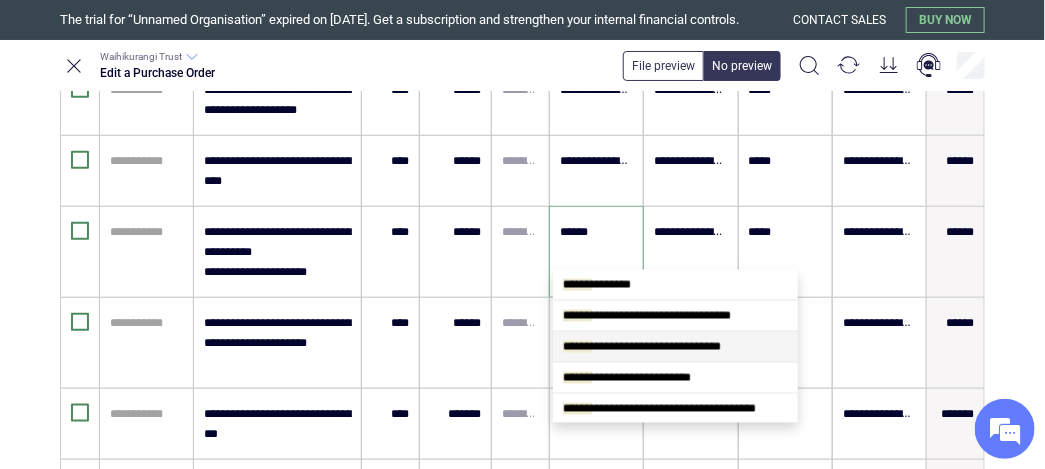 click on "**********" at bounding box center (642, 347) 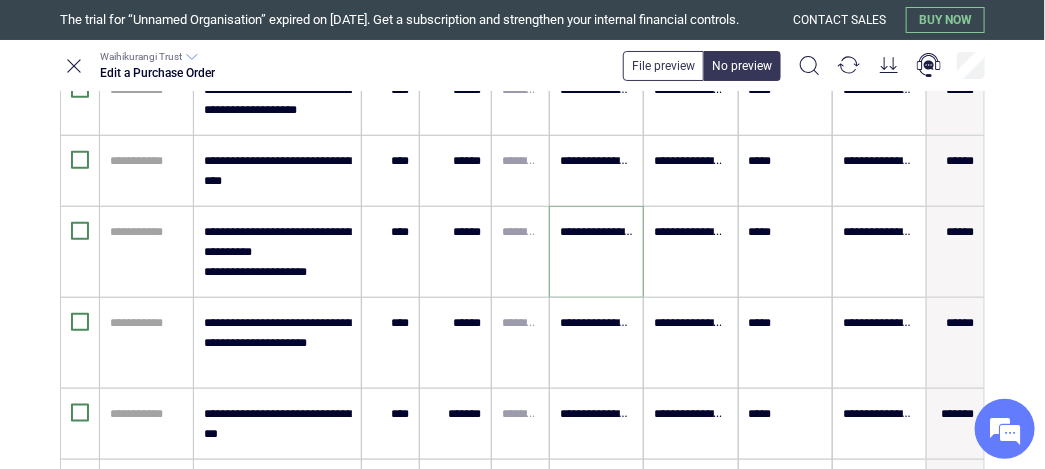 scroll, scrollTop: 937, scrollLeft: 0, axis: vertical 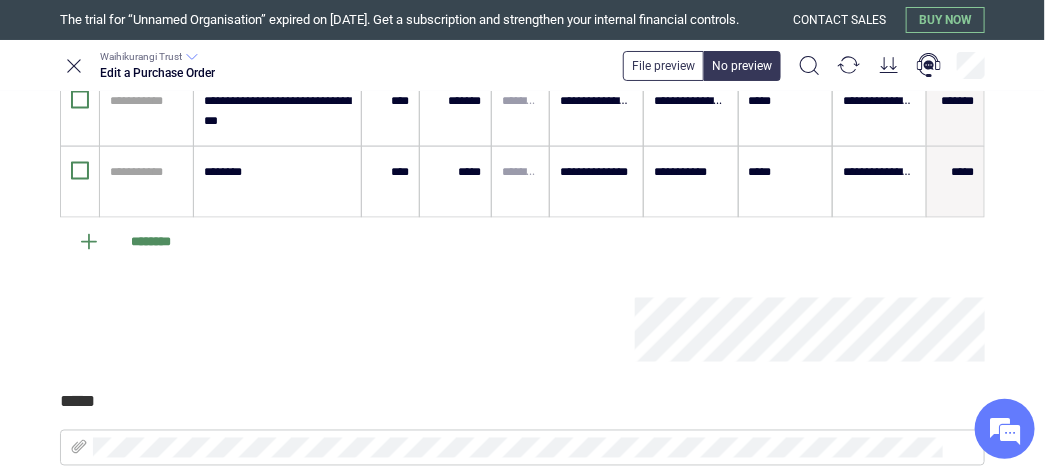 type on "**********" 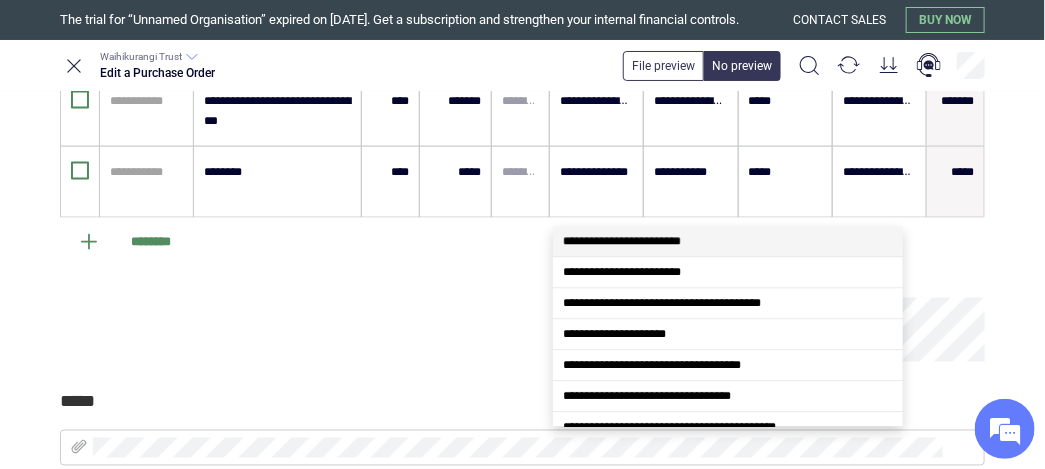 scroll, scrollTop: 0, scrollLeft: 93, axis: horizontal 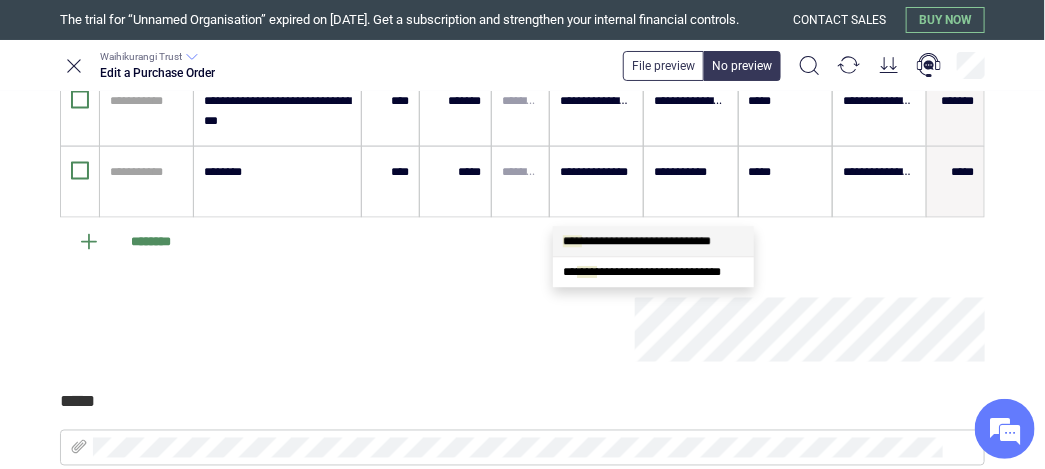 type on "*" 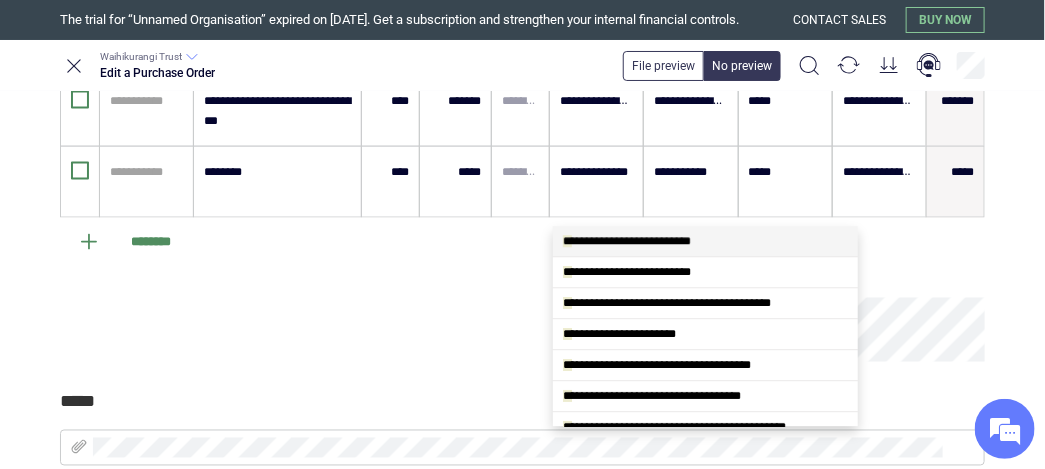 scroll, scrollTop: 0, scrollLeft: 0, axis: both 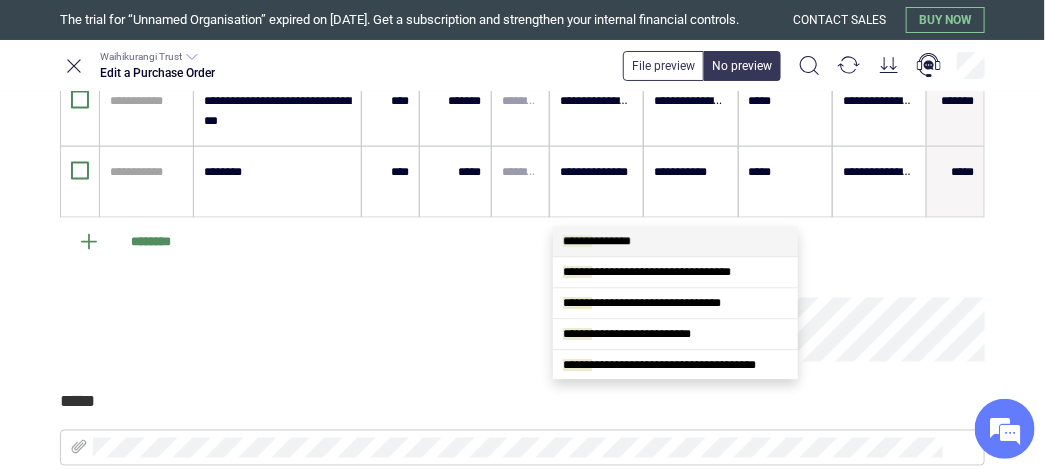 type on "*******" 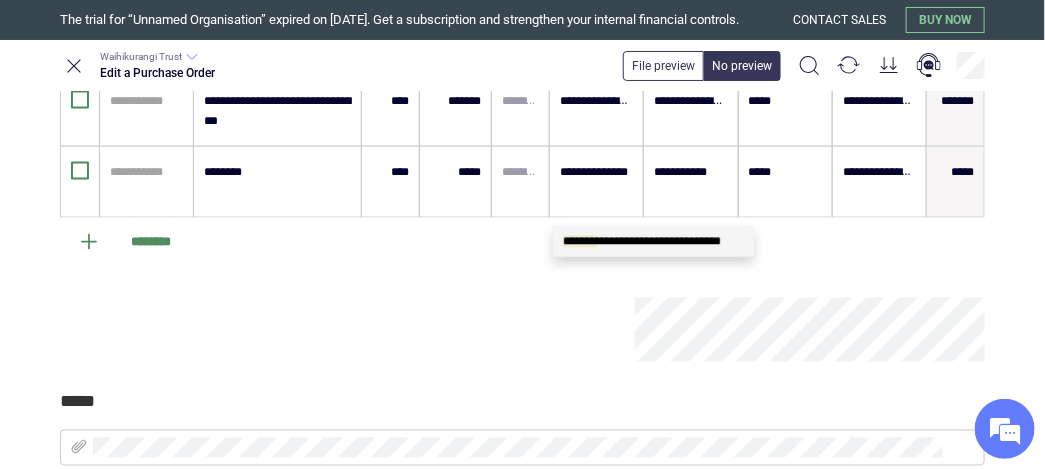 click on "*******" at bounding box center (580, 241) 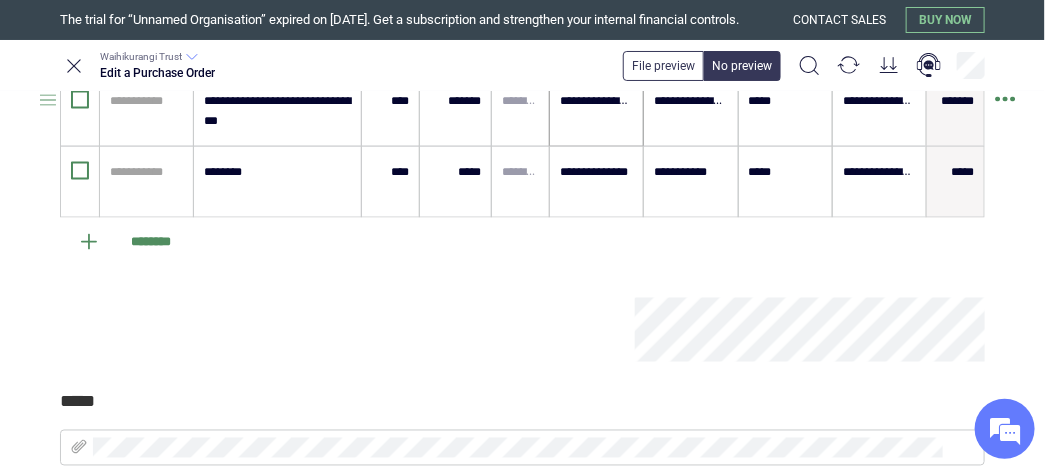 type on "**********" 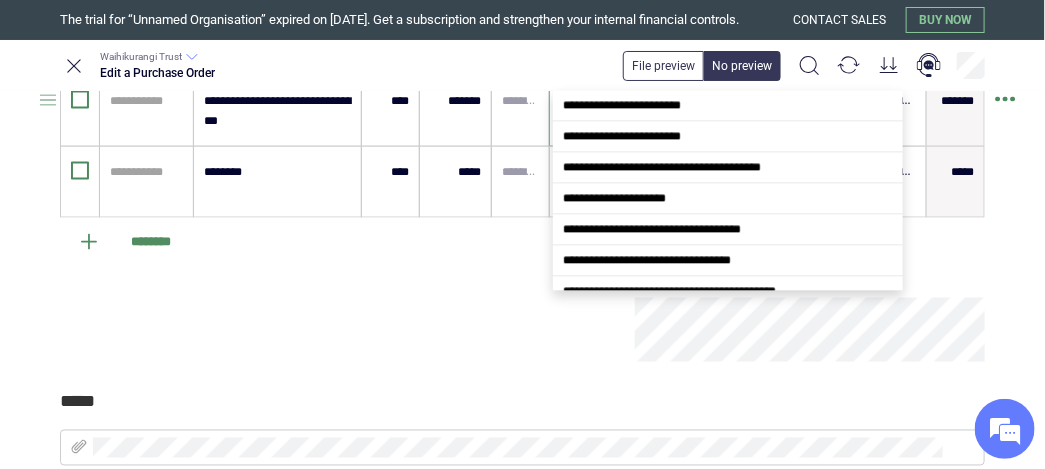 click on "**********" at bounding box center [596, 101] 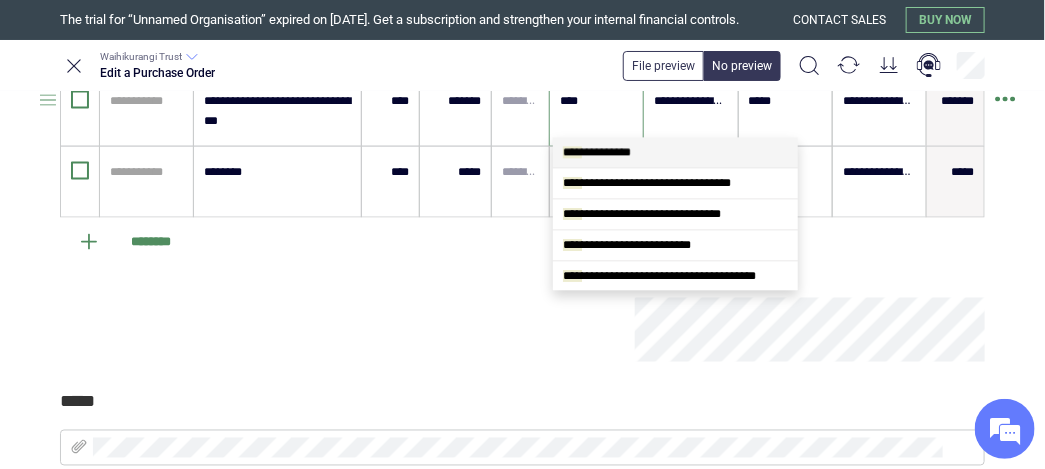 scroll, scrollTop: 0, scrollLeft: 0, axis: both 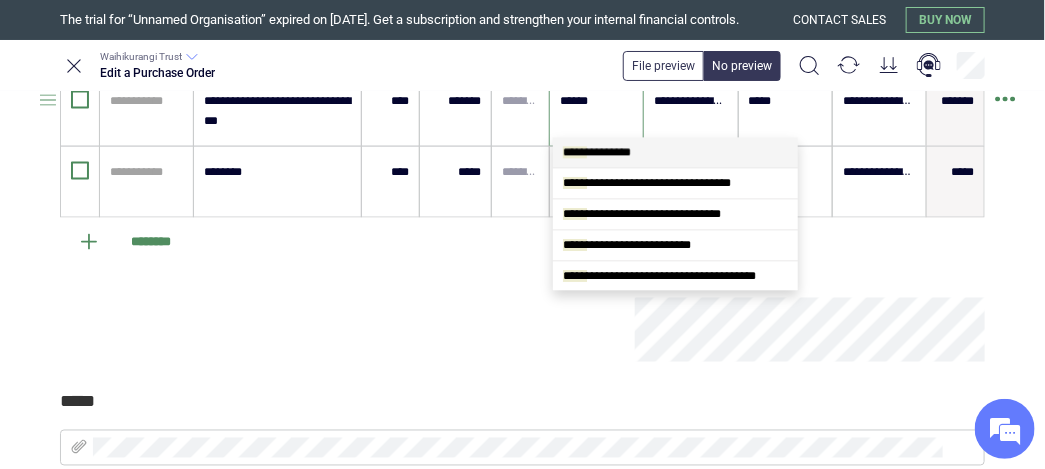 type on "*******" 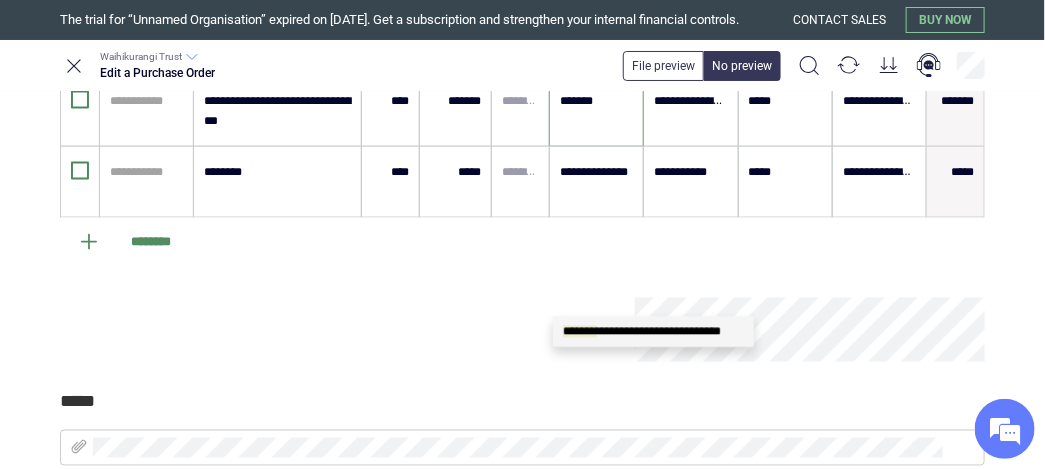 click on "*******" at bounding box center (580, 331) 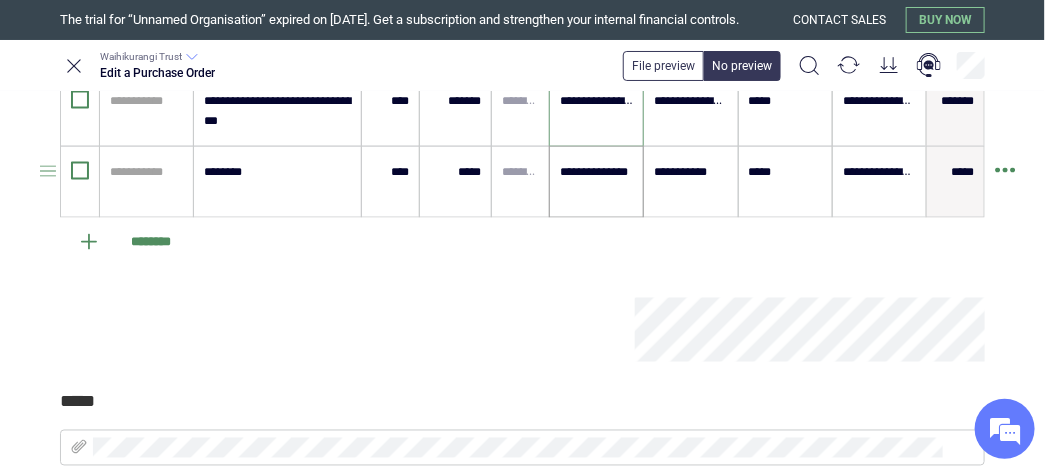 type on "**********" 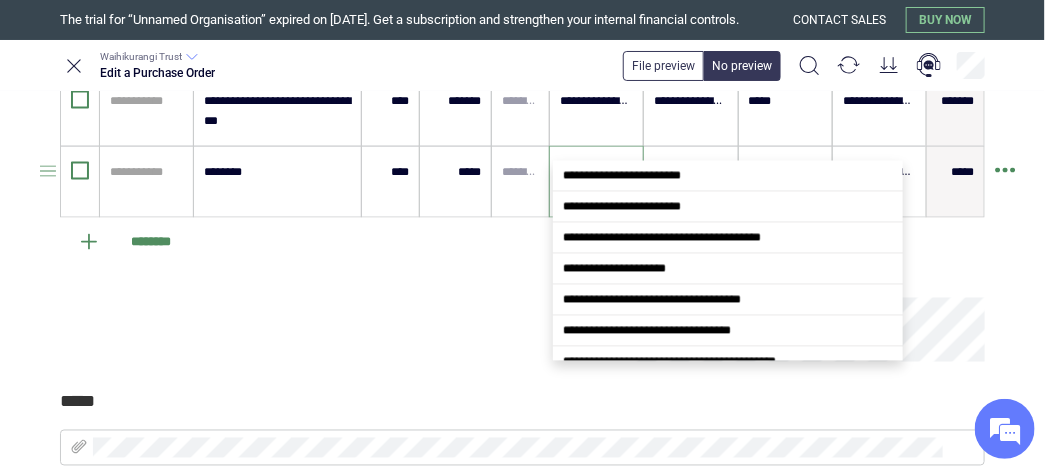 click on "**********" at bounding box center (596, 172) 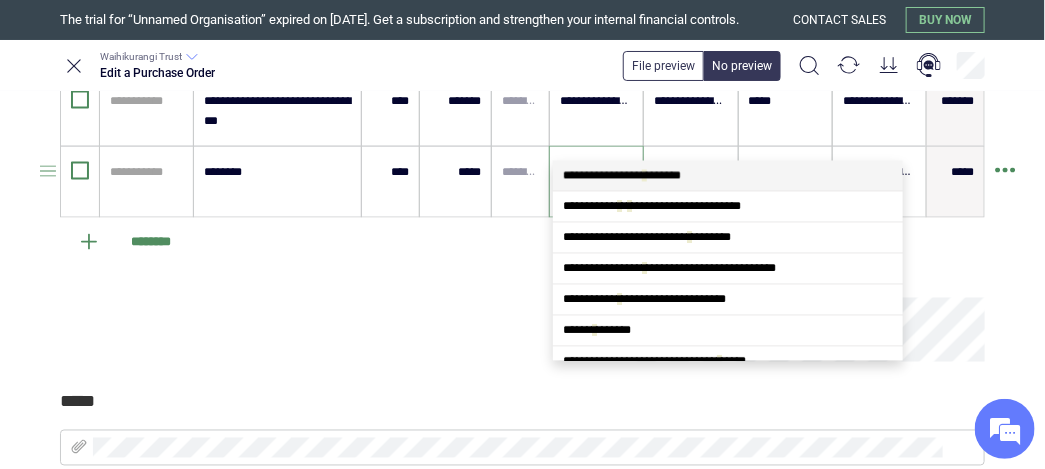 scroll, scrollTop: 0, scrollLeft: 0, axis: both 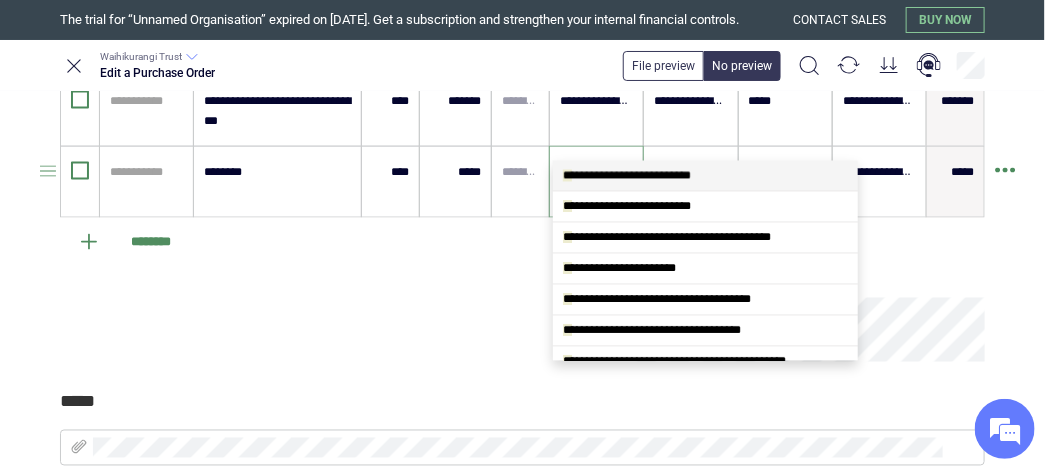 type on "*" 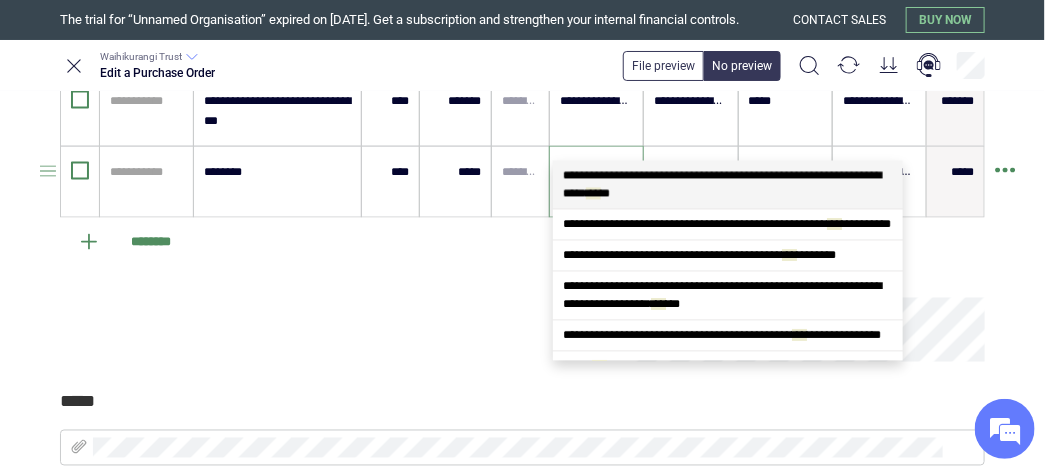 type on "****" 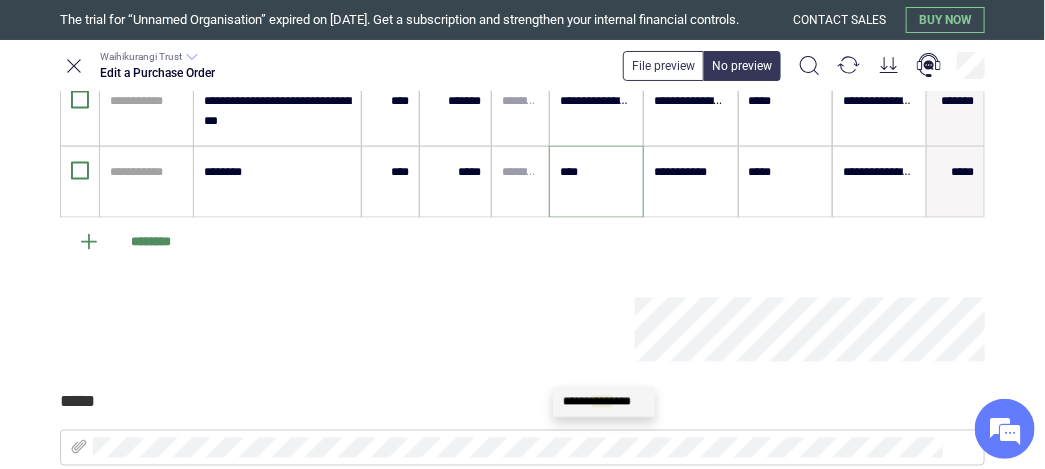 click on "****" at bounding box center (602, 401) 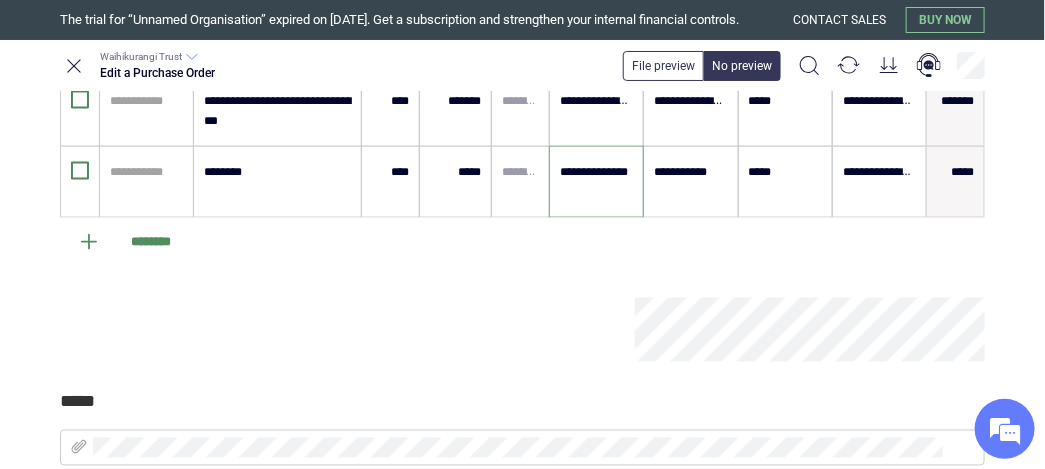 scroll, scrollTop: 1249, scrollLeft: 0, axis: vertical 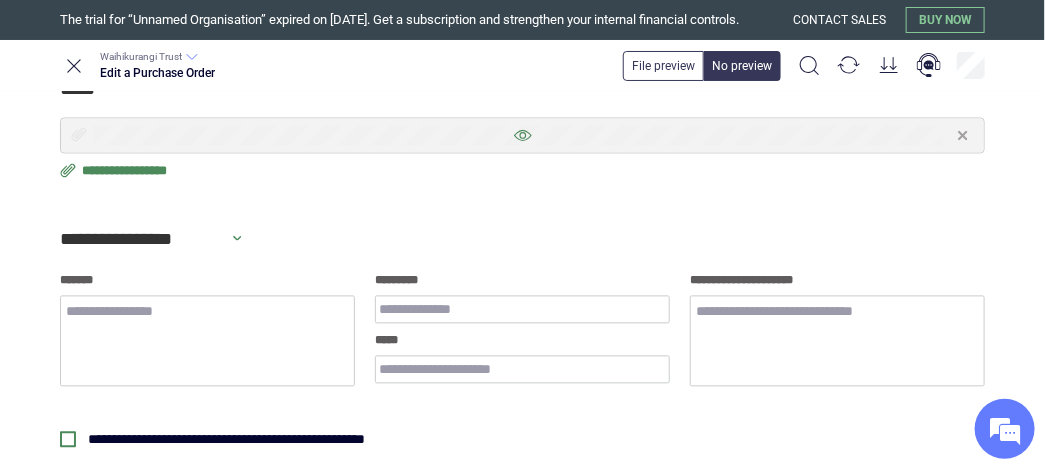 type on "**********" 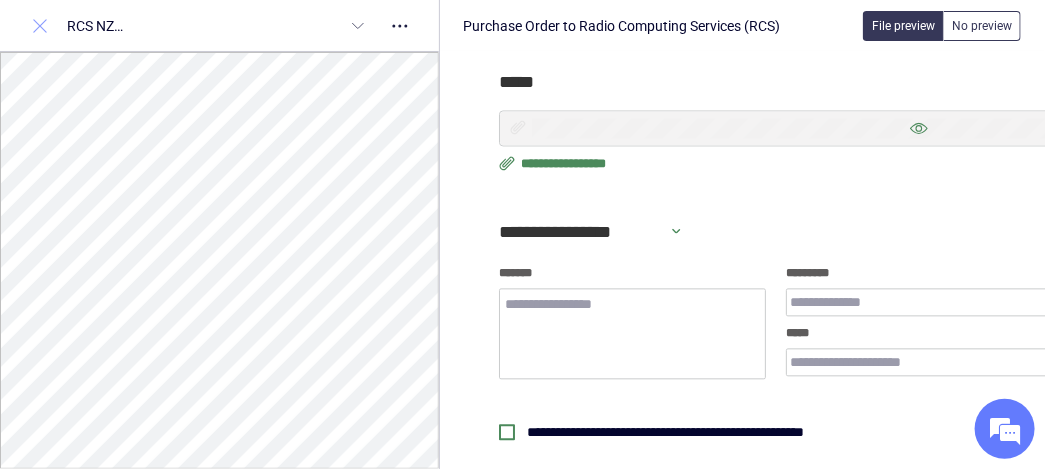 click 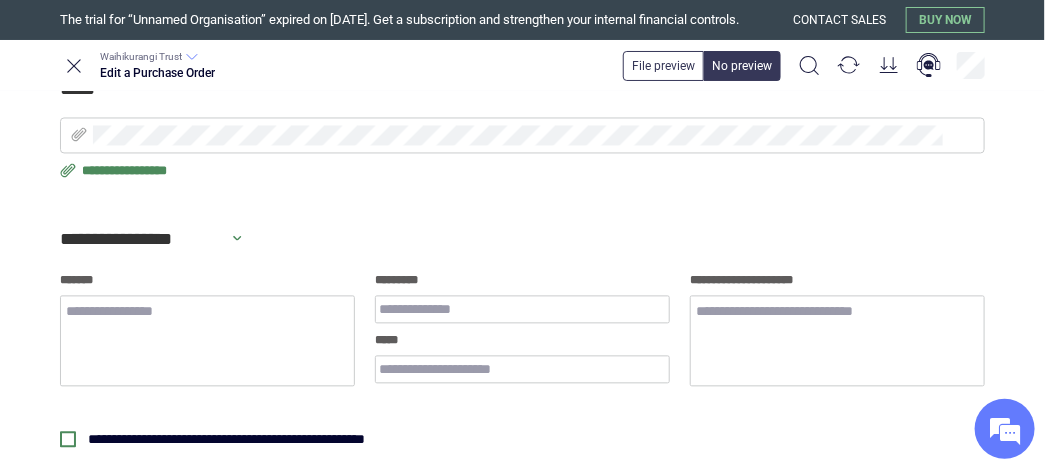 scroll, scrollTop: 937, scrollLeft: 0, axis: vertical 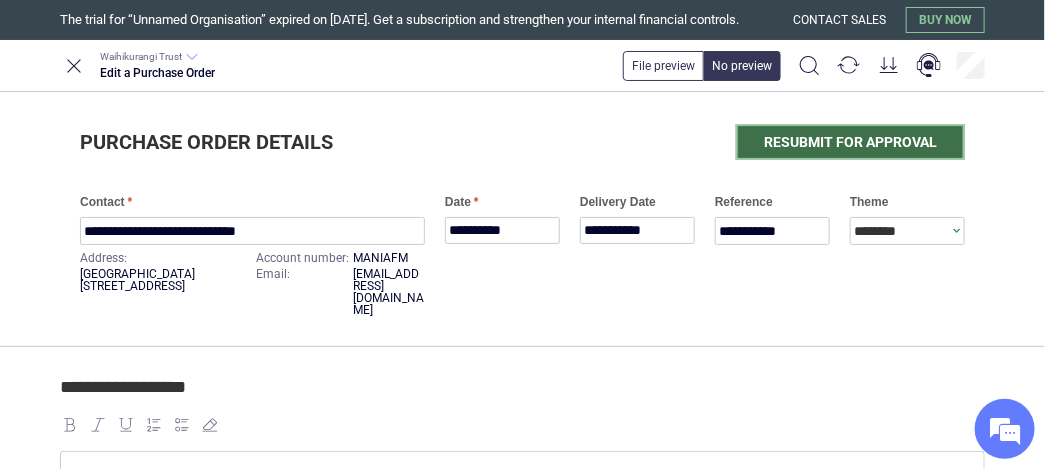 click on "Resubmit for approval" at bounding box center (850, 142) 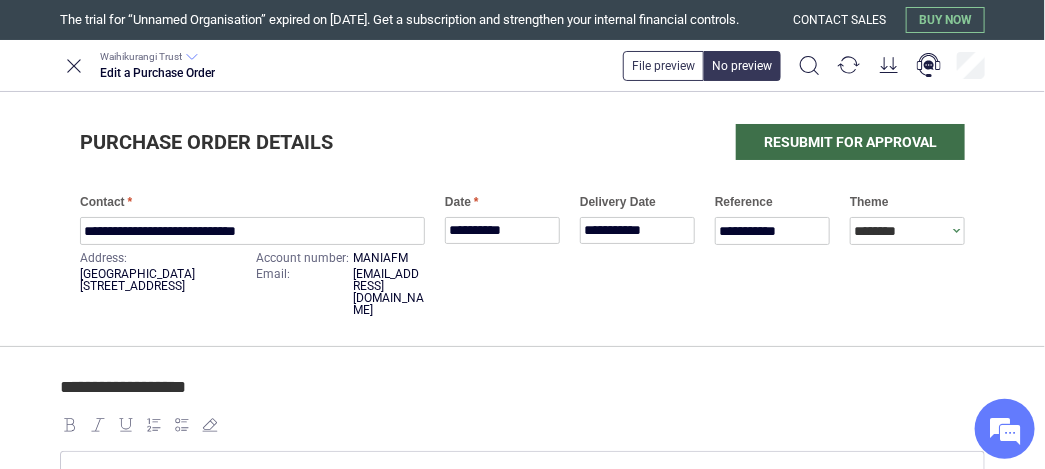 type on "*" 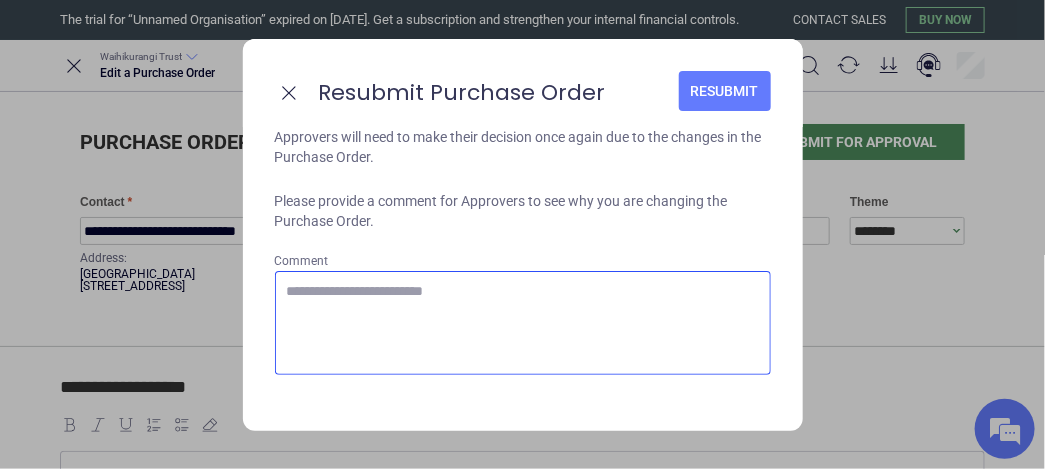 click on "Comment" at bounding box center (523, 323) 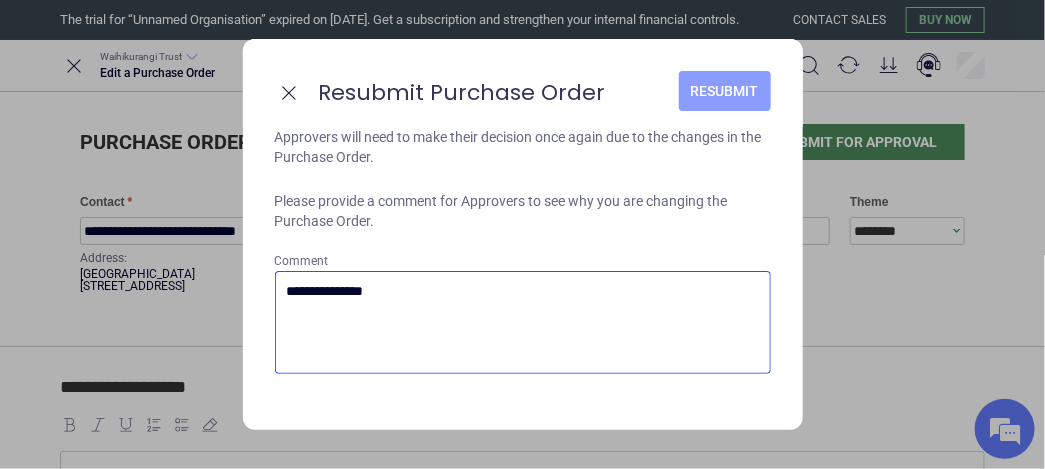 type on "**********" 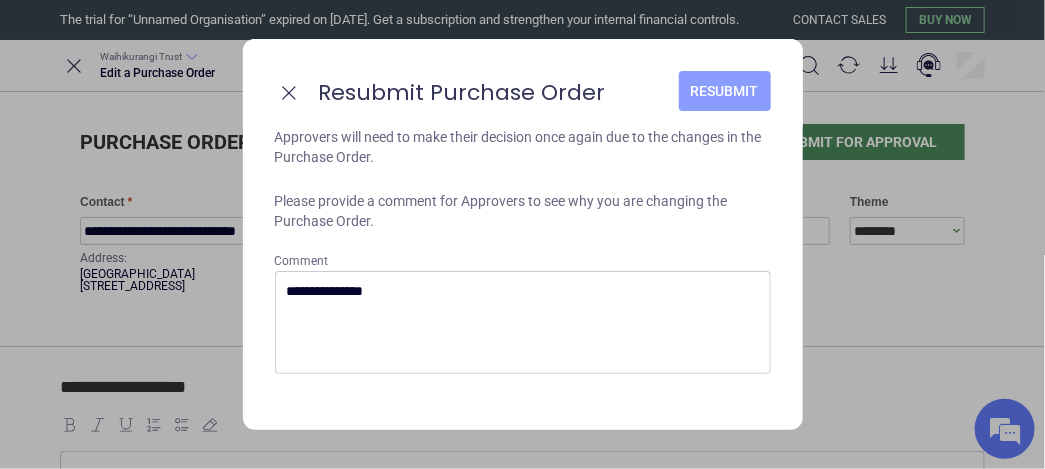 click on "Resubmit" at bounding box center [725, 91] 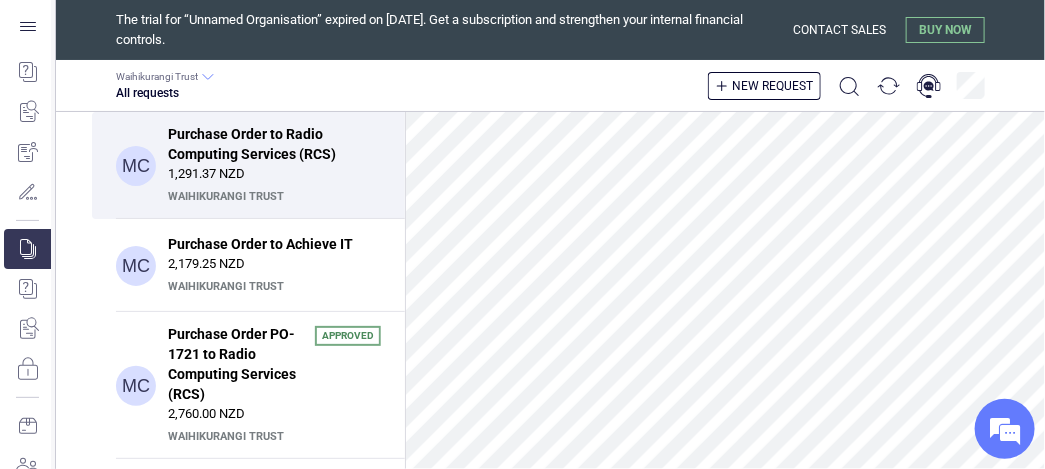 click on "Waihikurangi Trust" at bounding box center [272, 197] 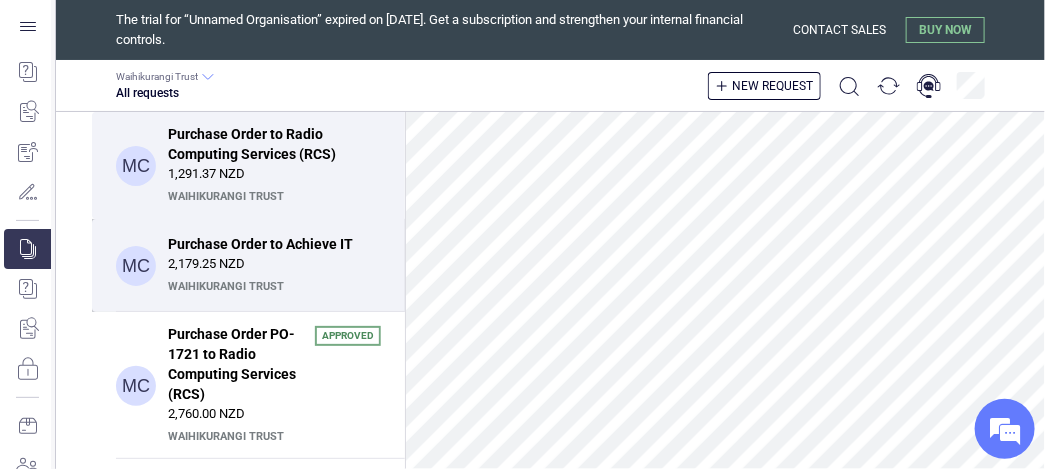 click on "2,179.25 NZD" at bounding box center (274, 264) 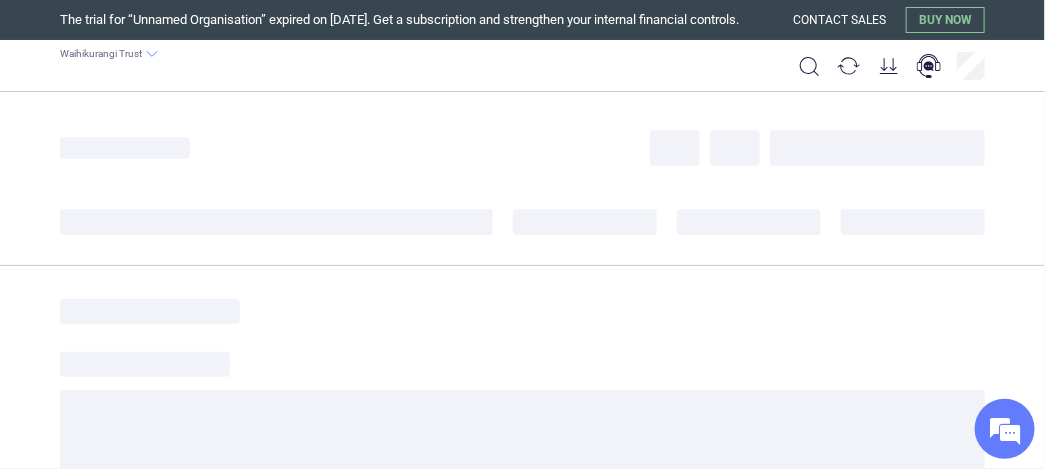 type on "*" 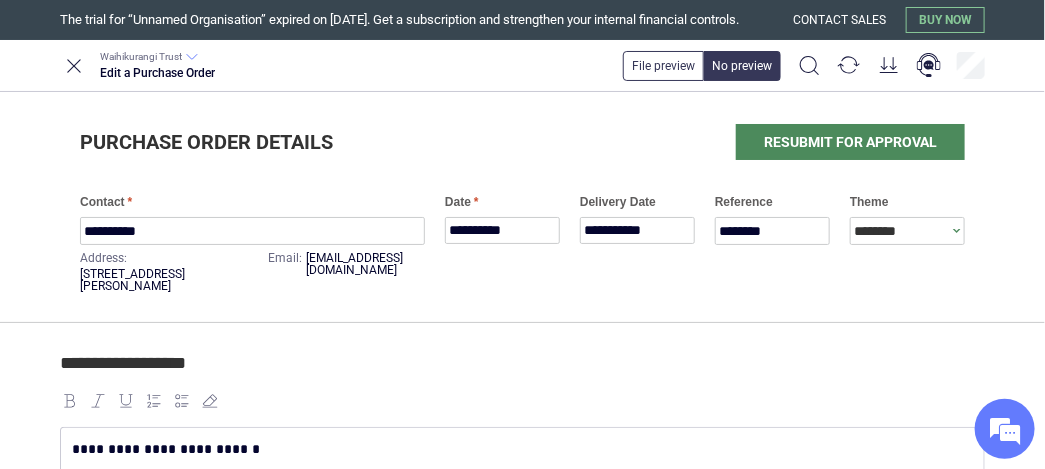 scroll, scrollTop: 312, scrollLeft: 0, axis: vertical 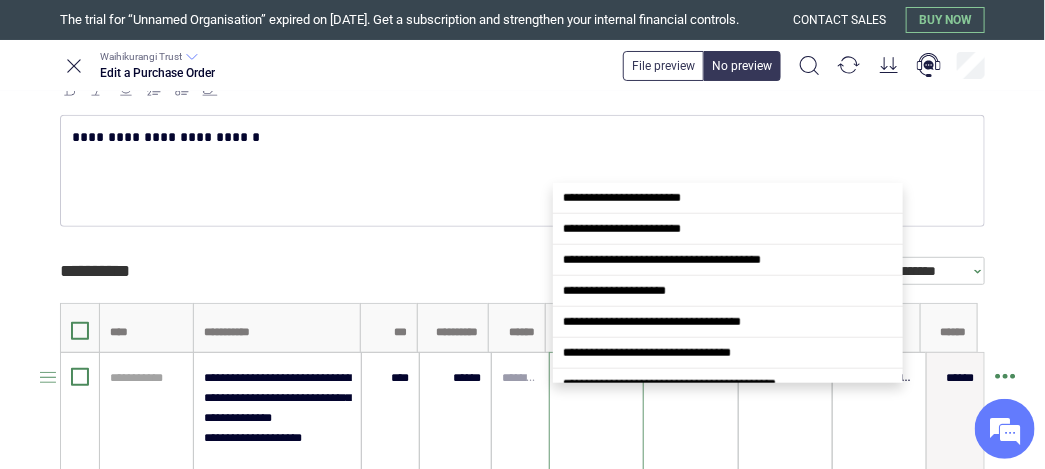click on "**********" at bounding box center [596, 378] 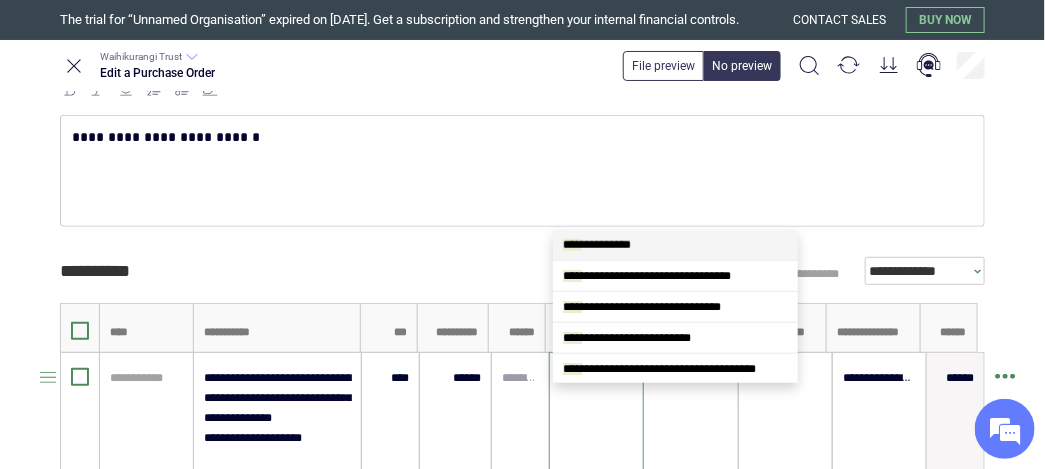 scroll, scrollTop: 0, scrollLeft: 0, axis: both 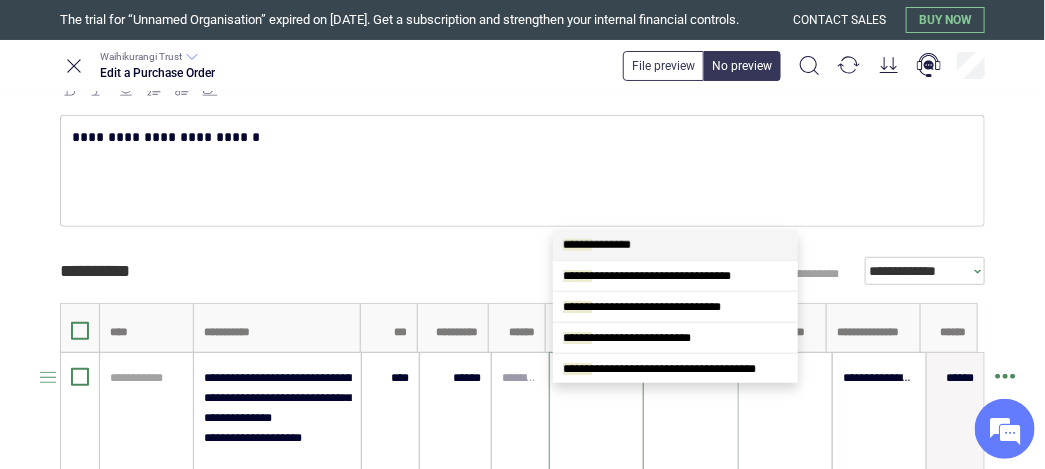 type on "*******" 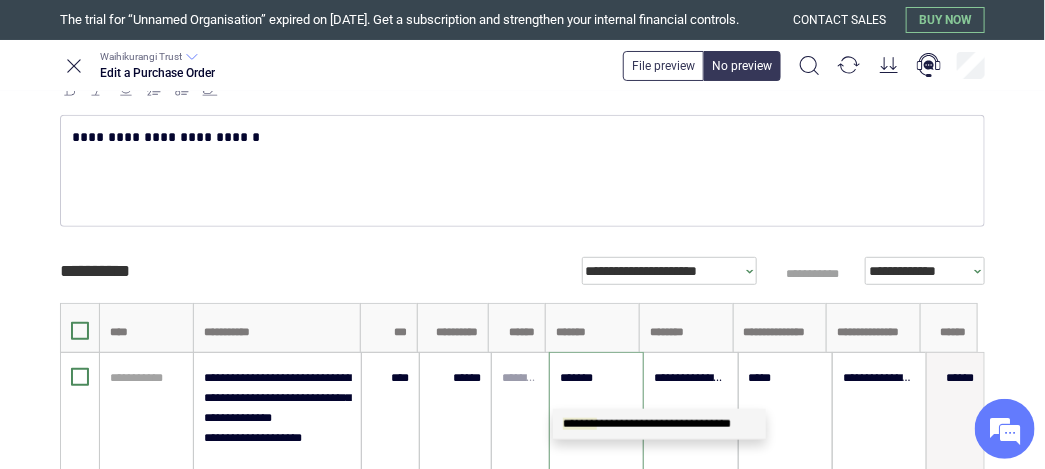 click on "**********" at bounding box center (647, 424) 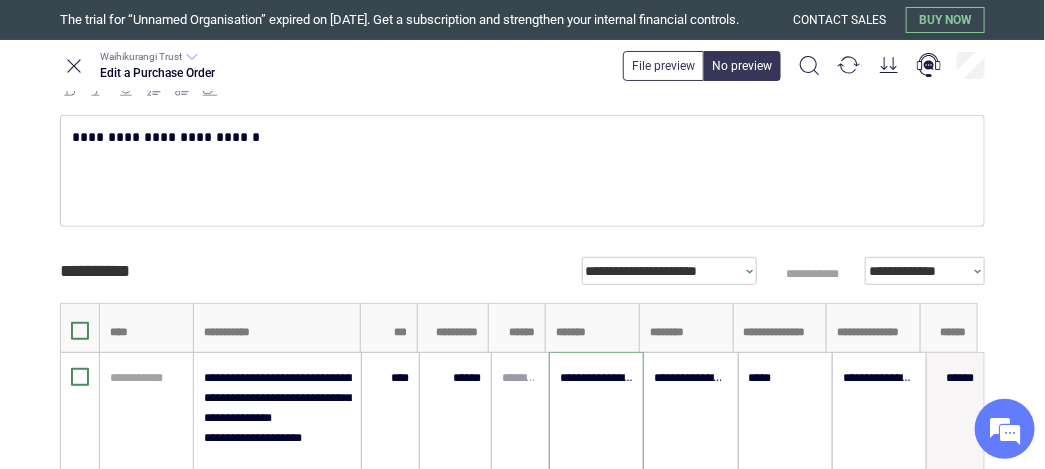 scroll, scrollTop: 624, scrollLeft: 0, axis: vertical 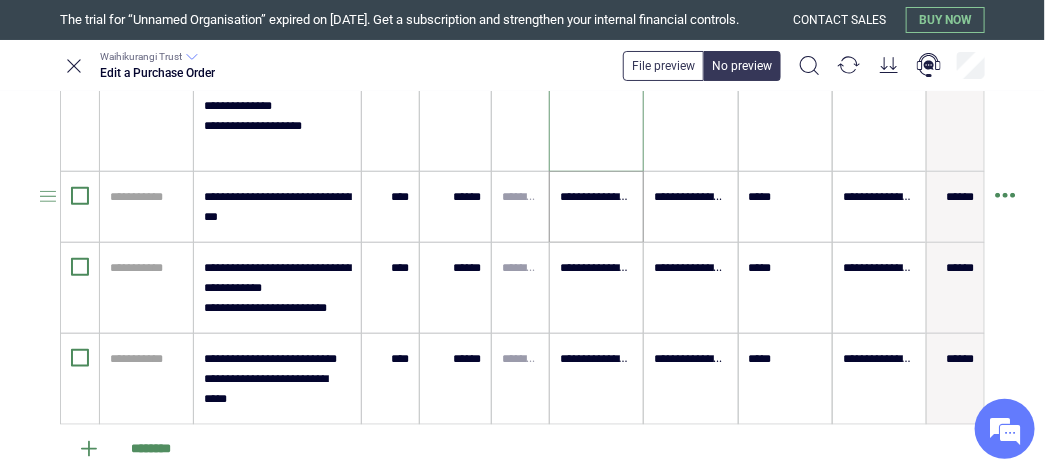type on "**********" 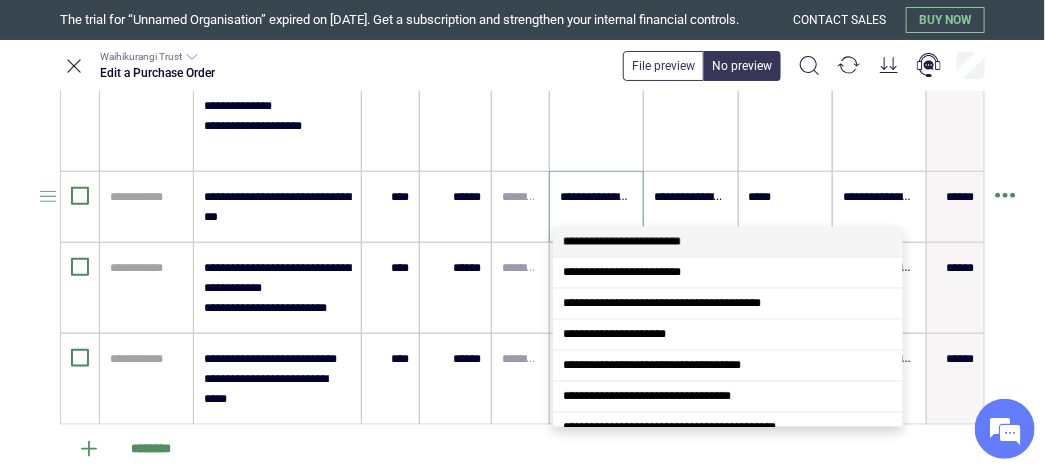 scroll, scrollTop: 0, scrollLeft: 105, axis: horizontal 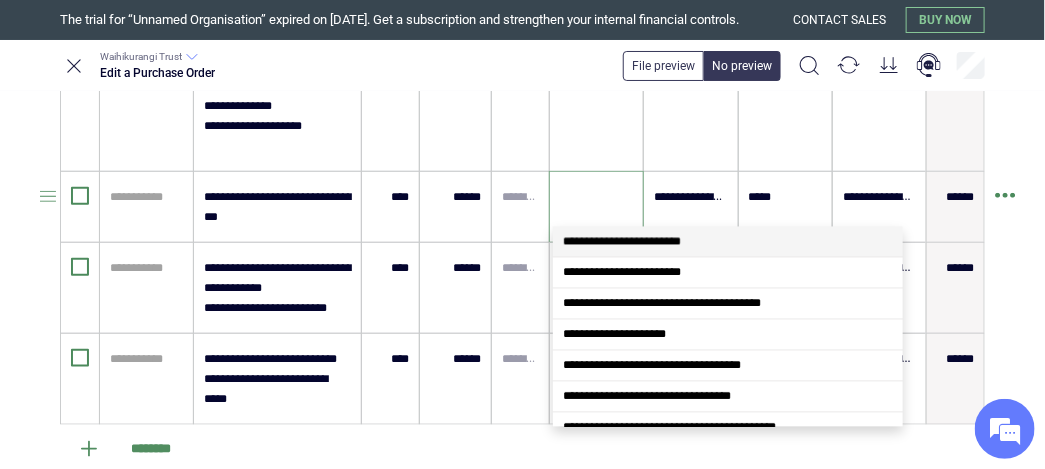 click on "**********" at bounding box center [622, 242] 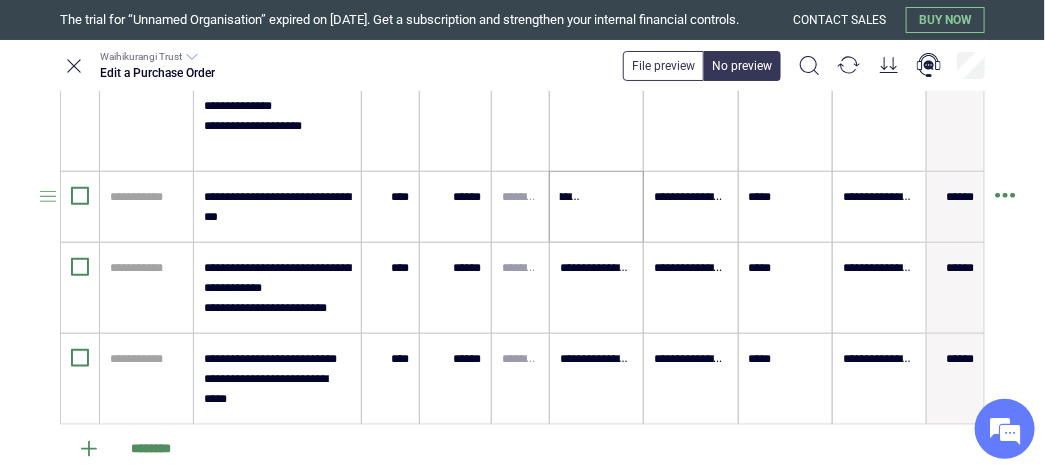 scroll, scrollTop: 0, scrollLeft: 0, axis: both 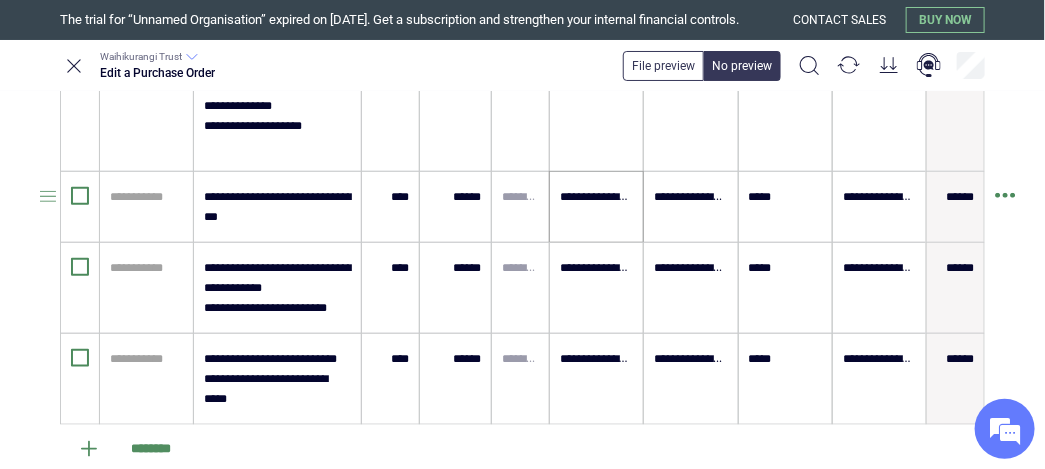 click on "**********" at bounding box center (596, 207) 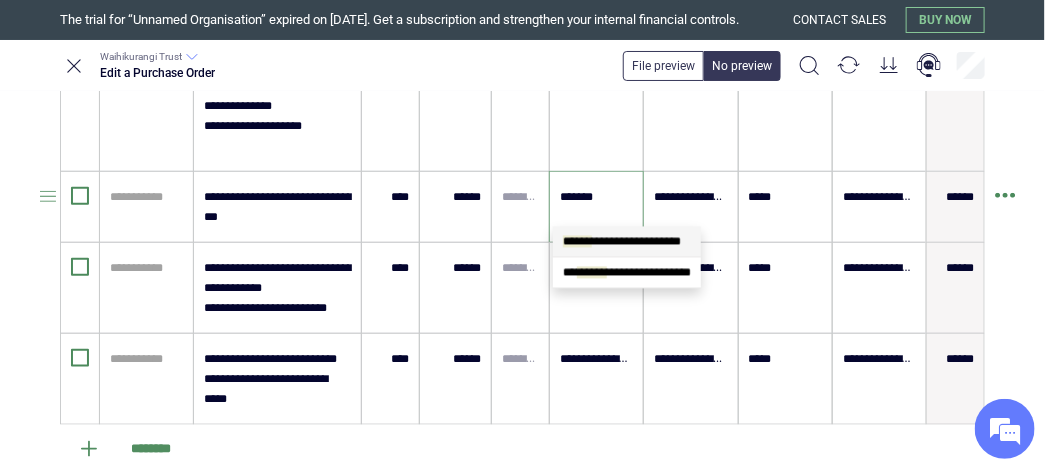 scroll, scrollTop: 0, scrollLeft: 0, axis: both 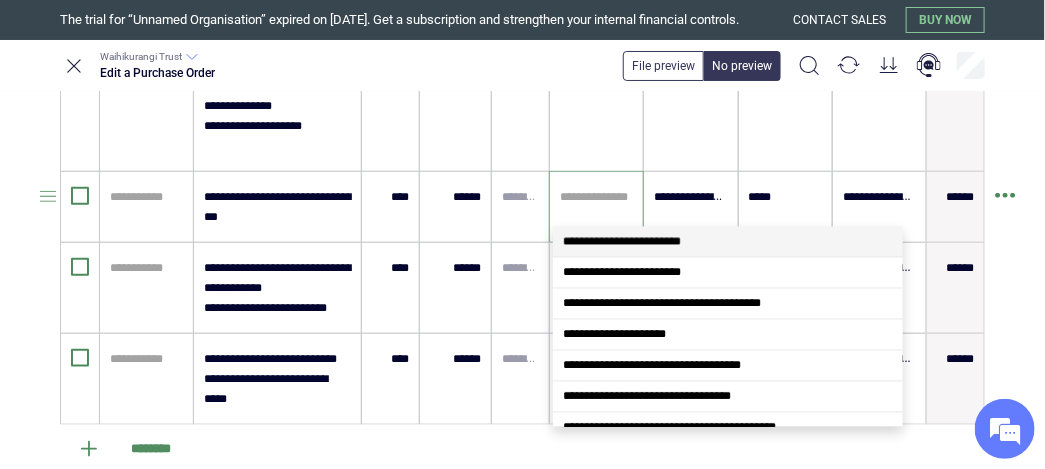 type on "*" 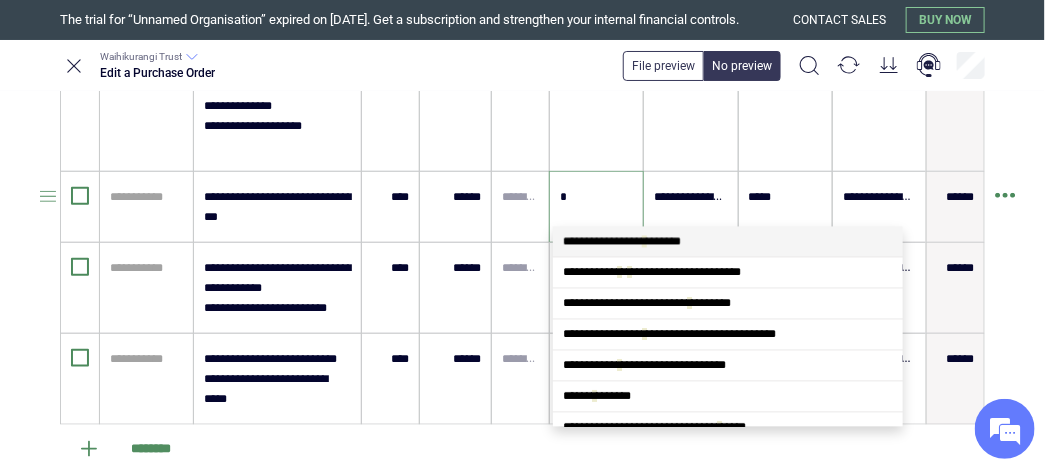 click on "**********" at bounding box center (622, 242) 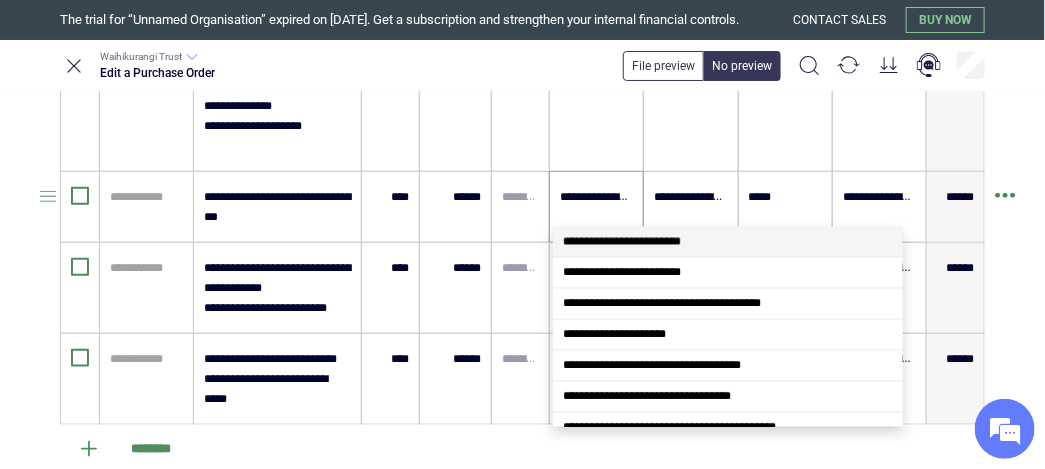 click on "**********" at bounding box center [596, 197] 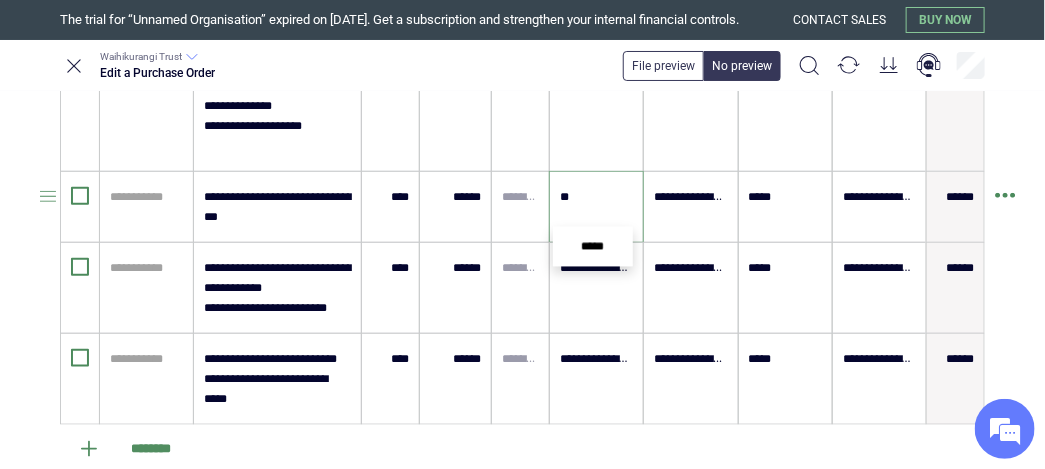 type on "*" 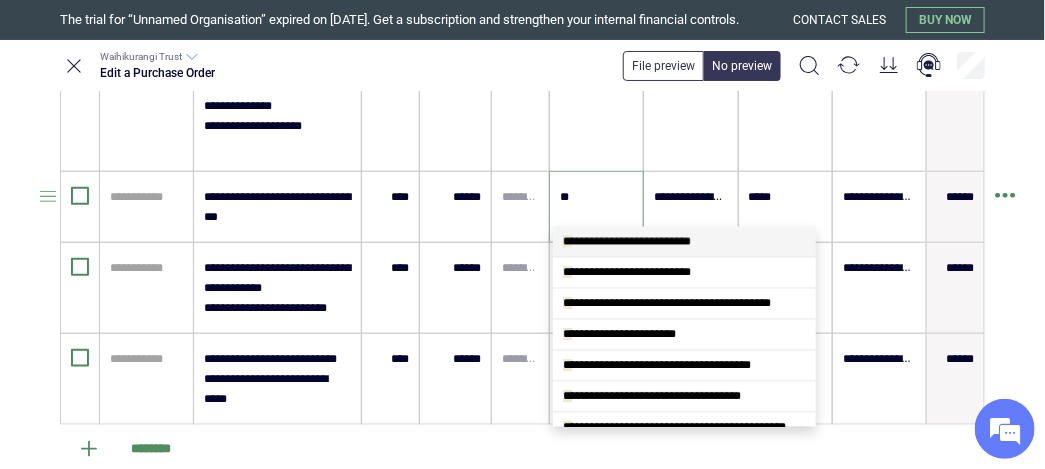 scroll, scrollTop: 0, scrollLeft: 0, axis: both 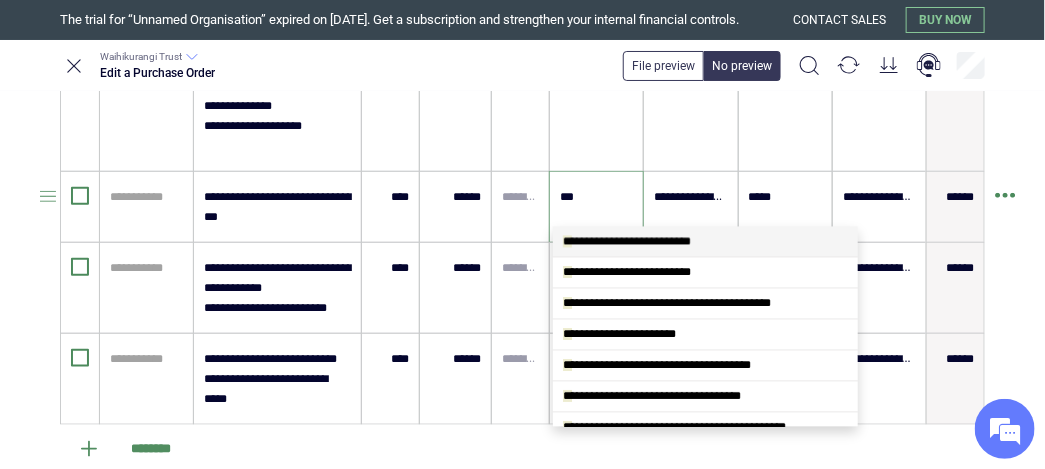 type on "****" 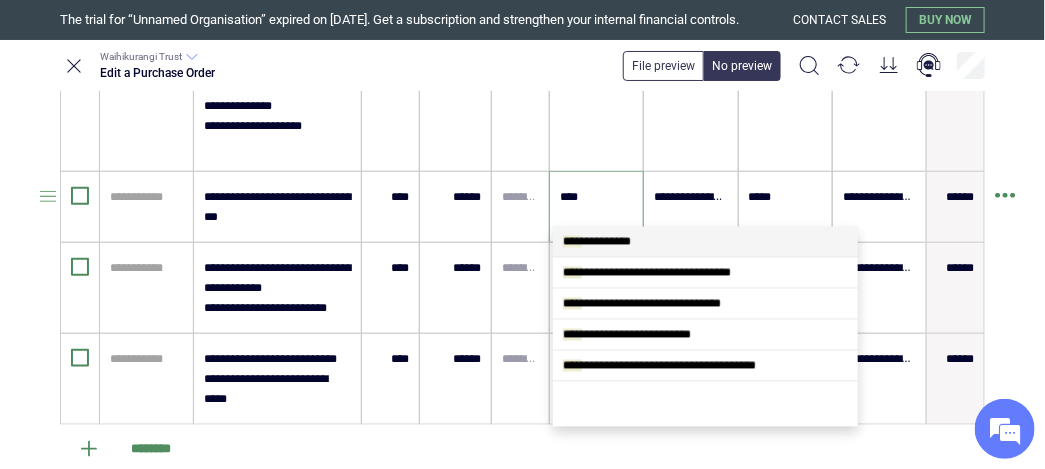 scroll, scrollTop: 0, scrollLeft: 0, axis: both 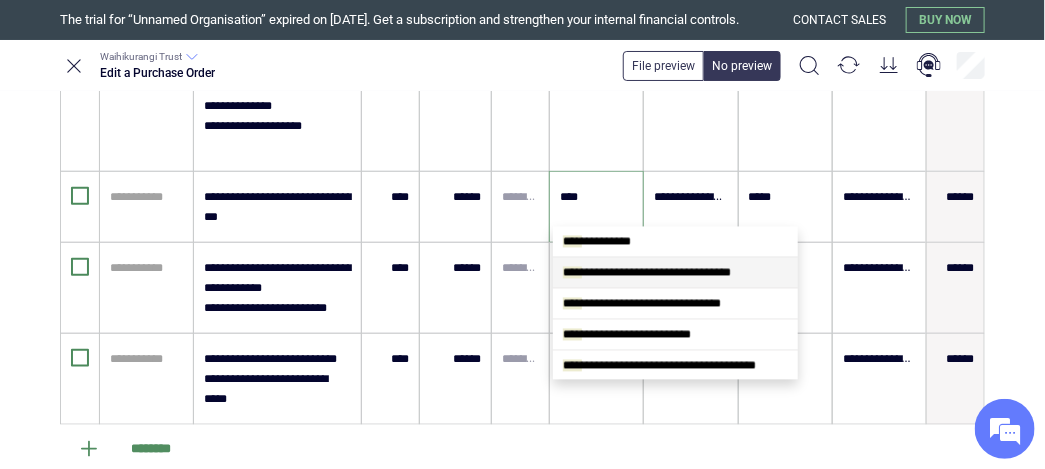 click on "**********" at bounding box center [647, 273] 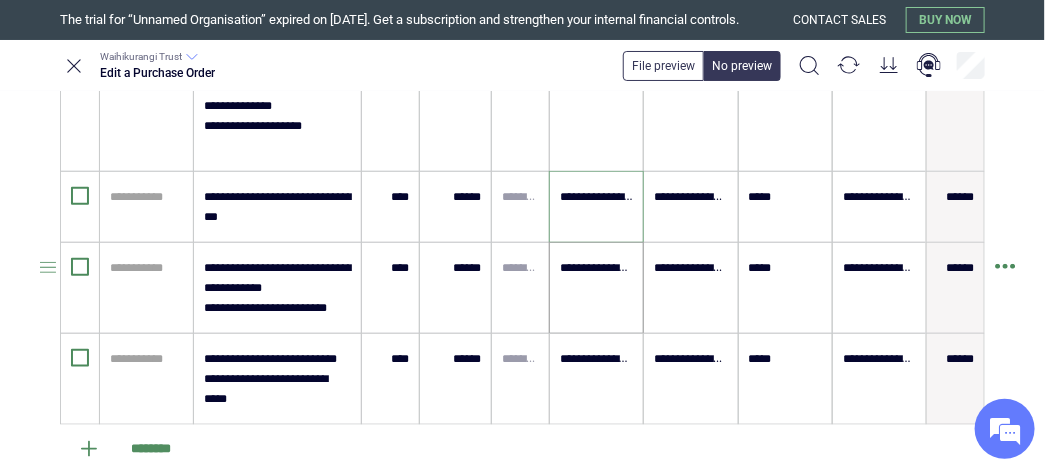 type on "**********" 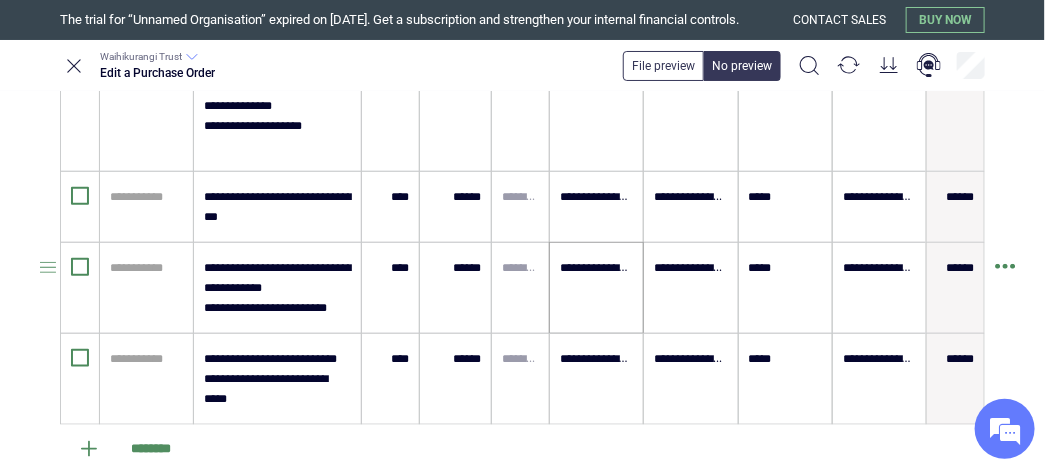 click on "**********" at bounding box center [596, 288] 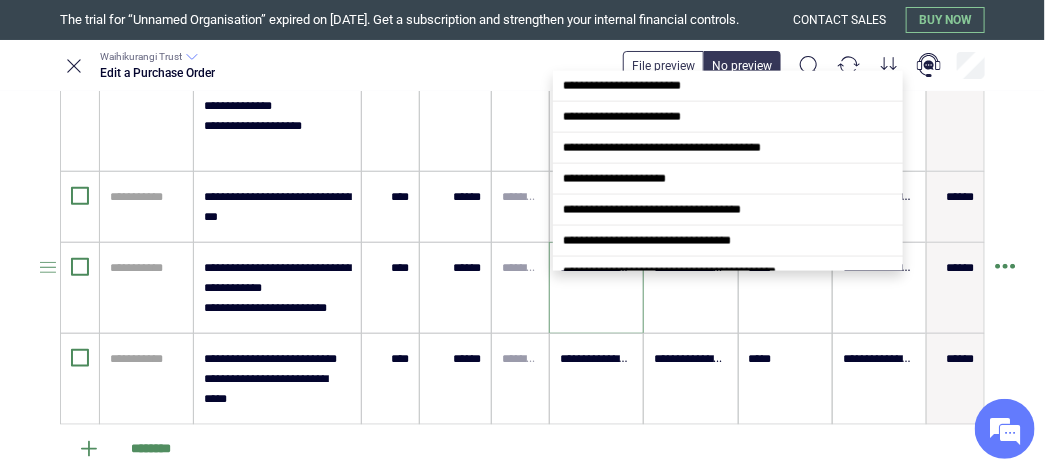 scroll, scrollTop: 0, scrollLeft: 105, axis: horizontal 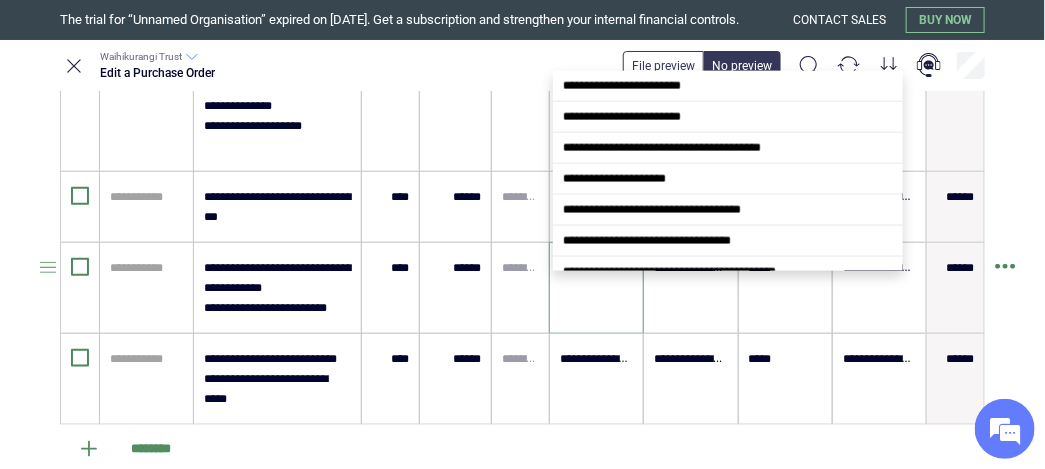 click on "**********" at bounding box center (597, 268) 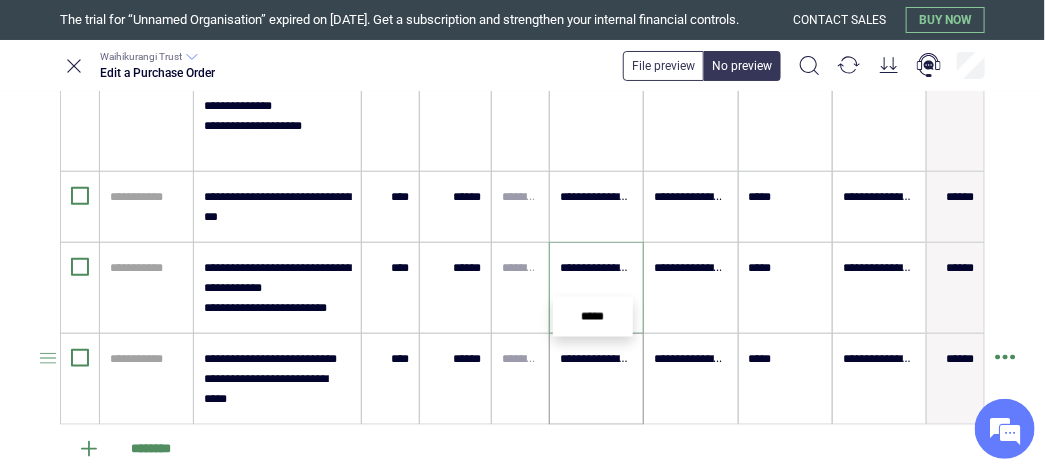 type on "**********" 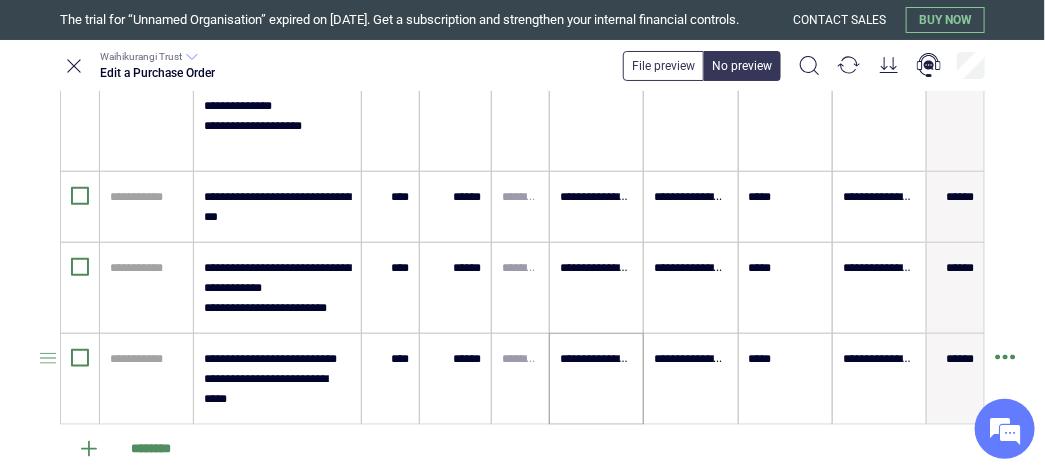 click on "**********" at bounding box center (596, 379) 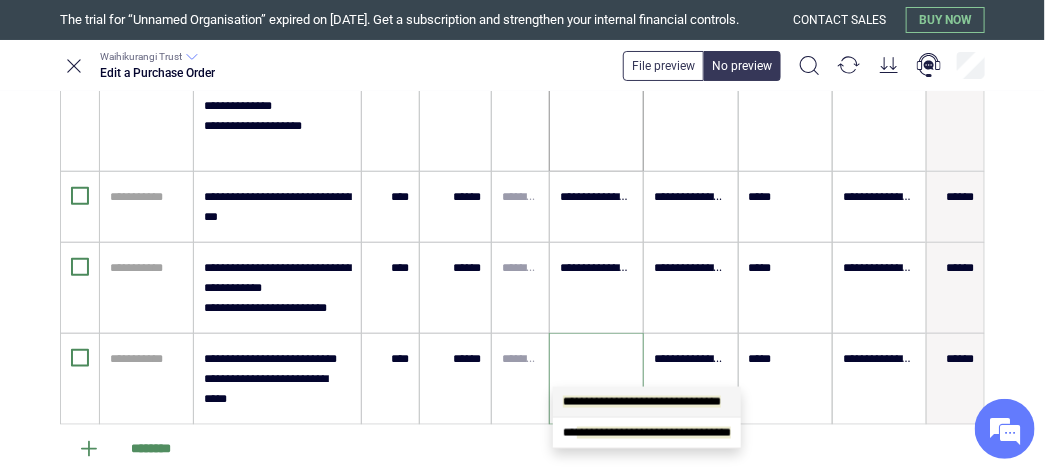 scroll, scrollTop: 0, scrollLeft: 0, axis: both 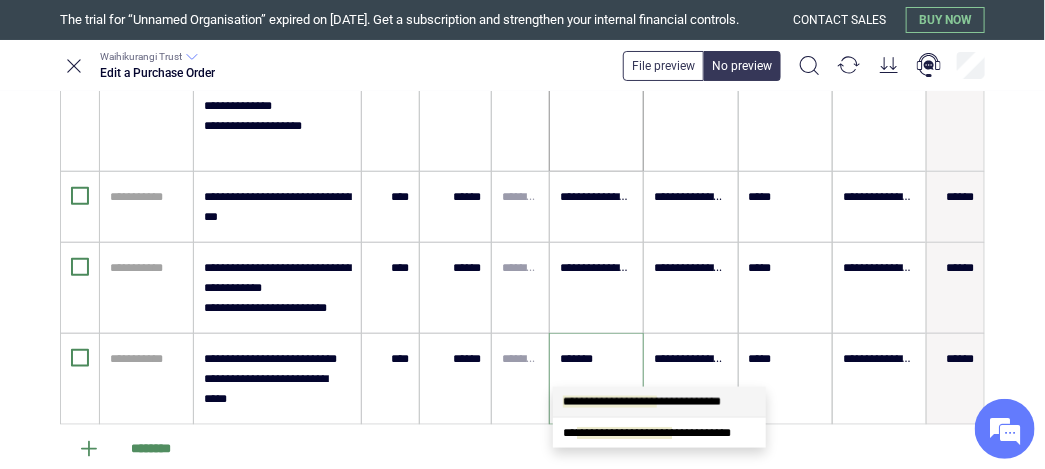 type on "****" 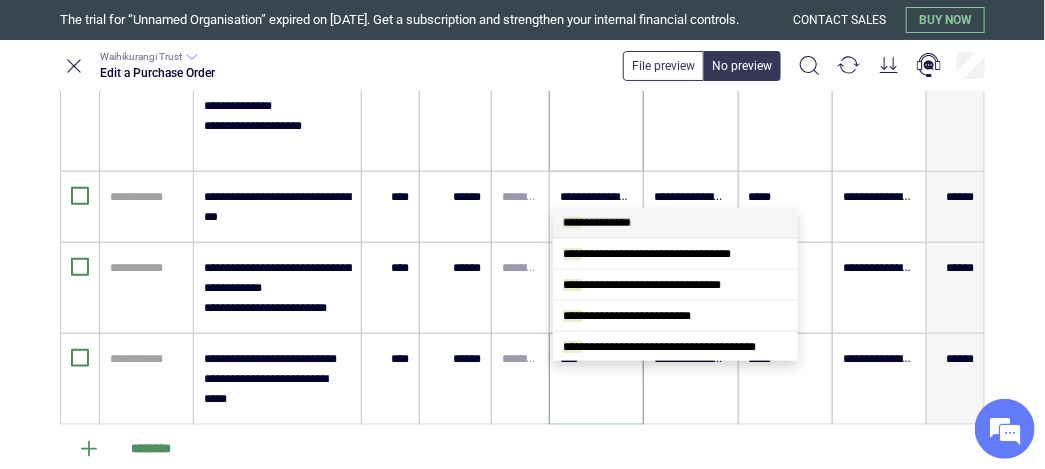 scroll, scrollTop: 0, scrollLeft: 0, axis: both 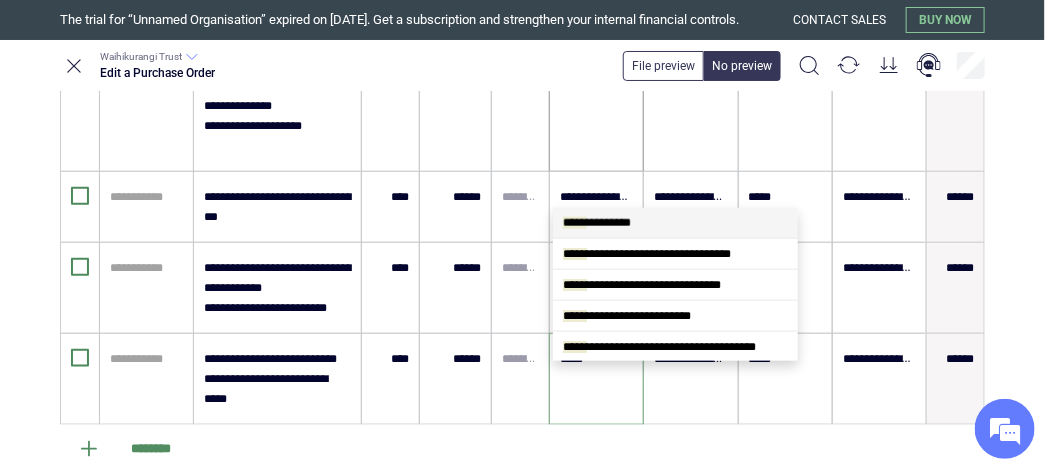 type on "******" 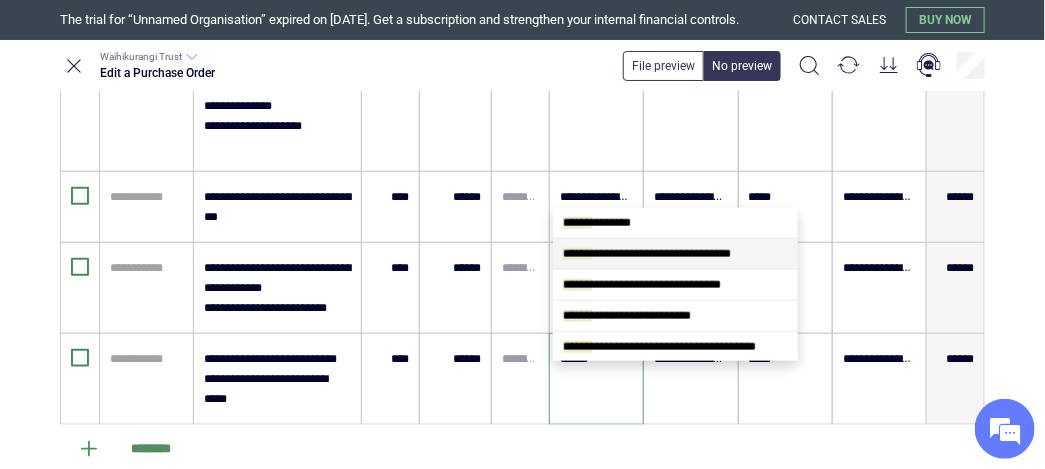 click on "******" at bounding box center (577, 254) 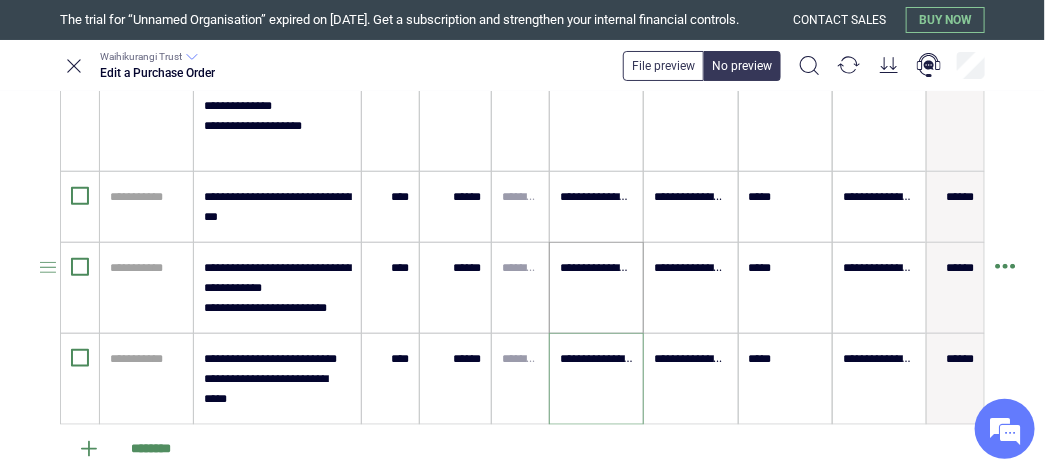type on "**********" 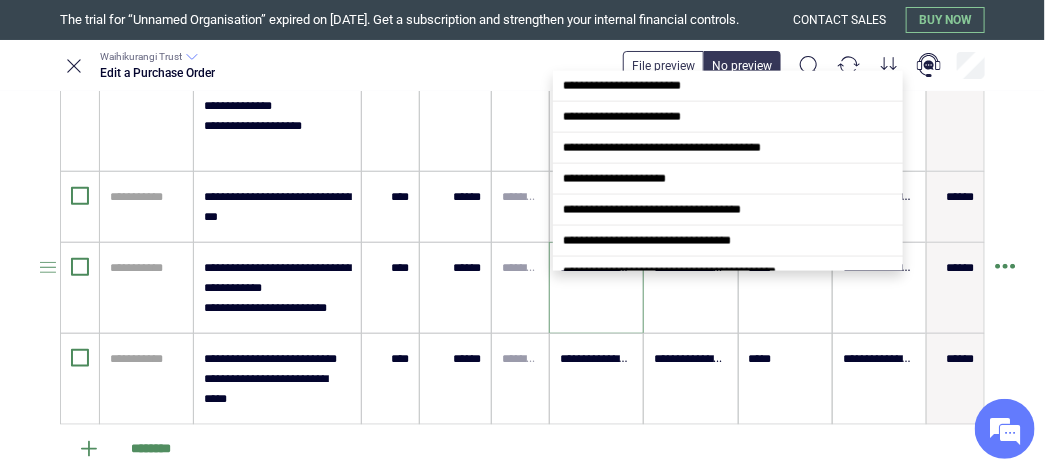 scroll, scrollTop: 0, scrollLeft: 105, axis: horizontal 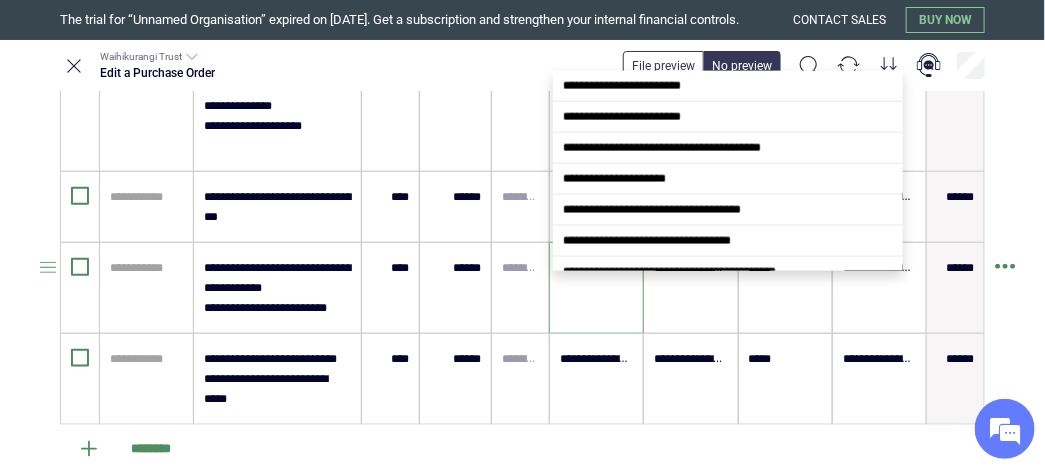 type on "**********" 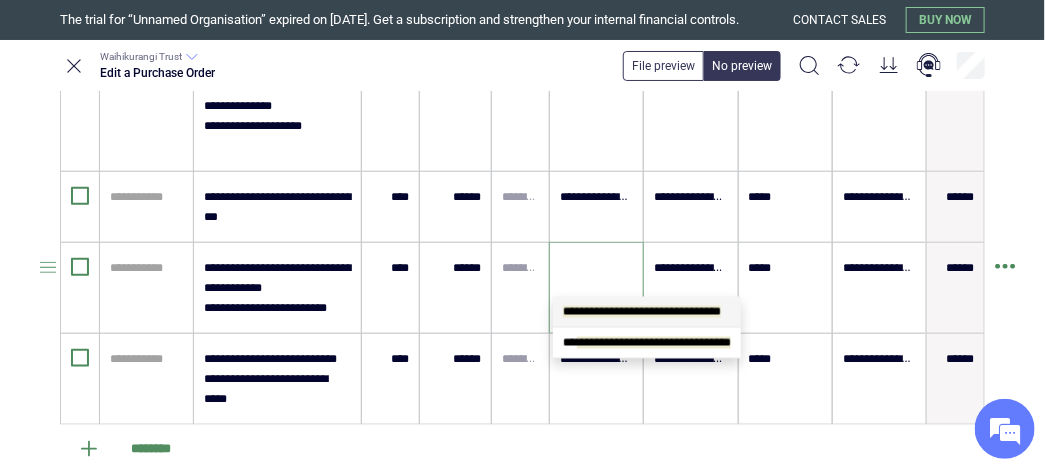 scroll, scrollTop: 0, scrollLeft: 0, axis: both 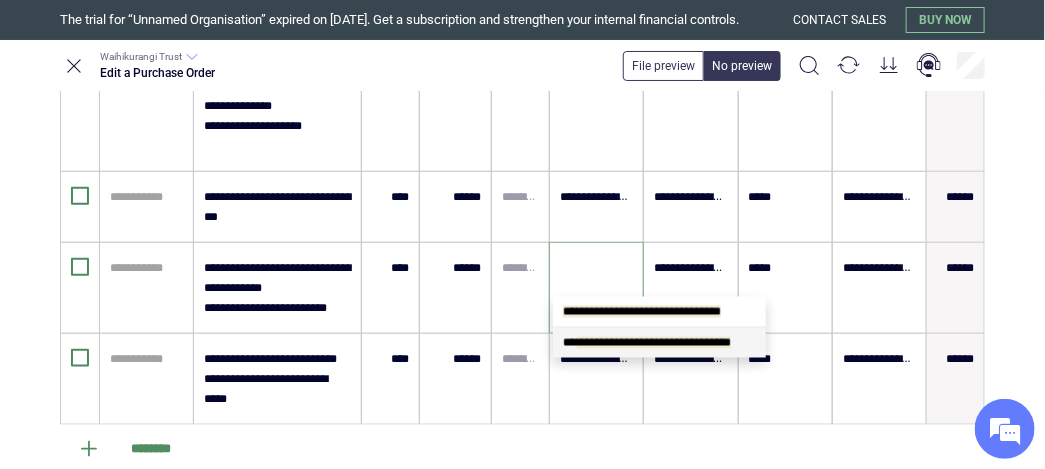 click on "**********" at bounding box center (647, 343) 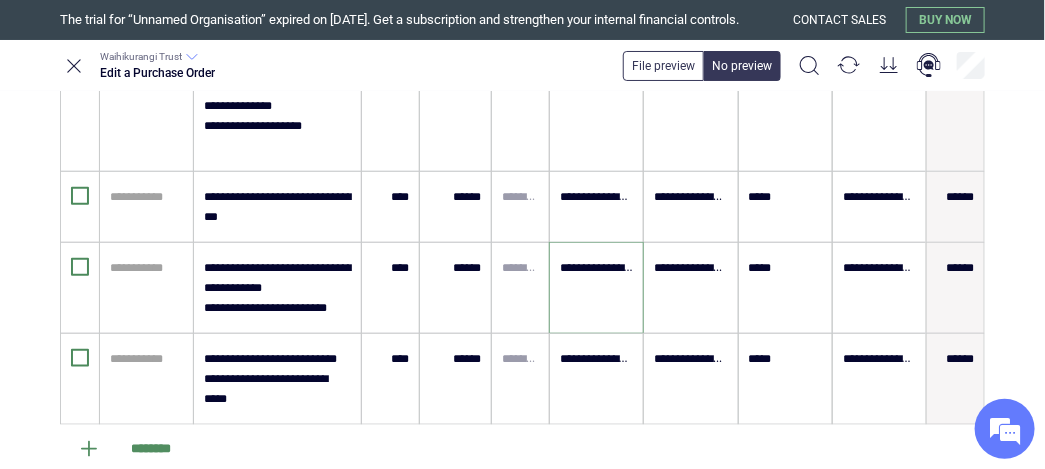 scroll, scrollTop: 0, scrollLeft: 0, axis: both 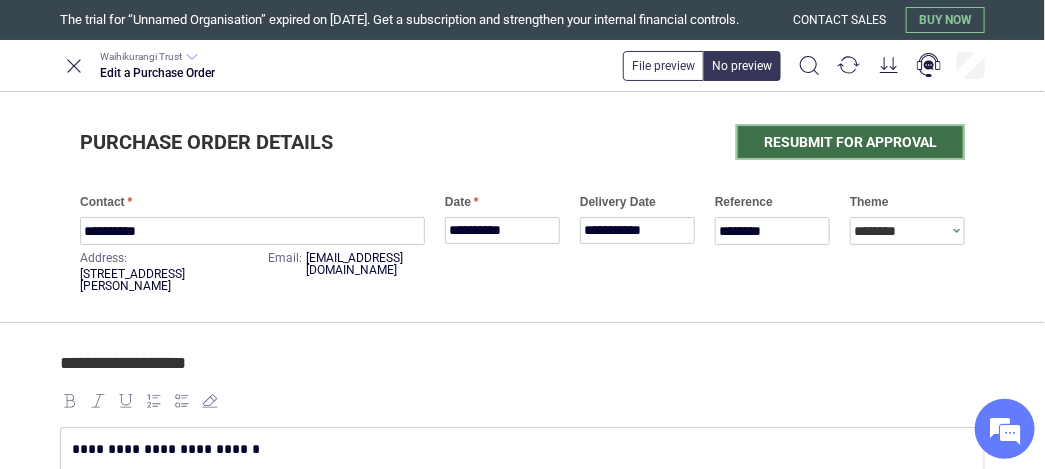 type on "**********" 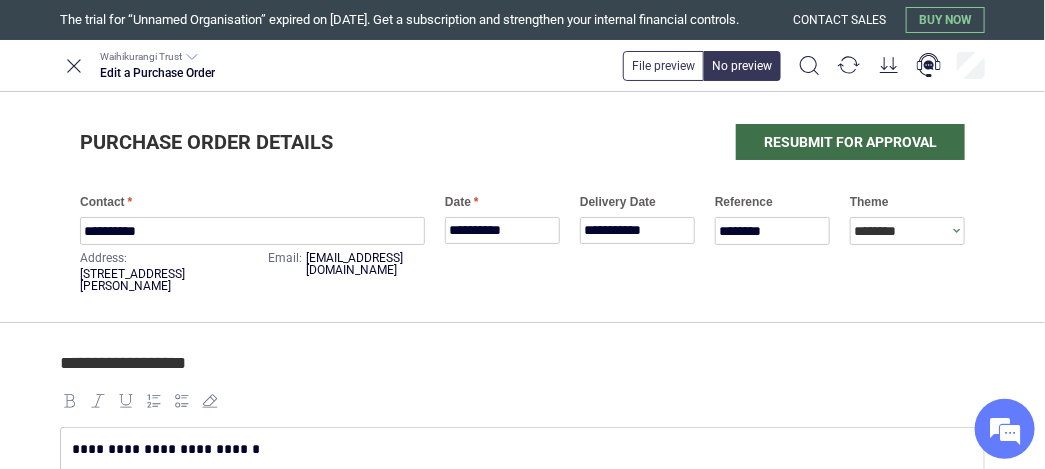type on "*" 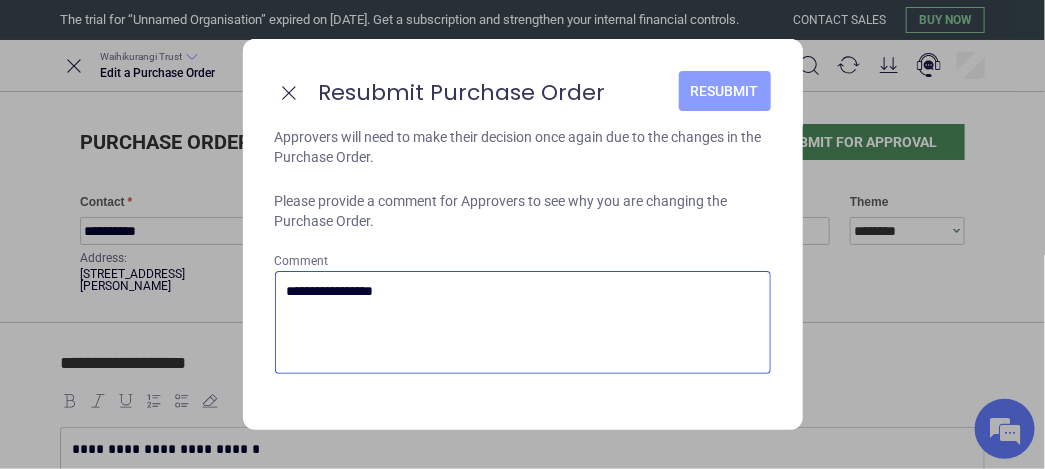 type on "**********" 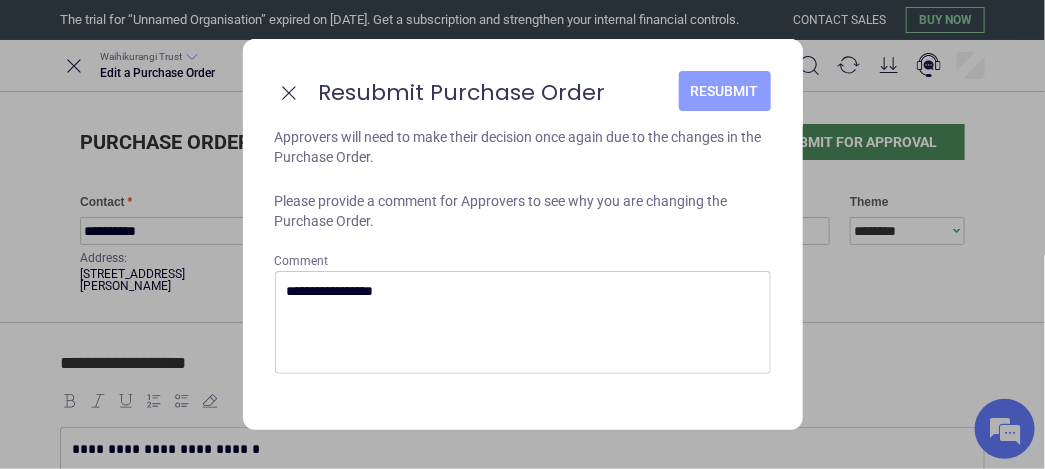 click on "Resubmit" at bounding box center [725, 91] 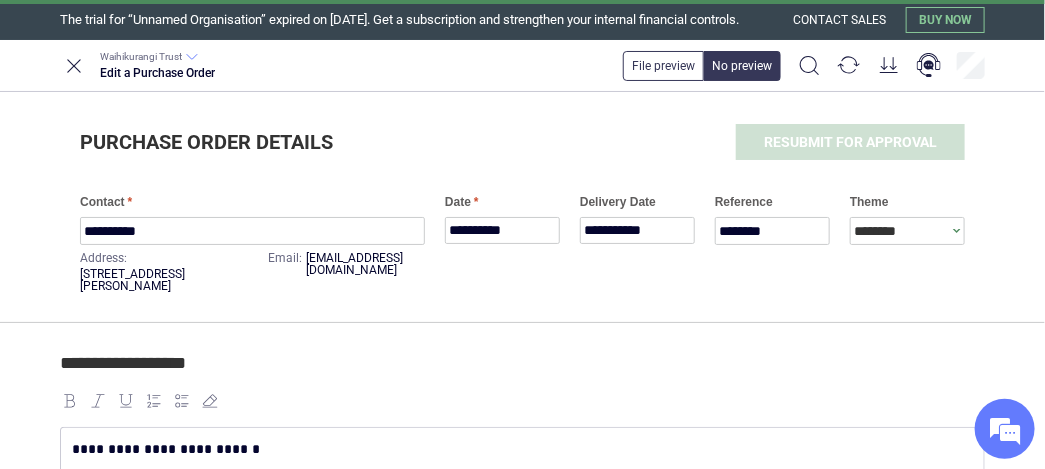 type on "*" 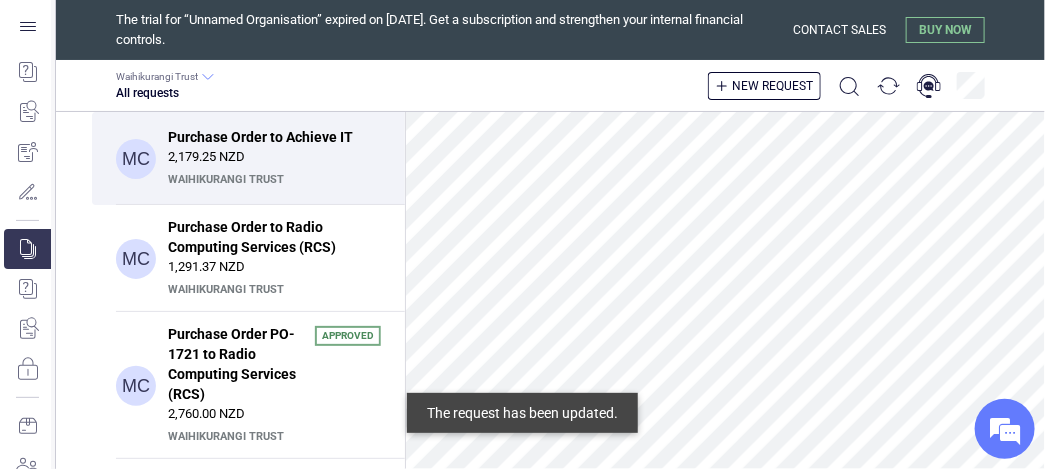 scroll, scrollTop: 312, scrollLeft: 0, axis: vertical 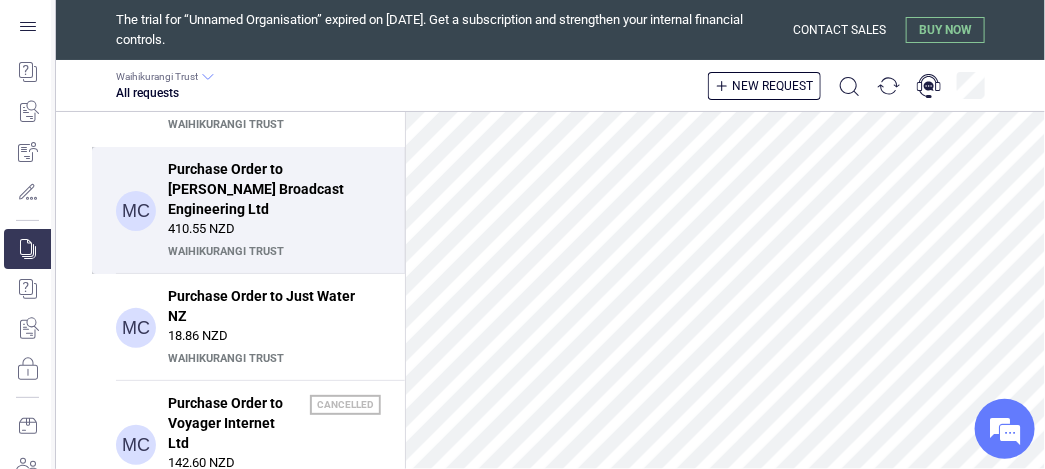 click on "410.55 NZD" at bounding box center [274, 229] 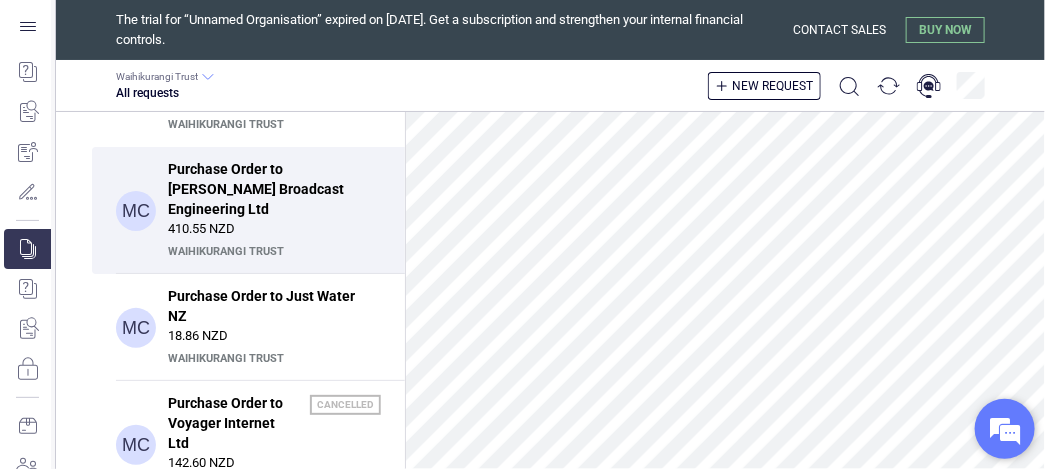 scroll, scrollTop: 312, scrollLeft: 0, axis: vertical 